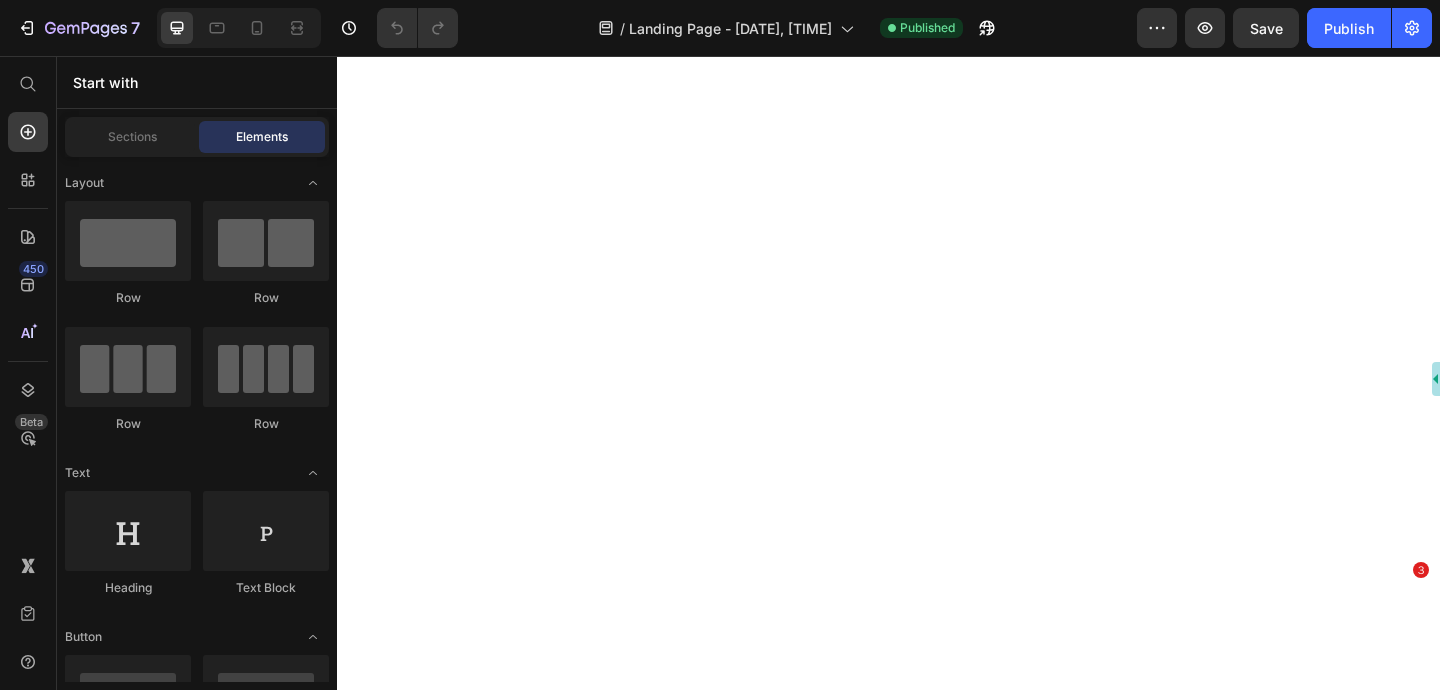 scroll, scrollTop: 0, scrollLeft: 0, axis: both 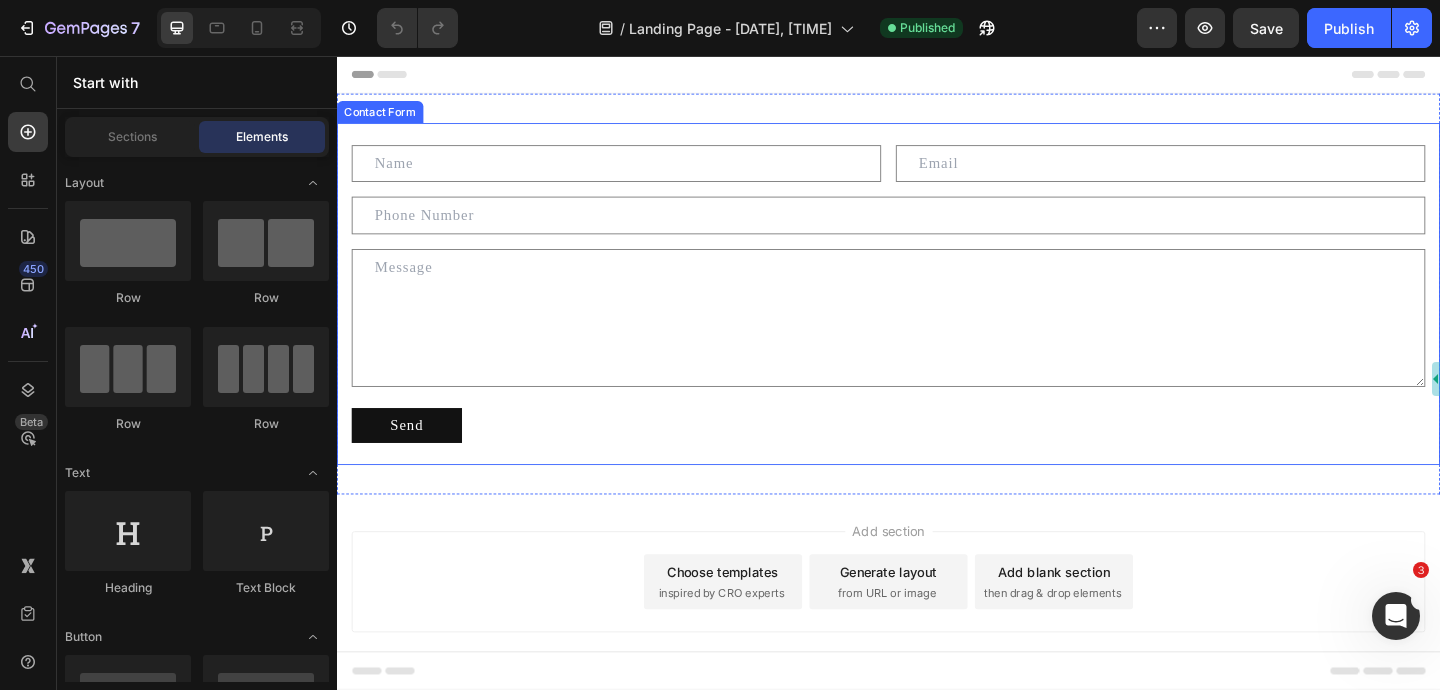 click on "Text Field Email Field Row Text Field Text Area Send Submit Button Contact Form" at bounding box center (937, 315) 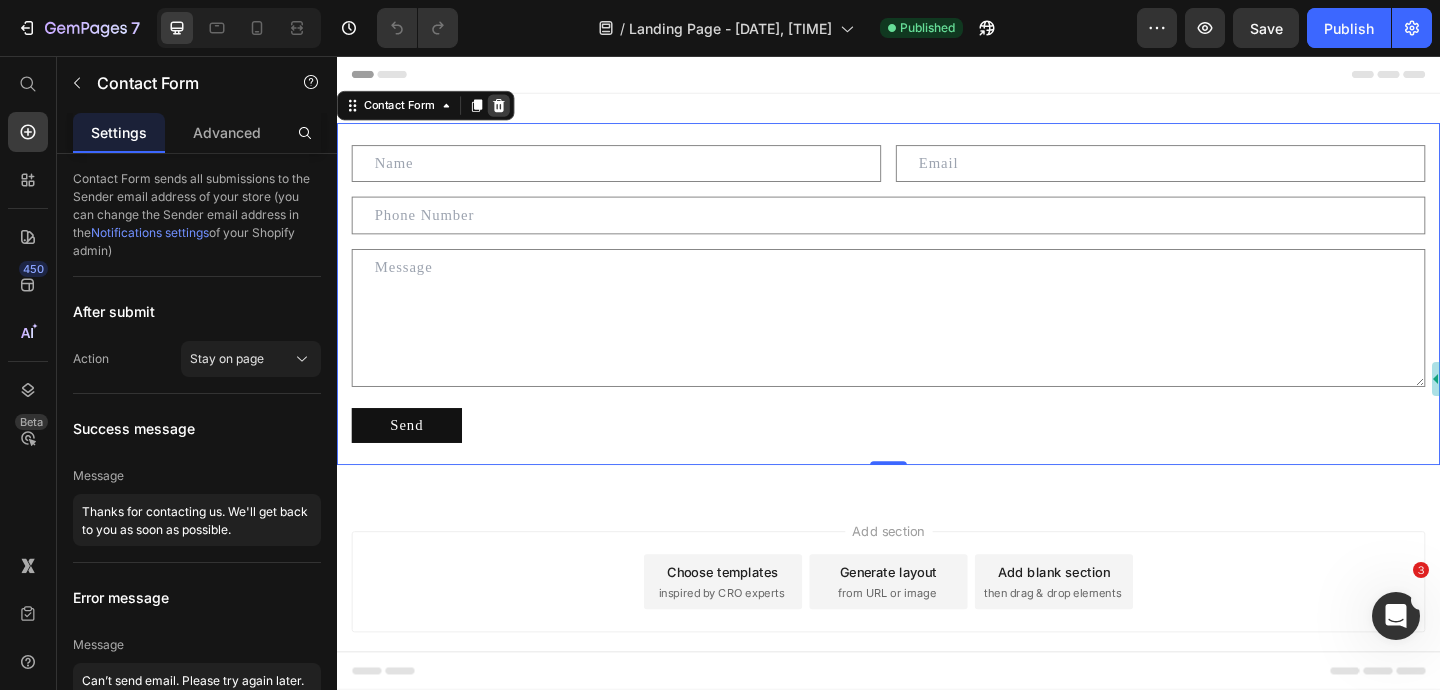 click 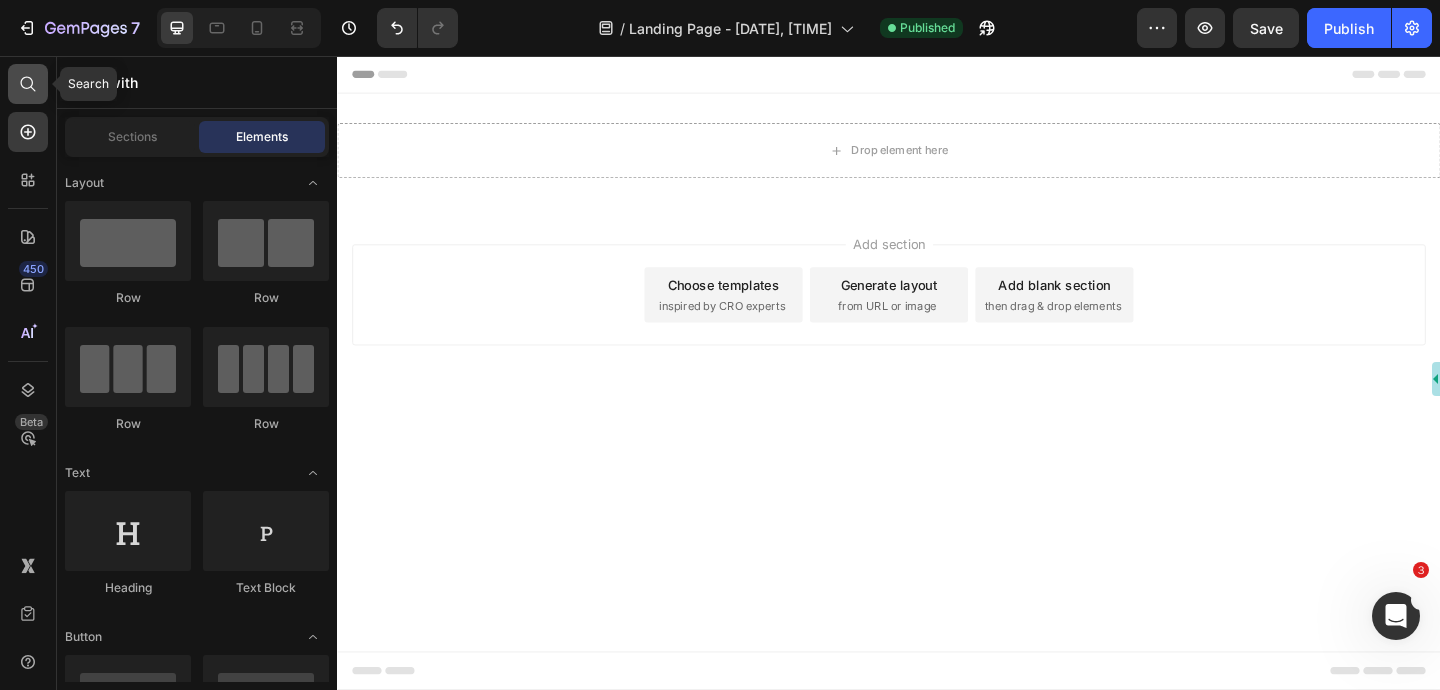 click 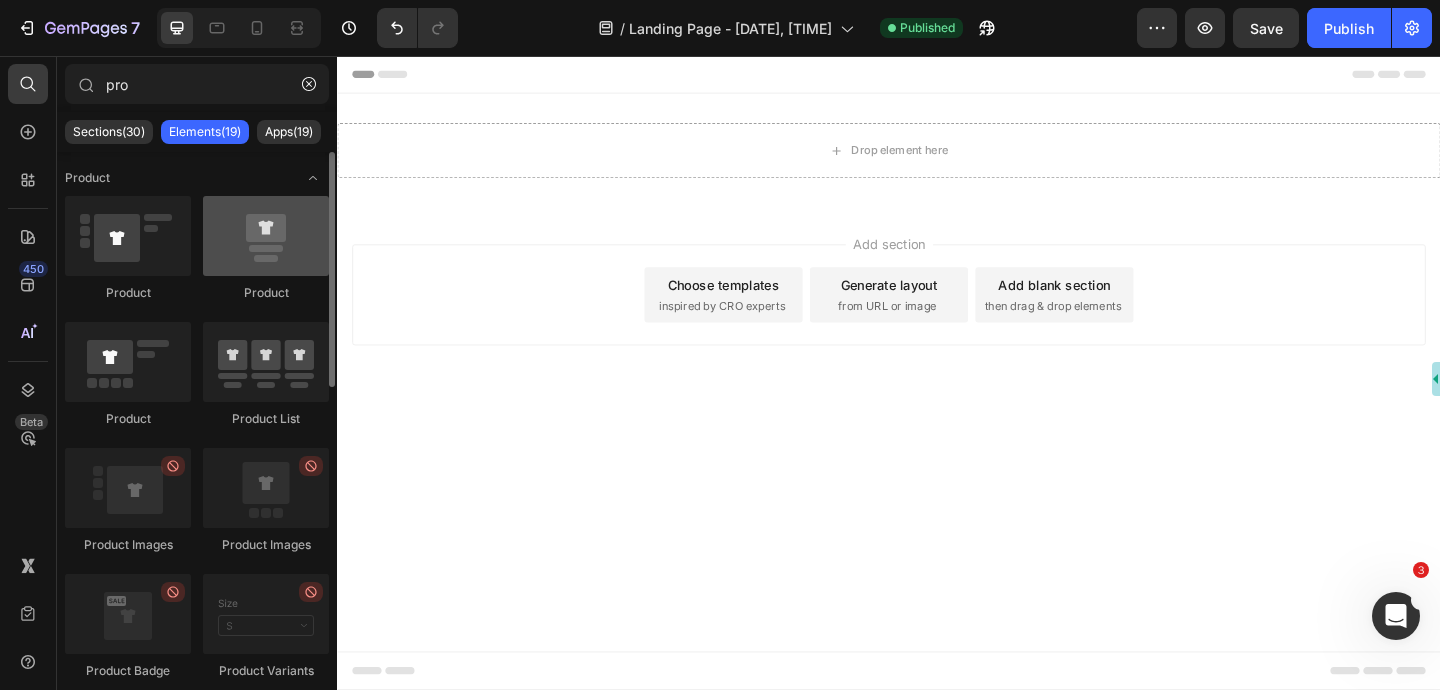type on "pro" 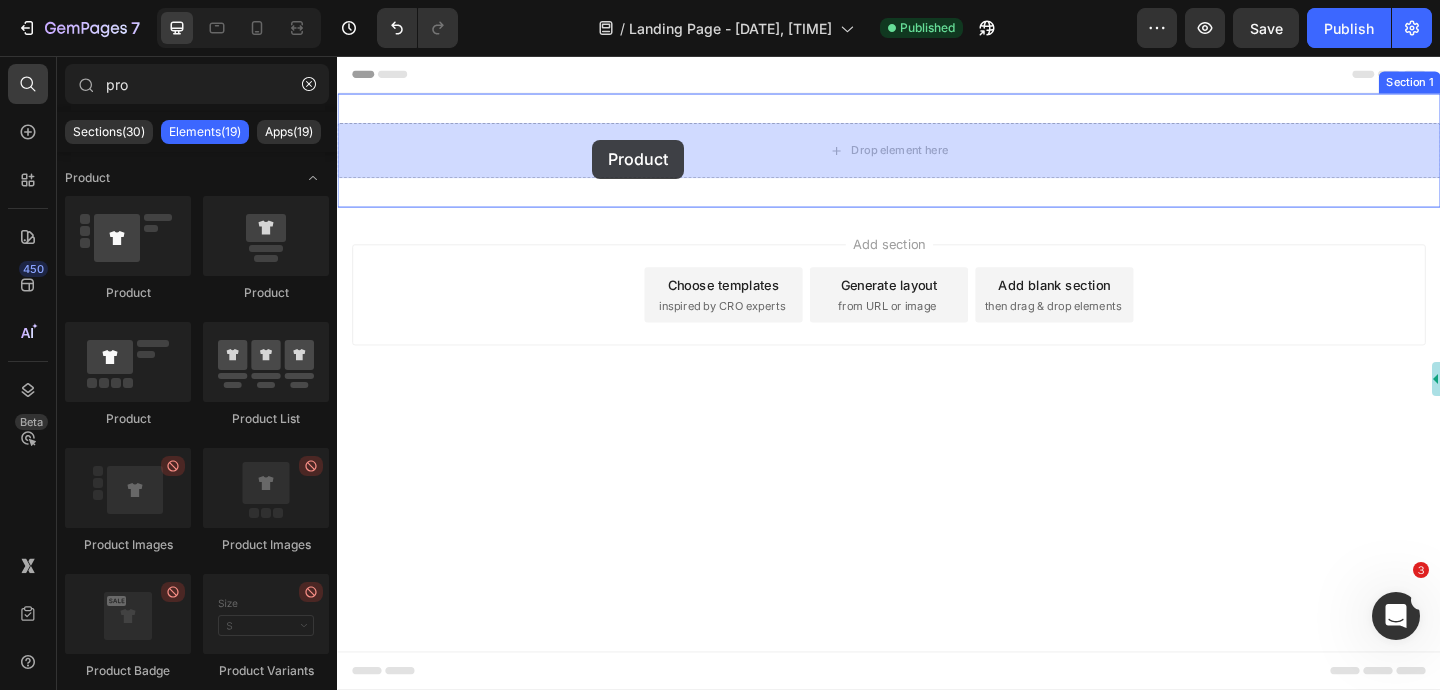 drag, startPoint x: 602, startPoint y: 311, endPoint x: 614, endPoint y: 147, distance: 164.43843 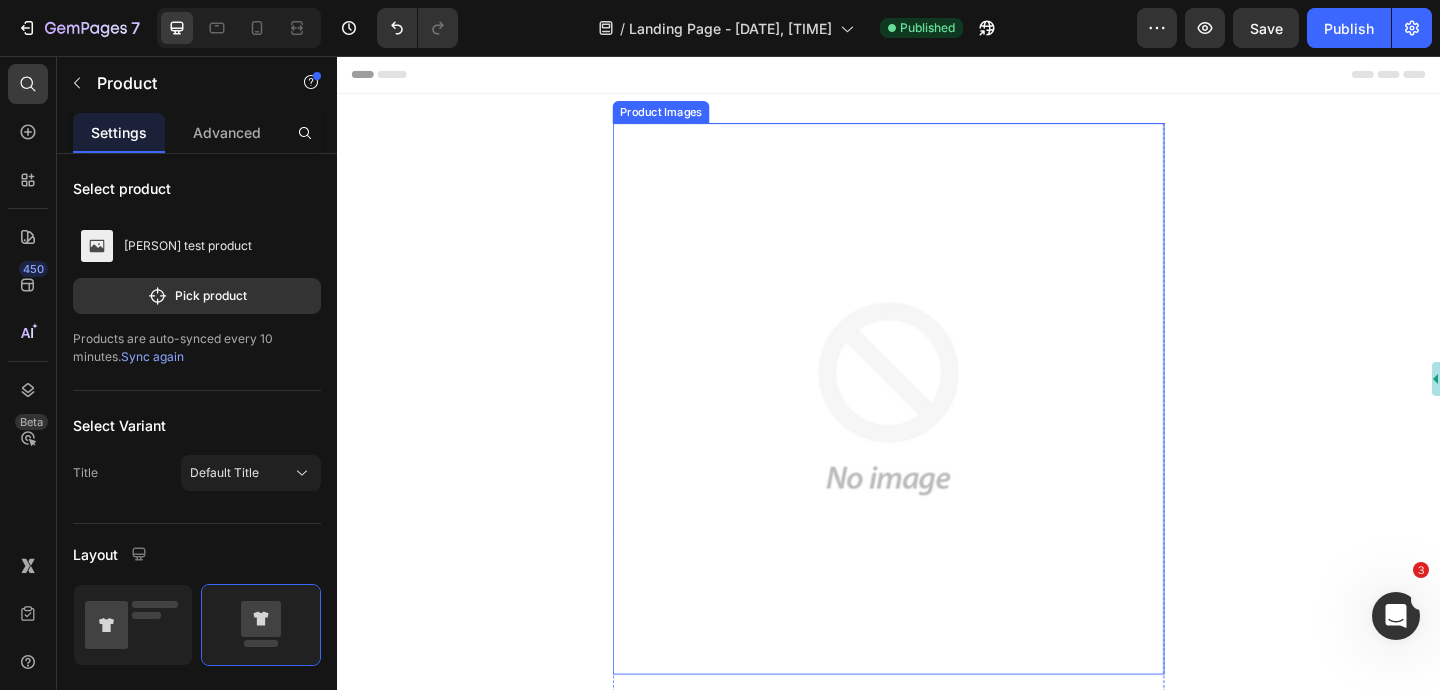 click at bounding box center (937, 429) 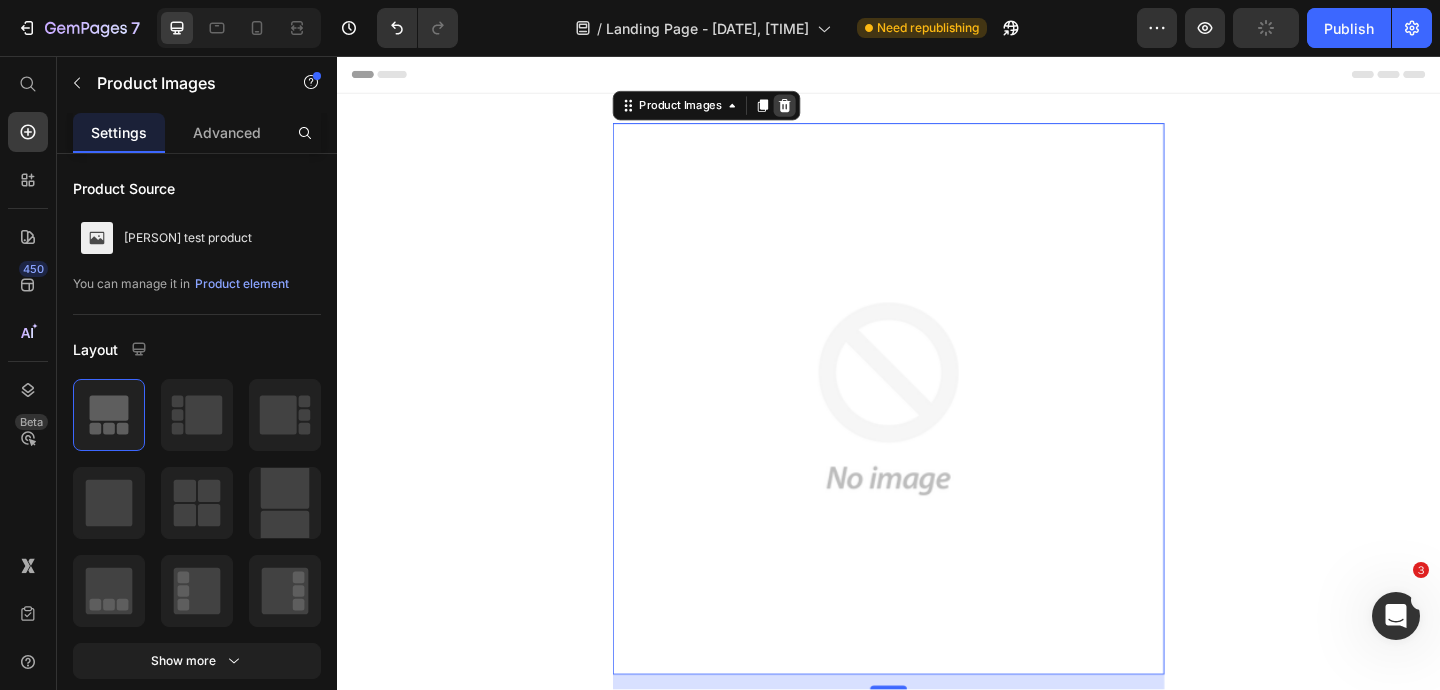 click 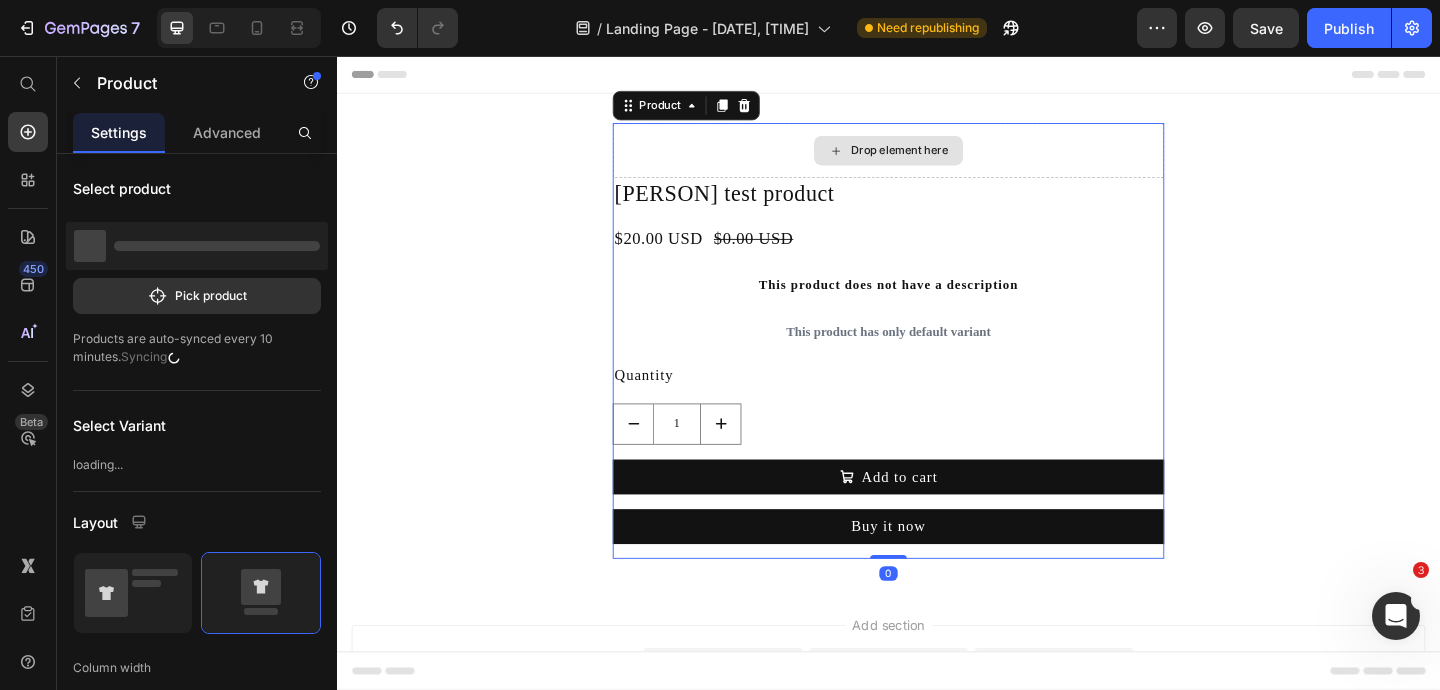 click on "Drop element here" at bounding box center (937, 159) 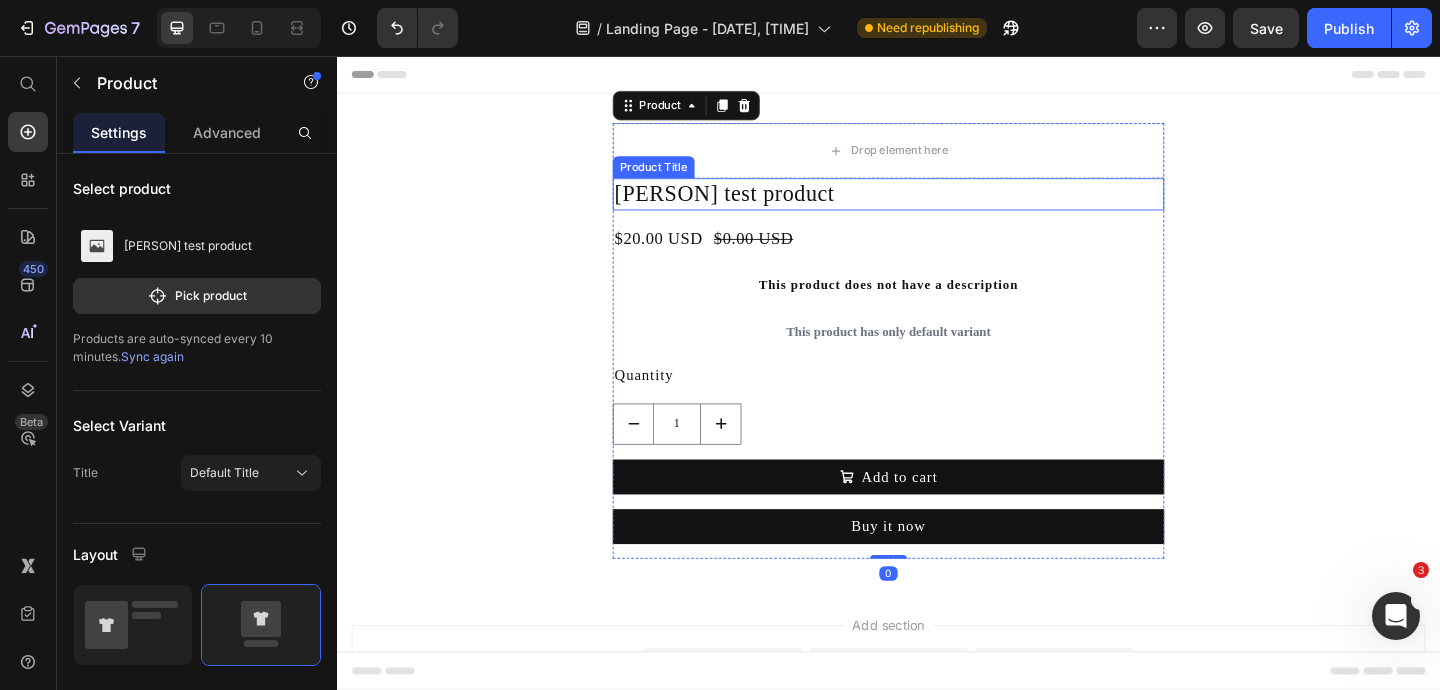 click on "[PERSON] test product" at bounding box center [937, 206] 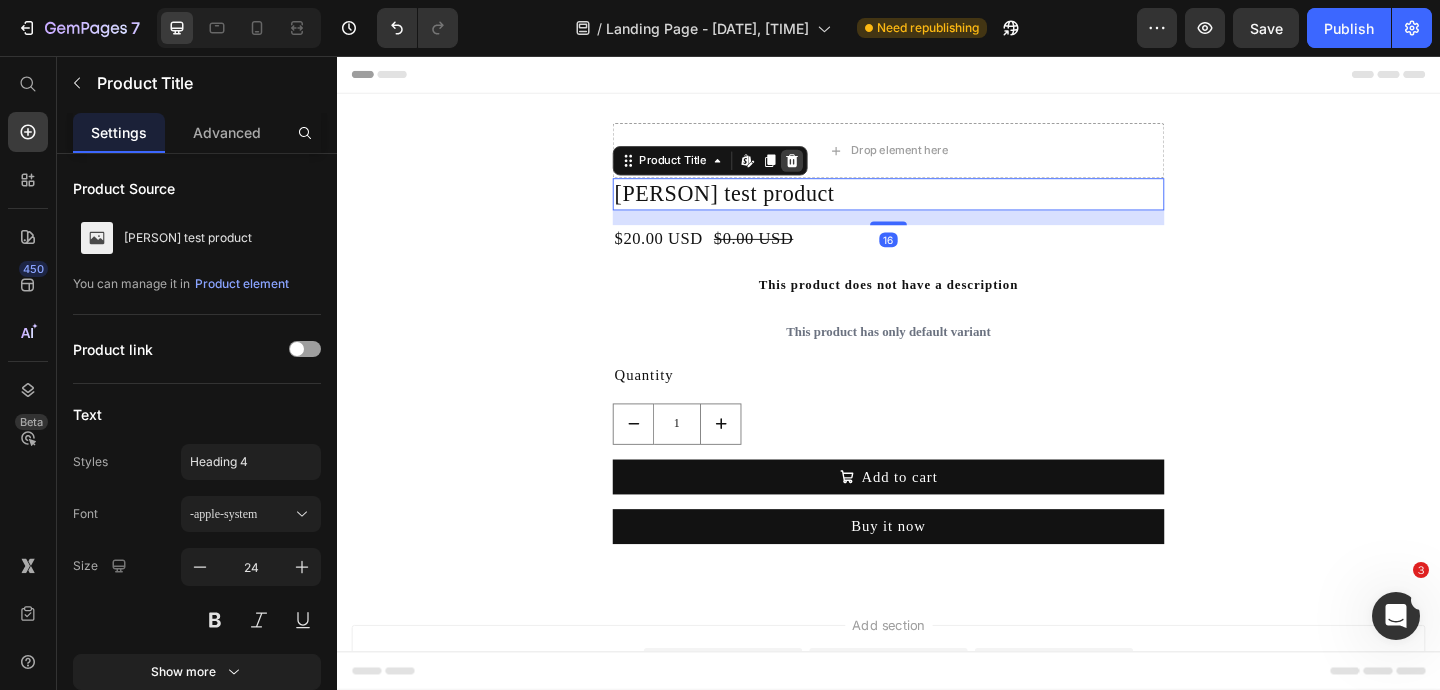 click 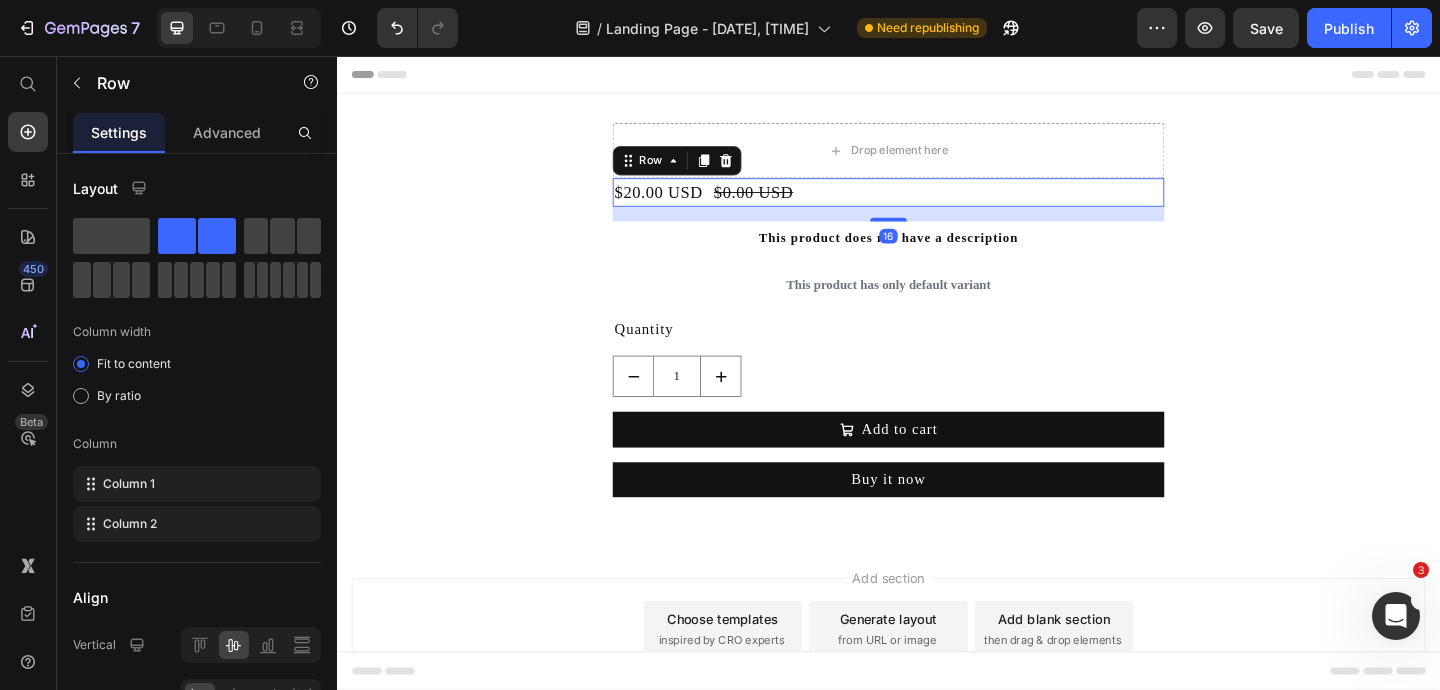click on "$20.00 USD Product Price $0.00 USD Product Price Row   16" at bounding box center [937, 204] 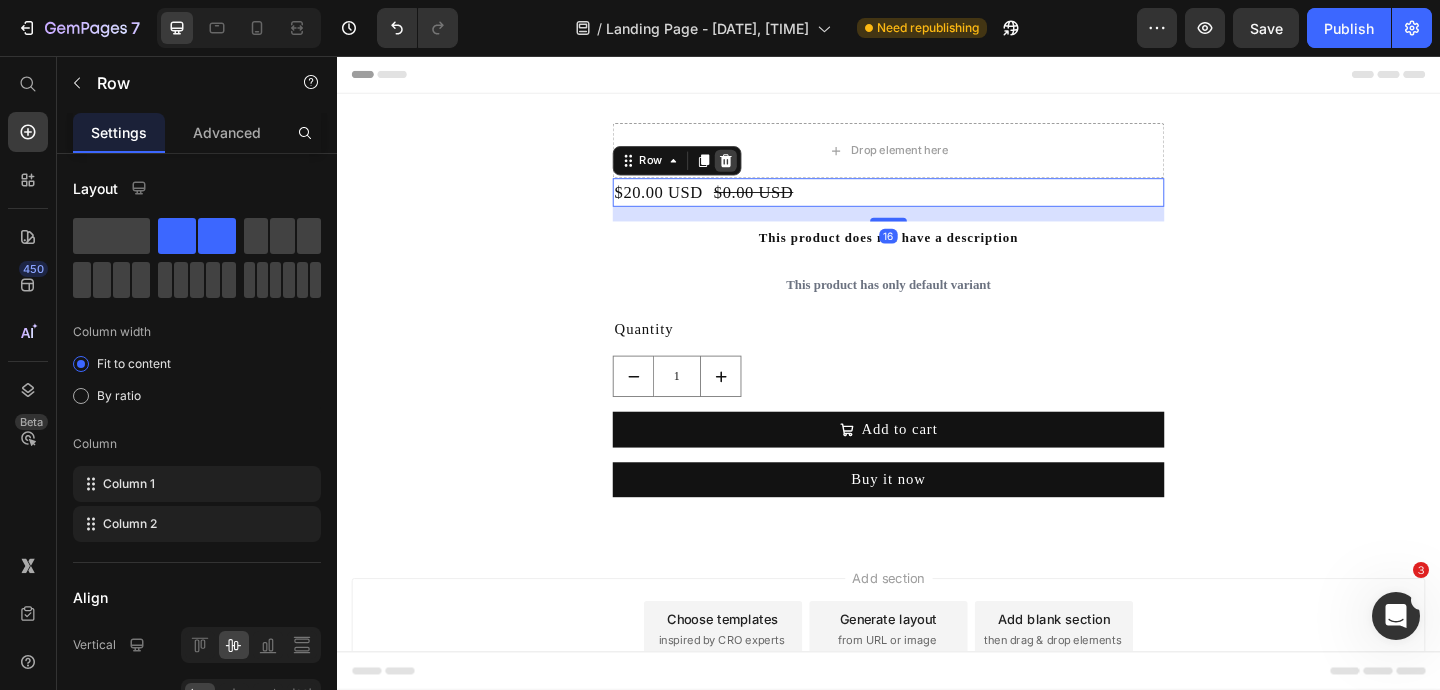 click at bounding box center [760, 170] 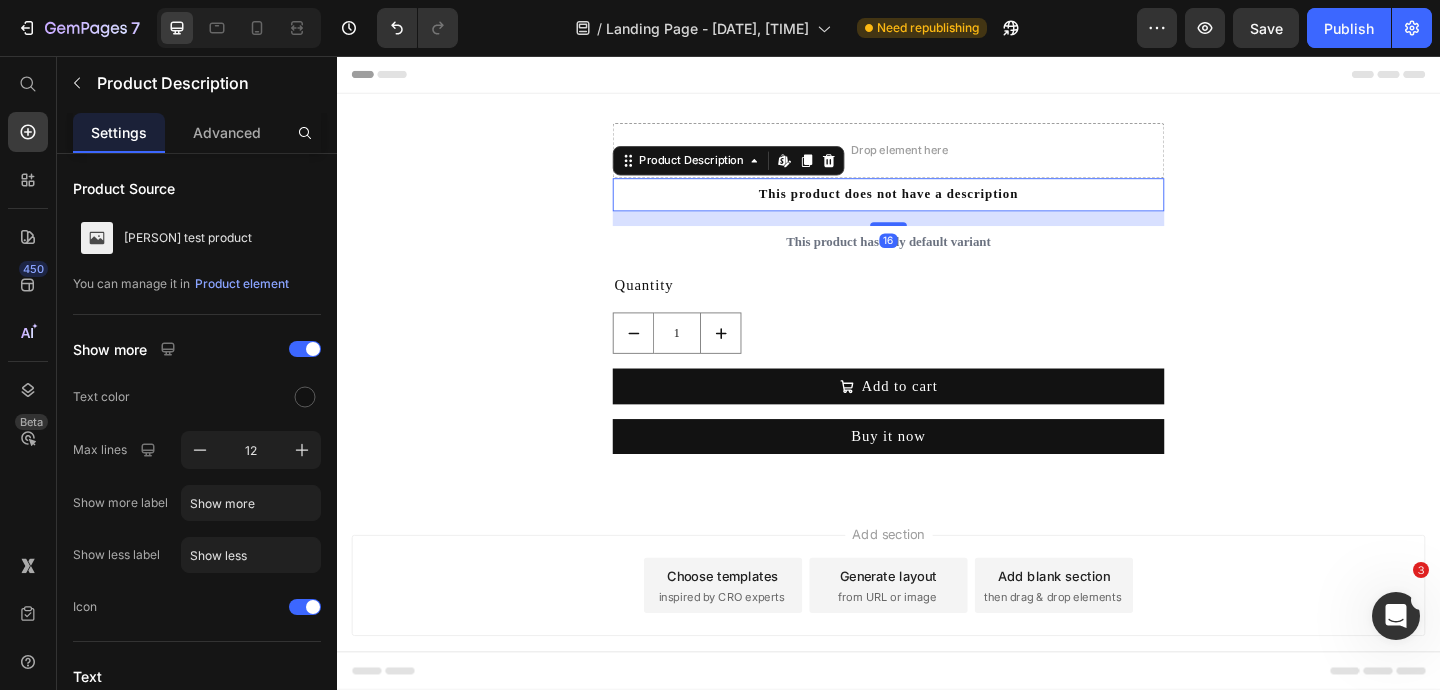 click on "This product does not have a description" at bounding box center [937, 207] 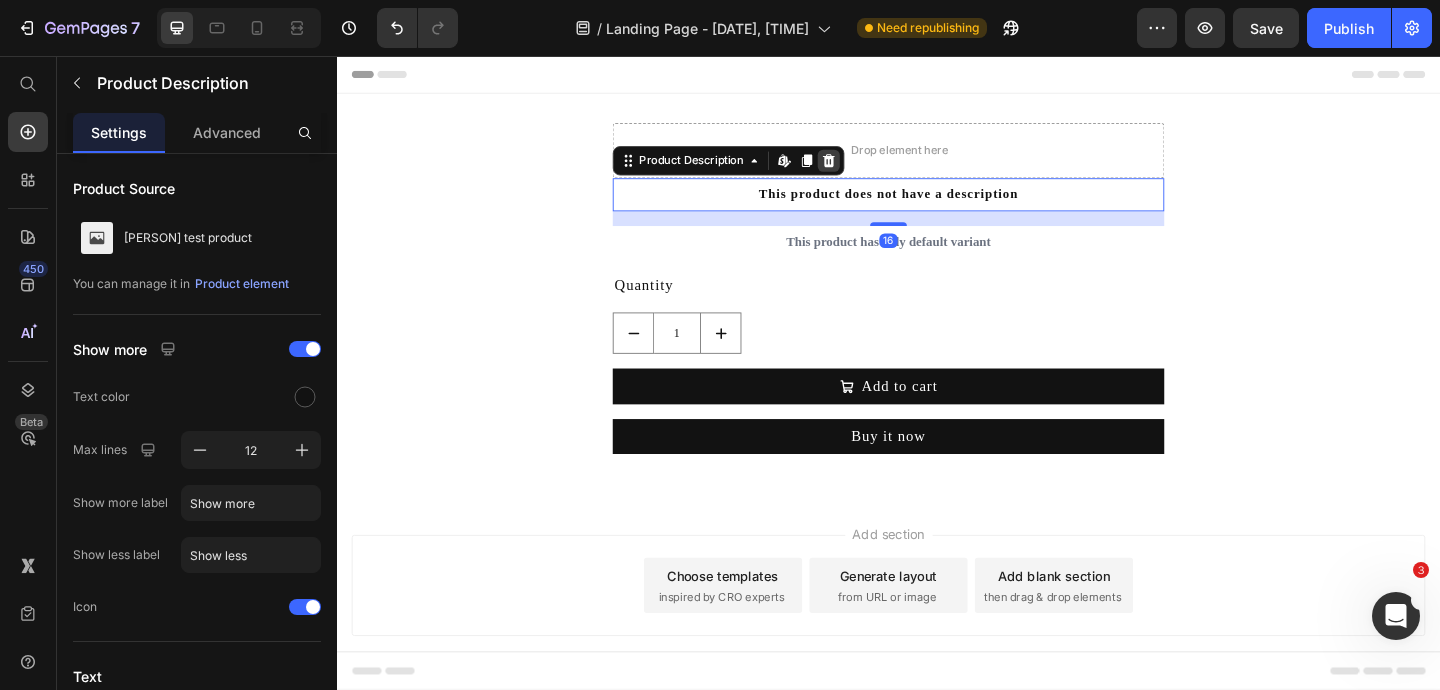 click 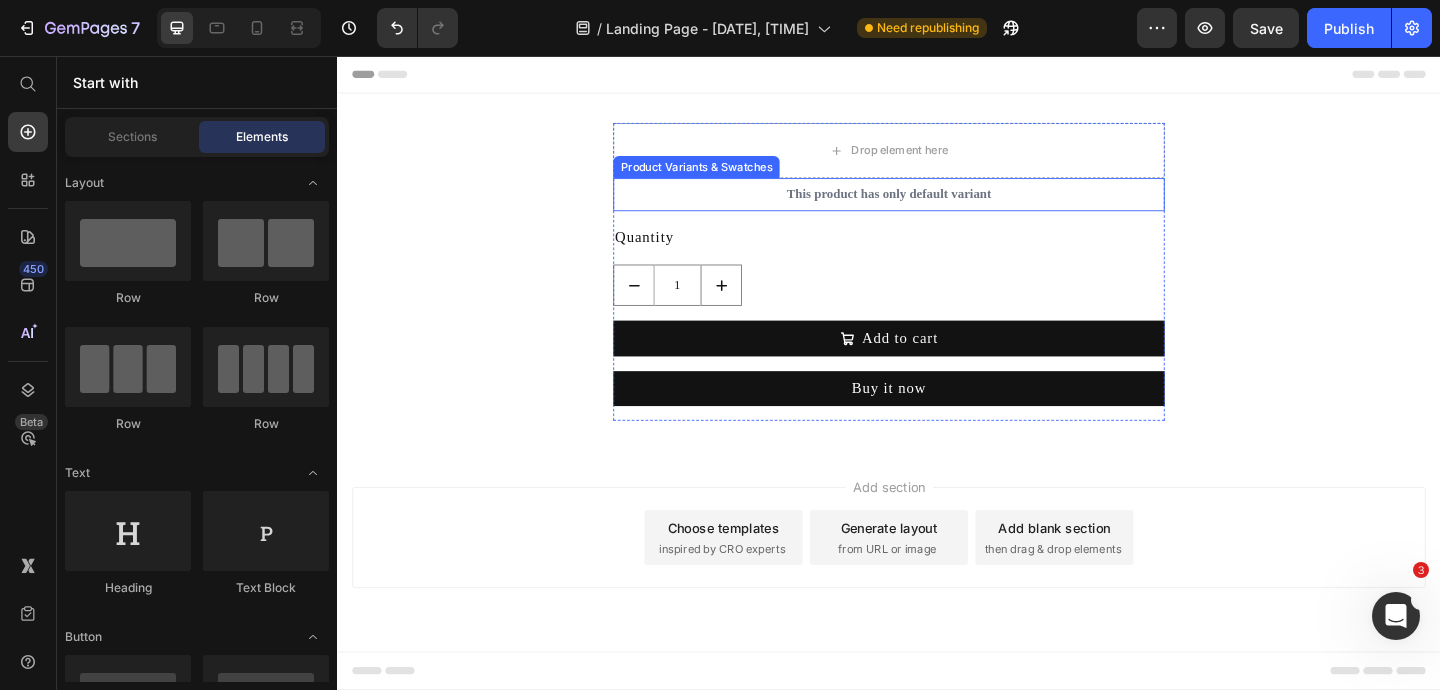 click on "This product has only default variant" at bounding box center [937, 207] 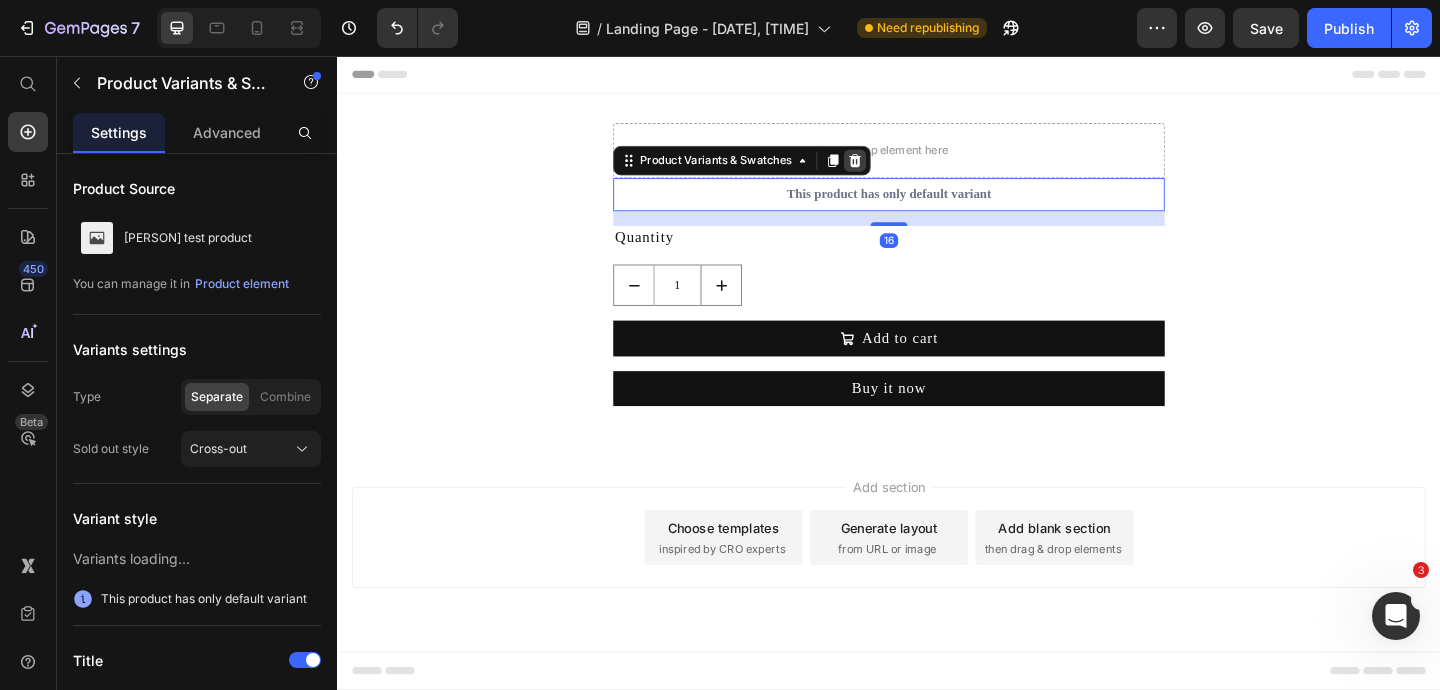 click 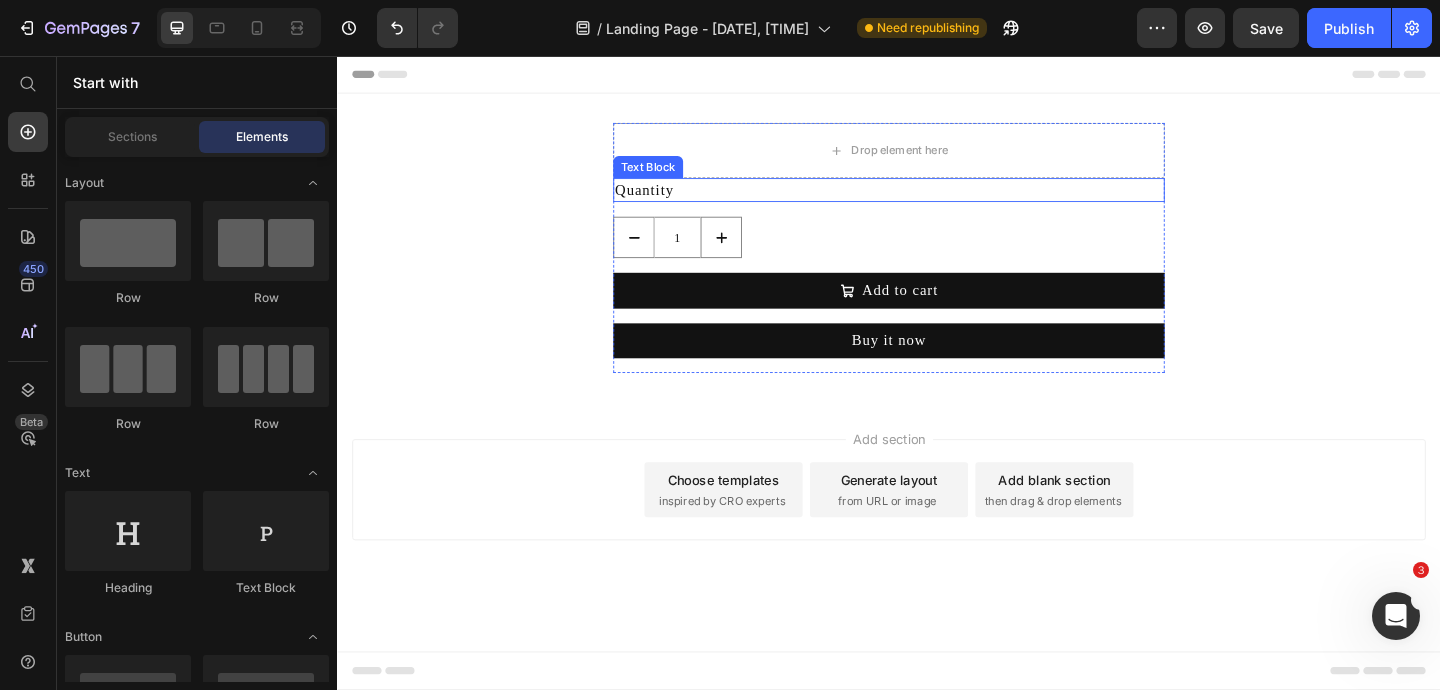 click on "Quantity" at bounding box center [937, 202] 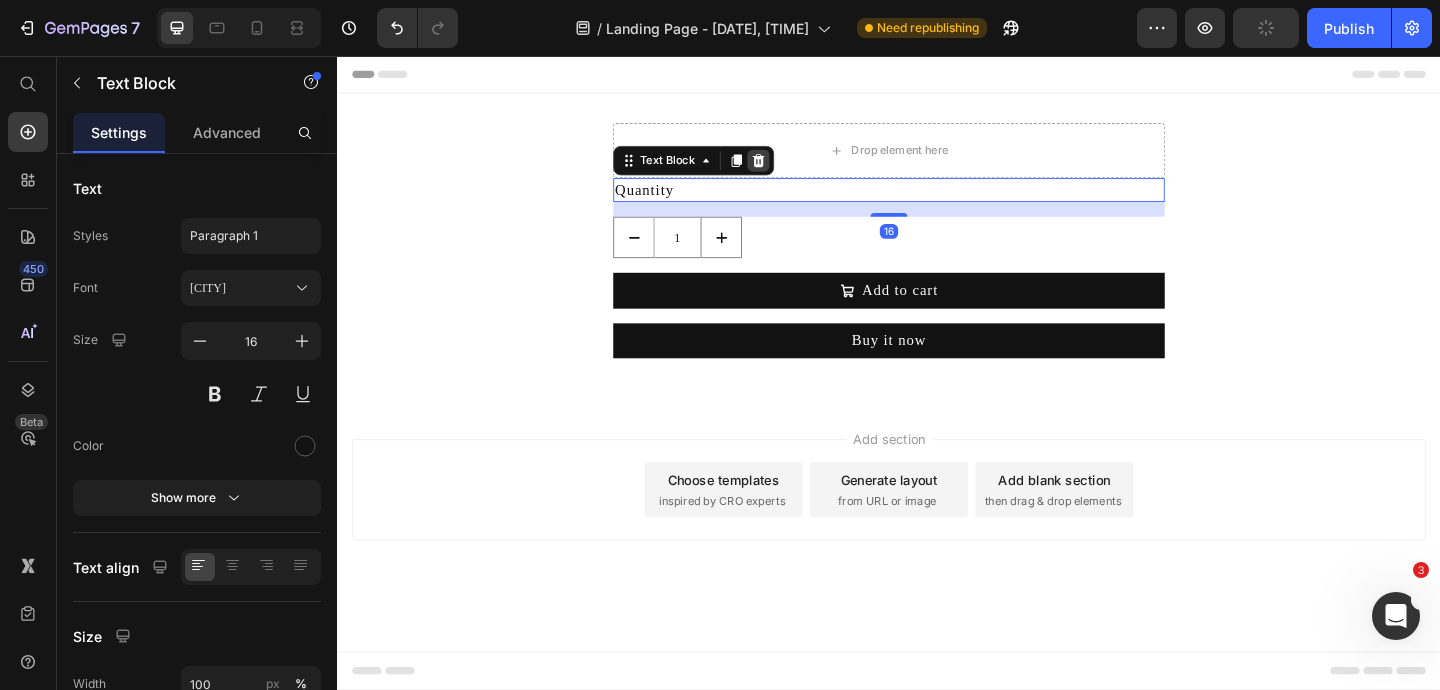 click 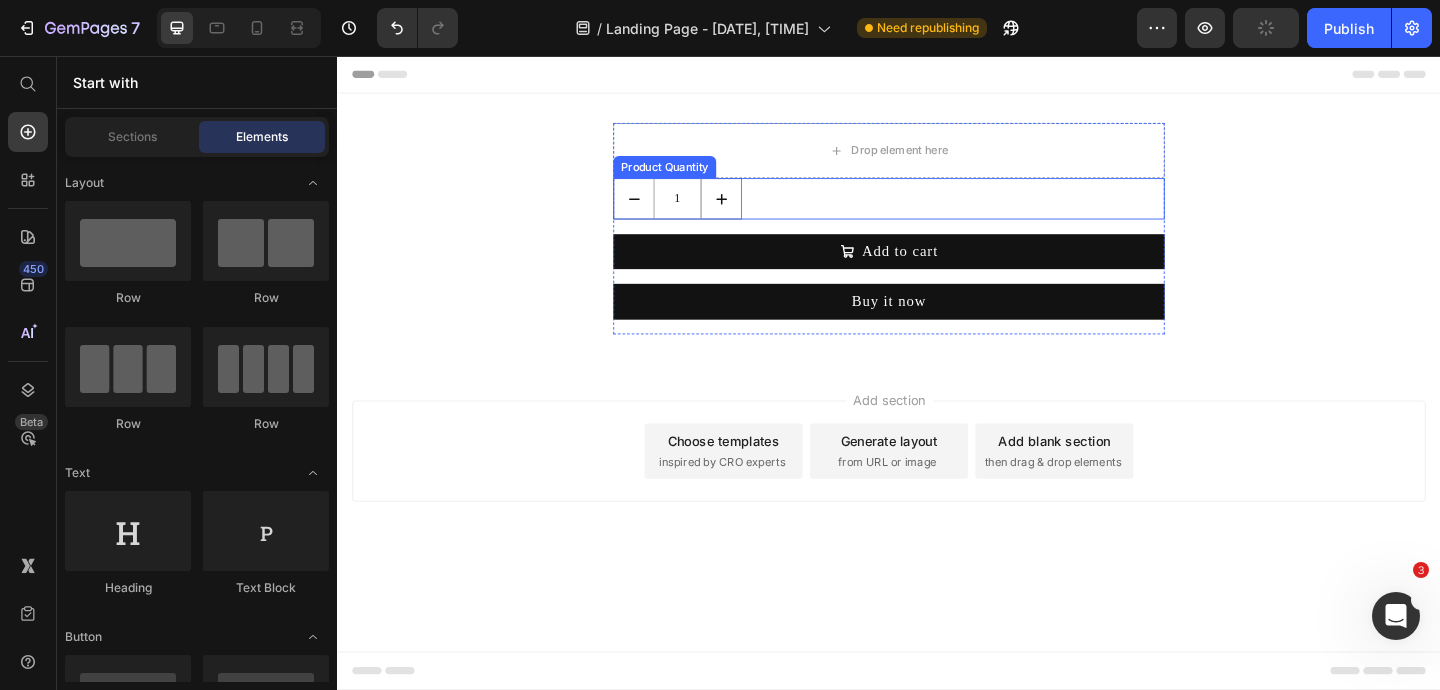 click on "1" at bounding box center (937, 211) 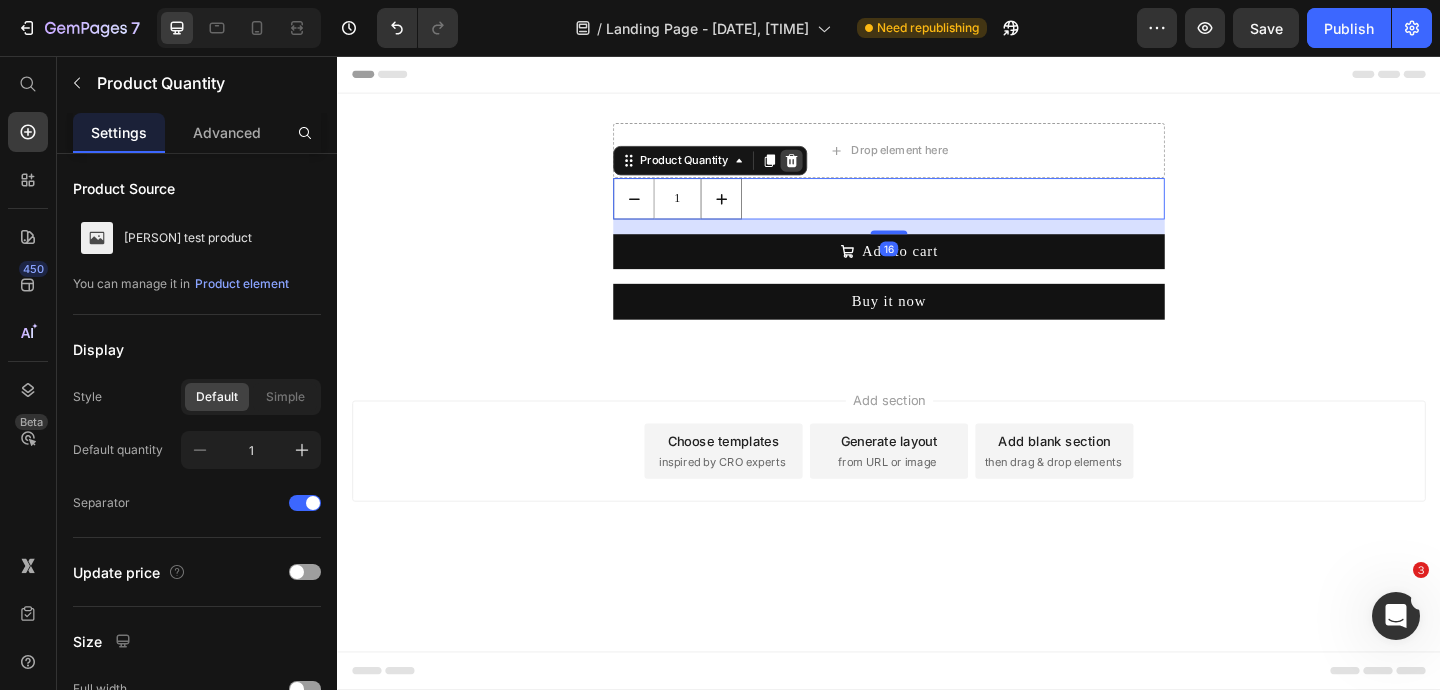 click 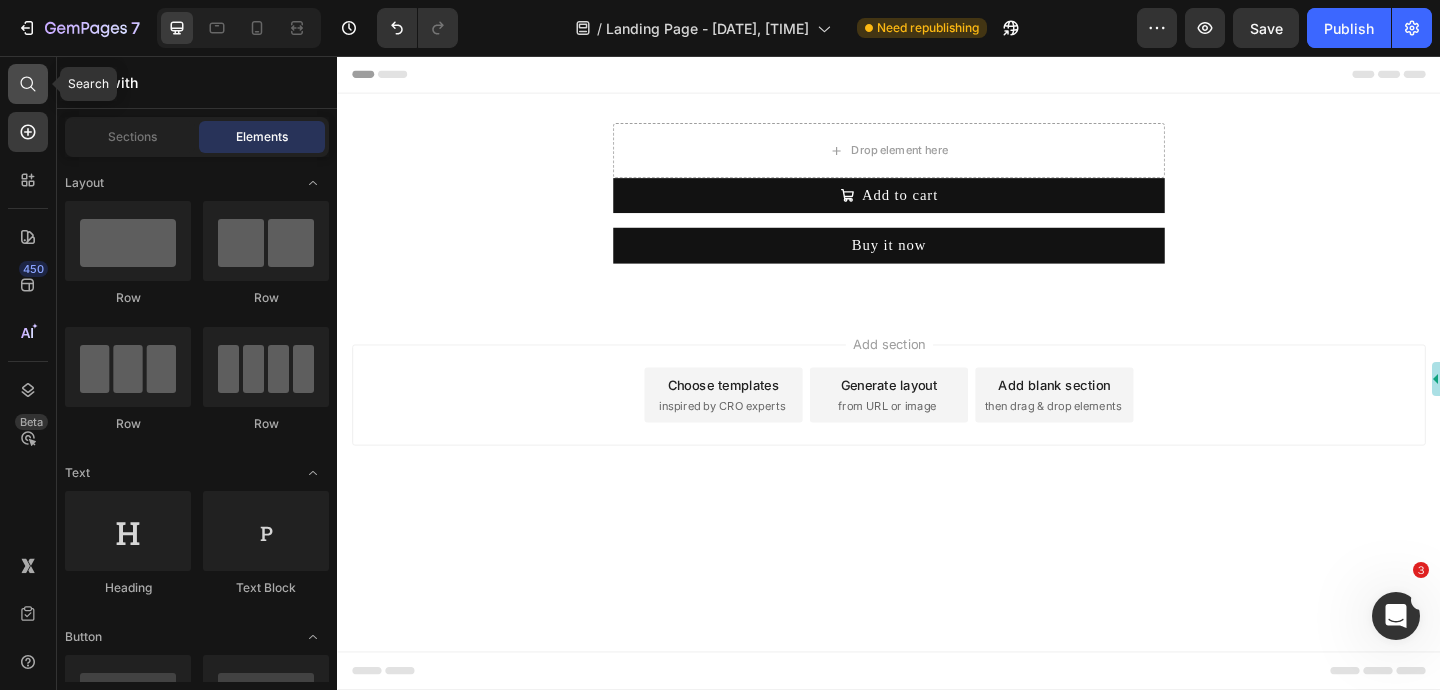 click 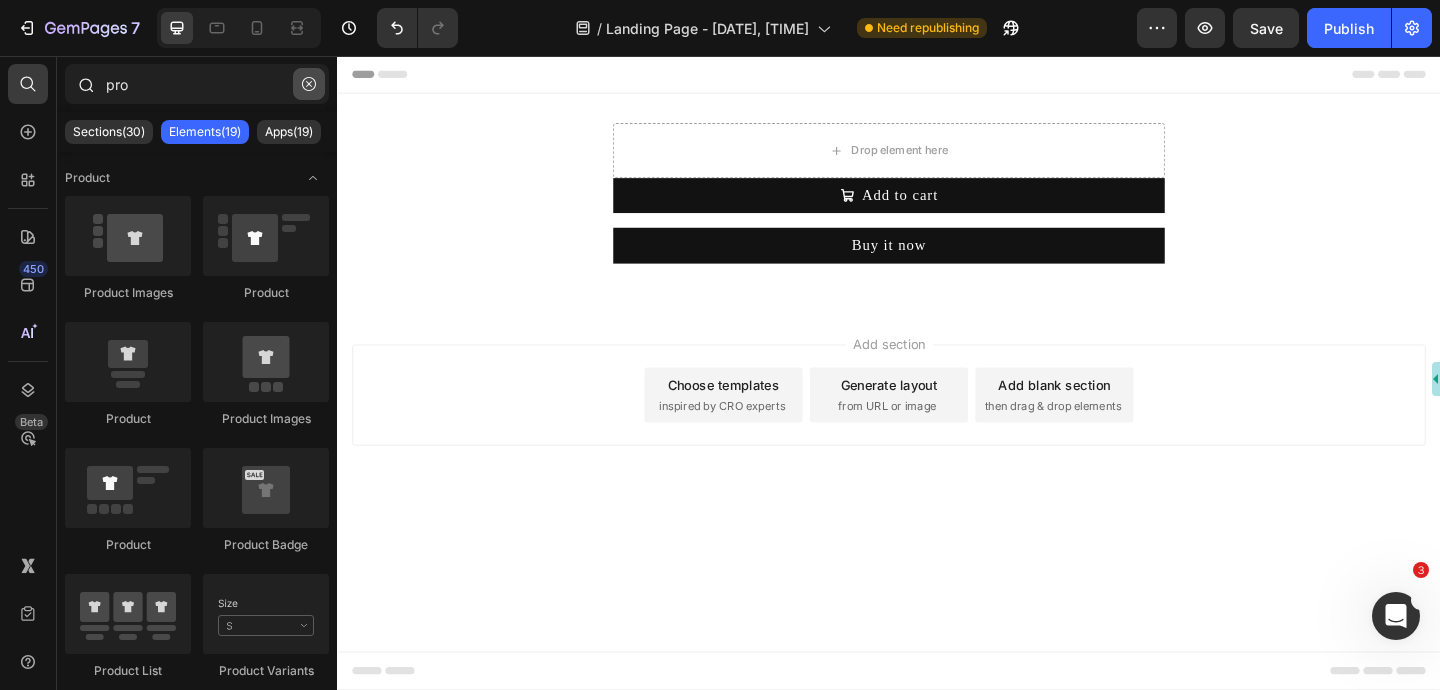 click 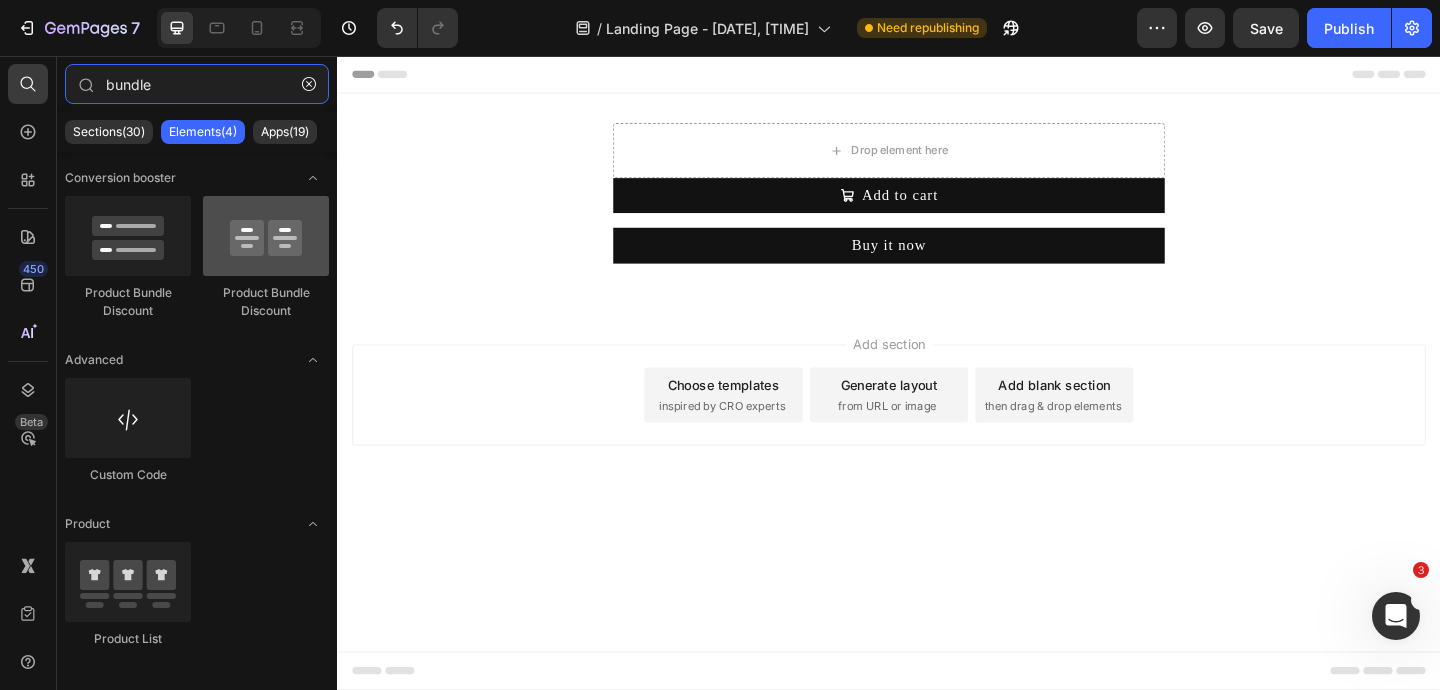 type on "bundle" 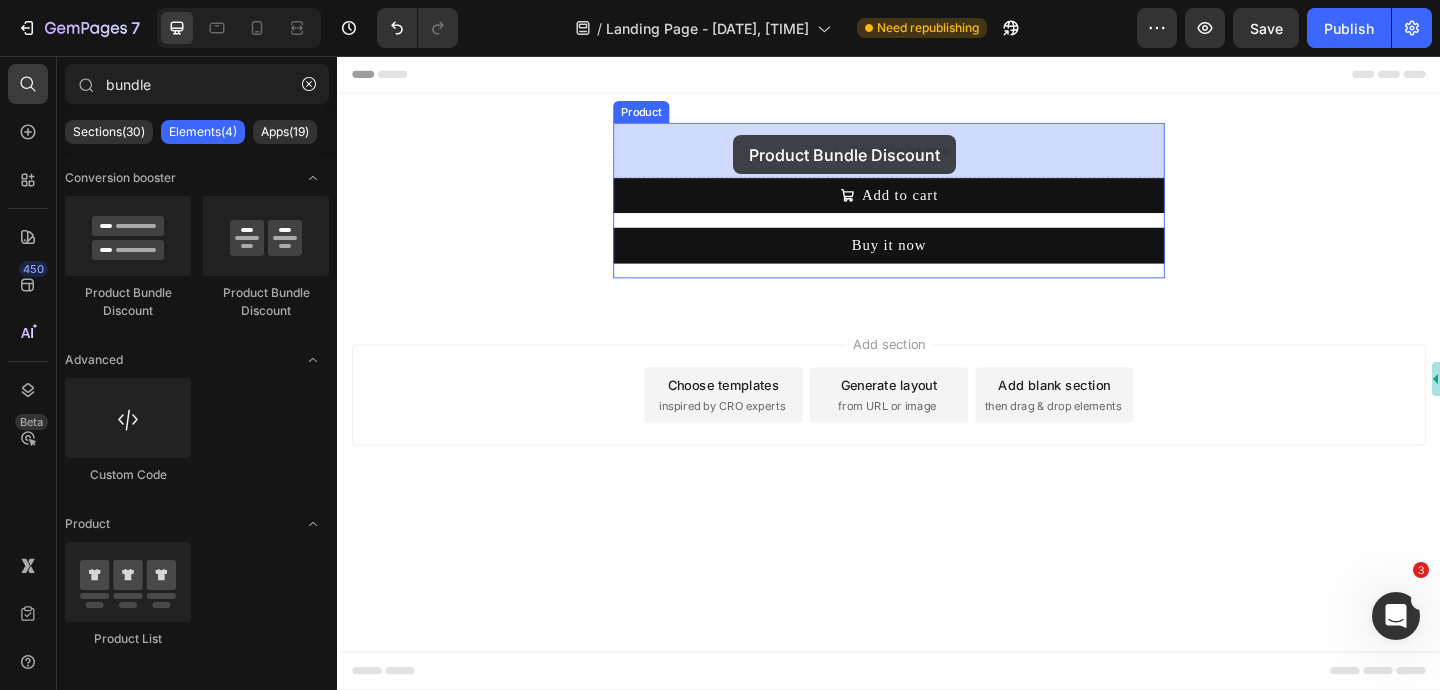 drag, startPoint x: 600, startPoint y: 276, endPoint x: 768, endPoint y: 142, distance: 214.89532 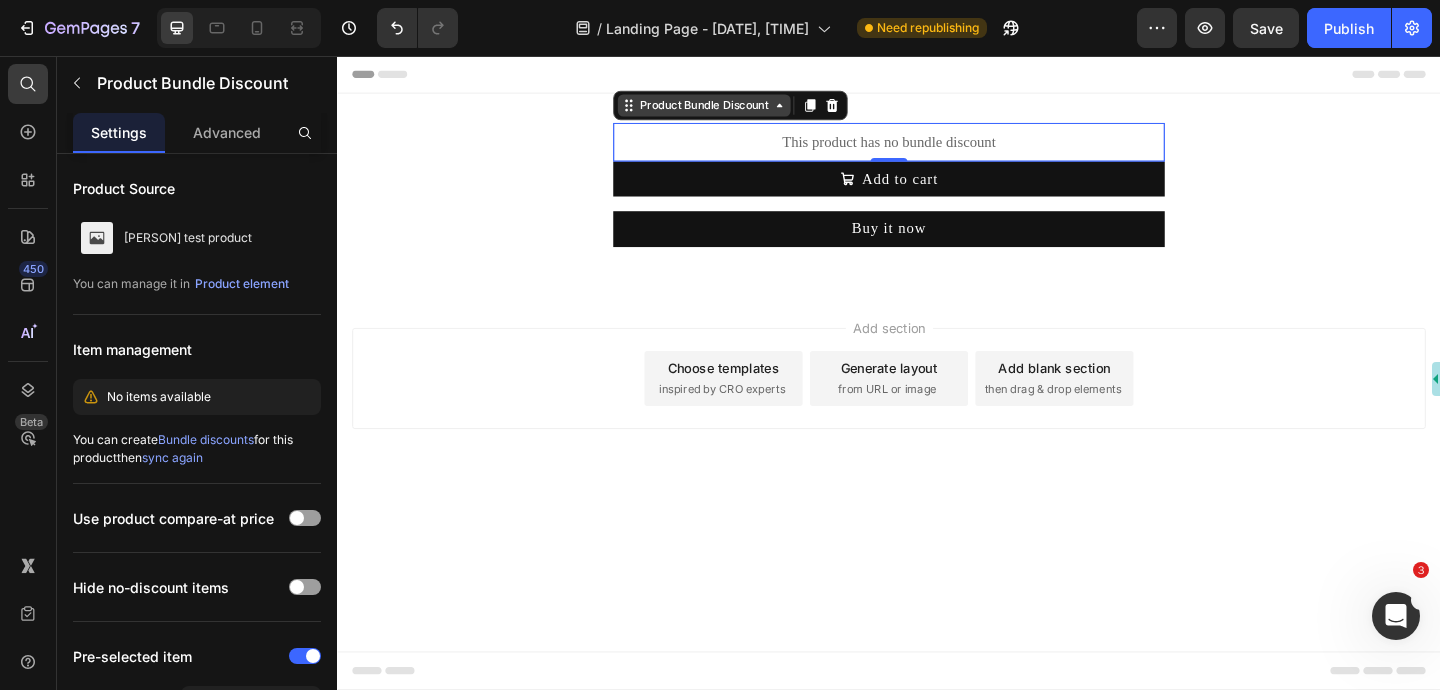 click on "Product Bundle Discount" at bounding box center (736, 110) 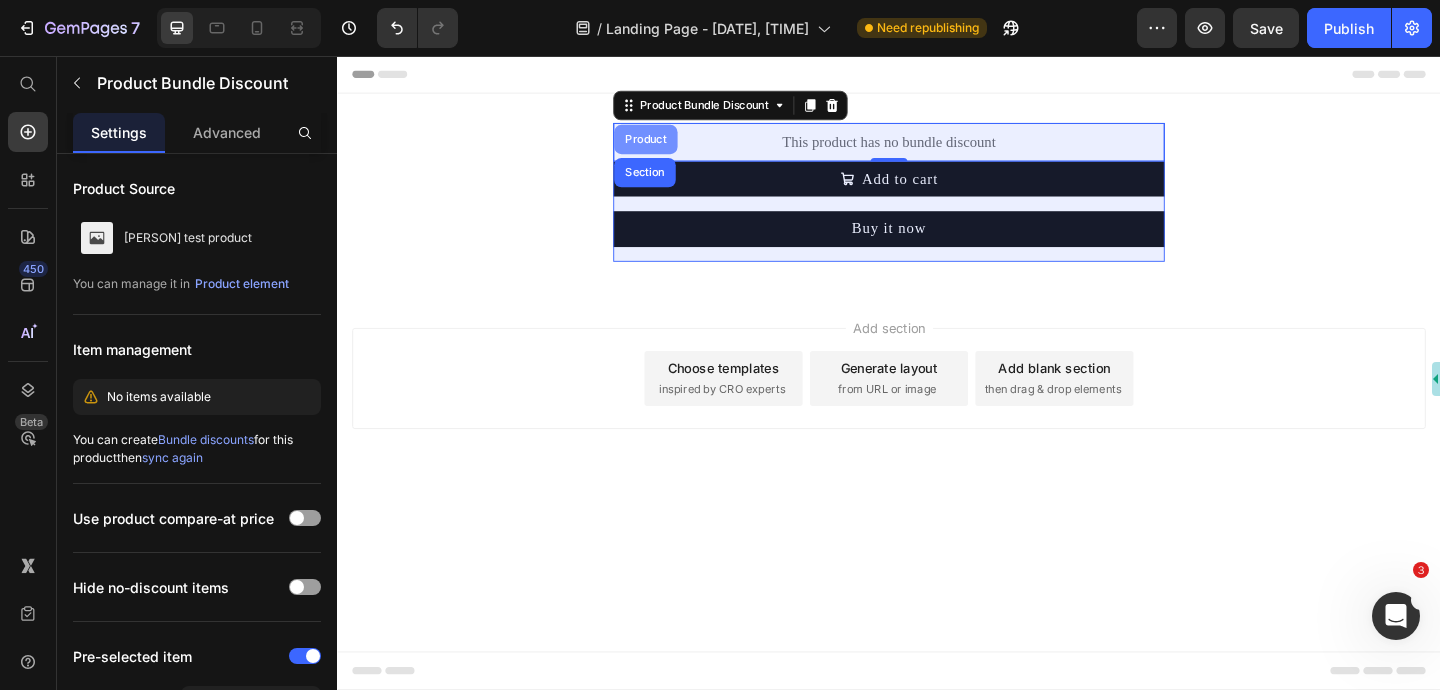 click on "Product" at bounding box center (672, 147) 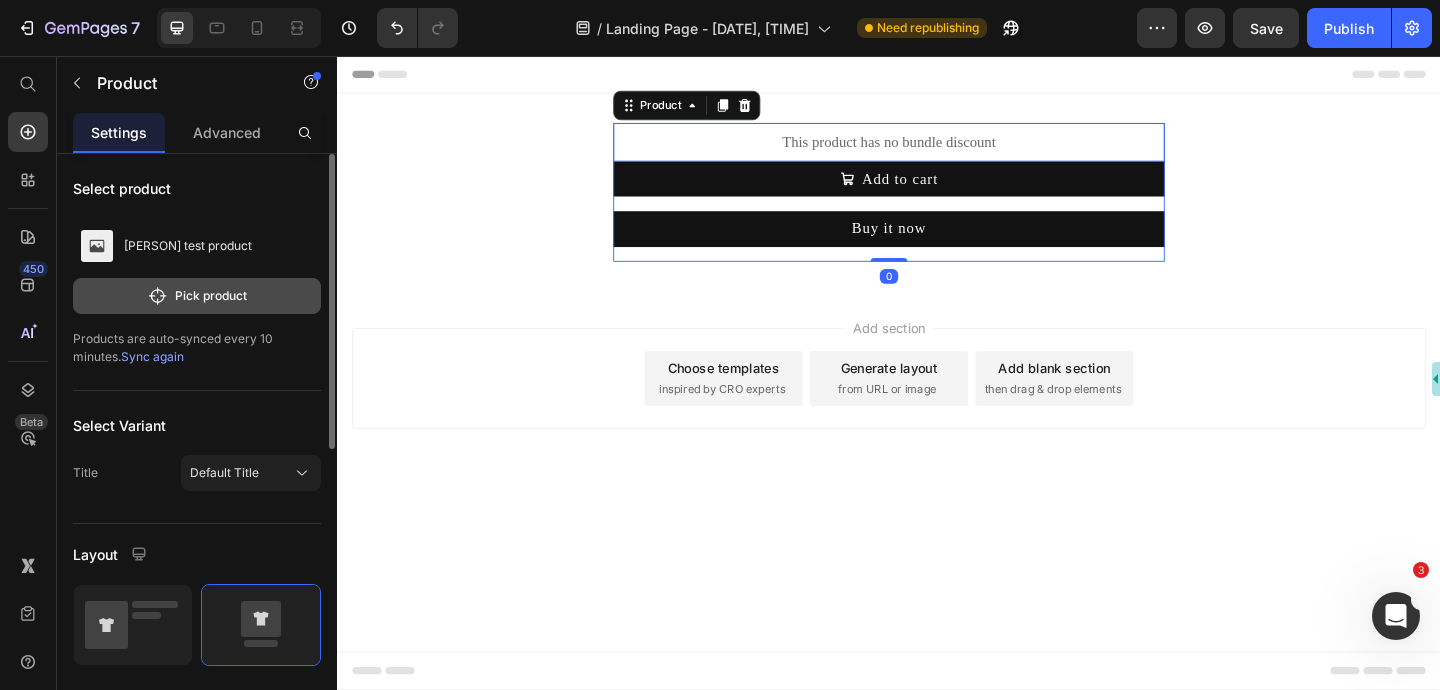 click on "Pick product" 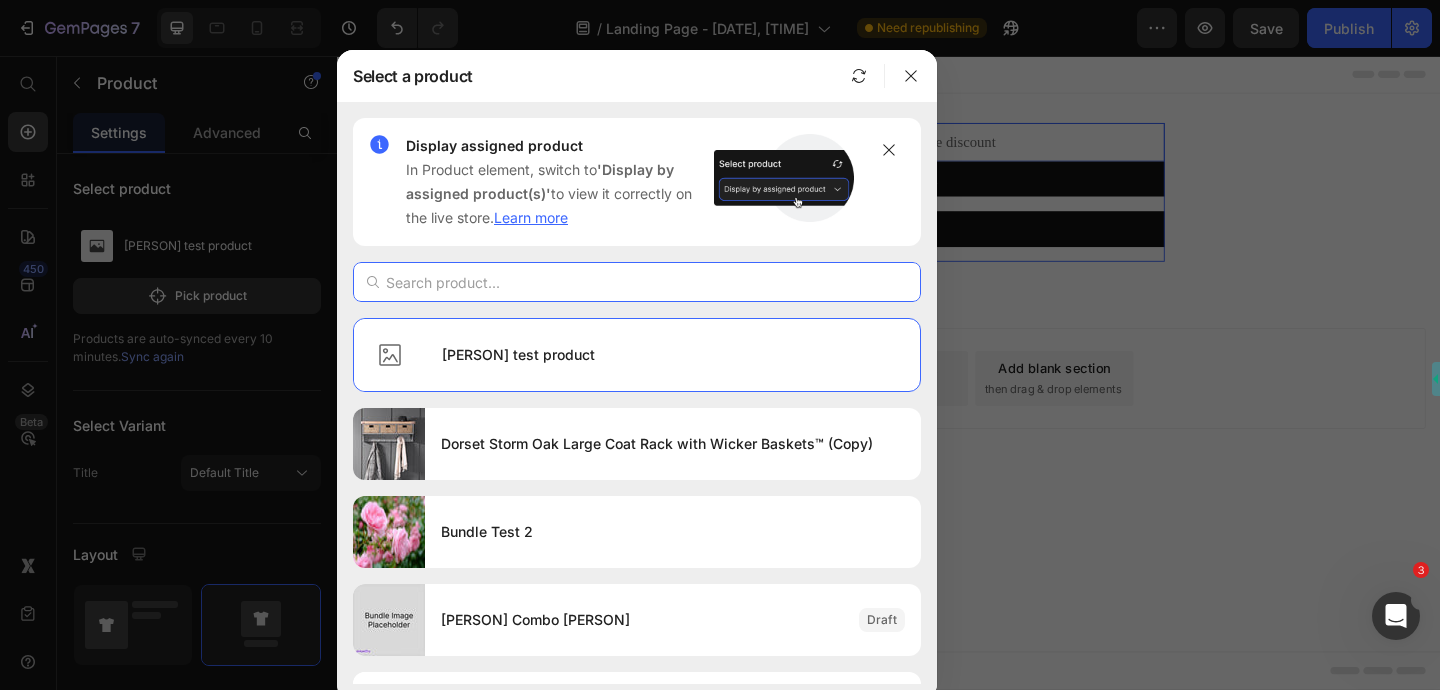 click at bounding box center (637, 282) 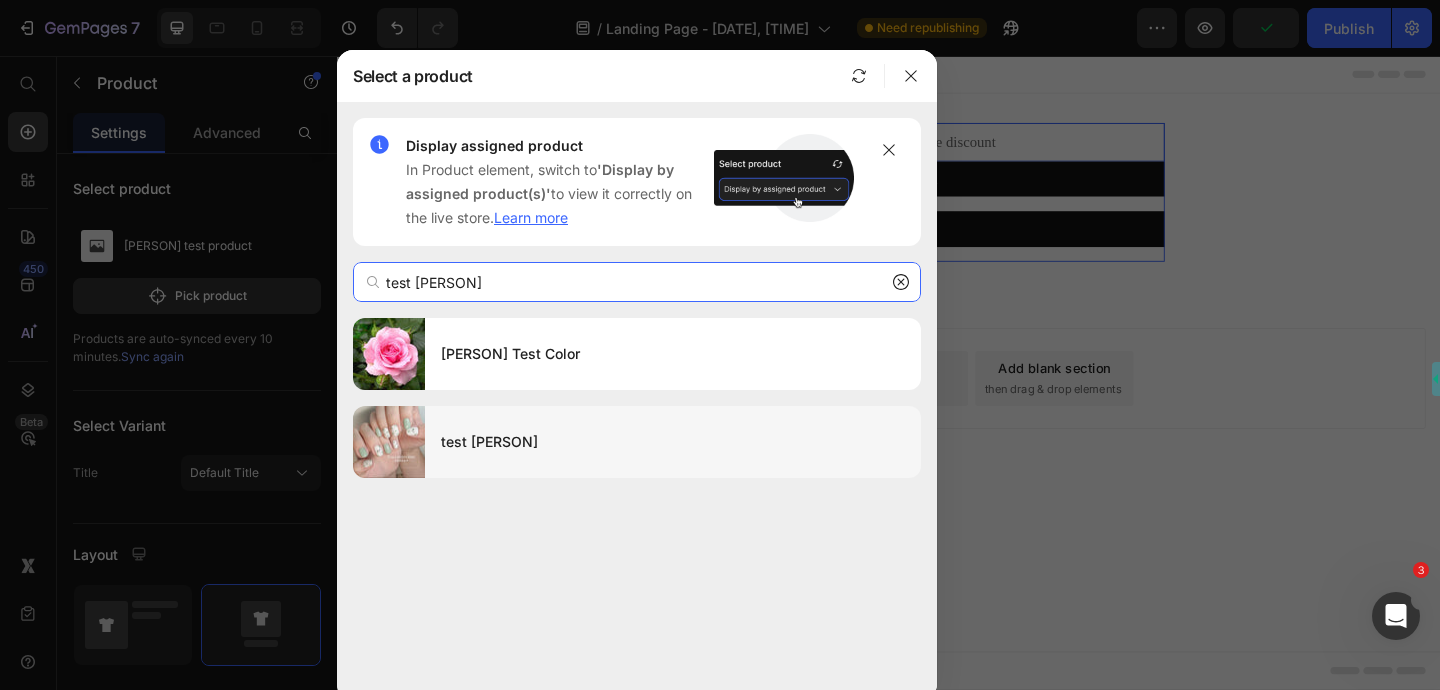 type on "test [PERSON]" 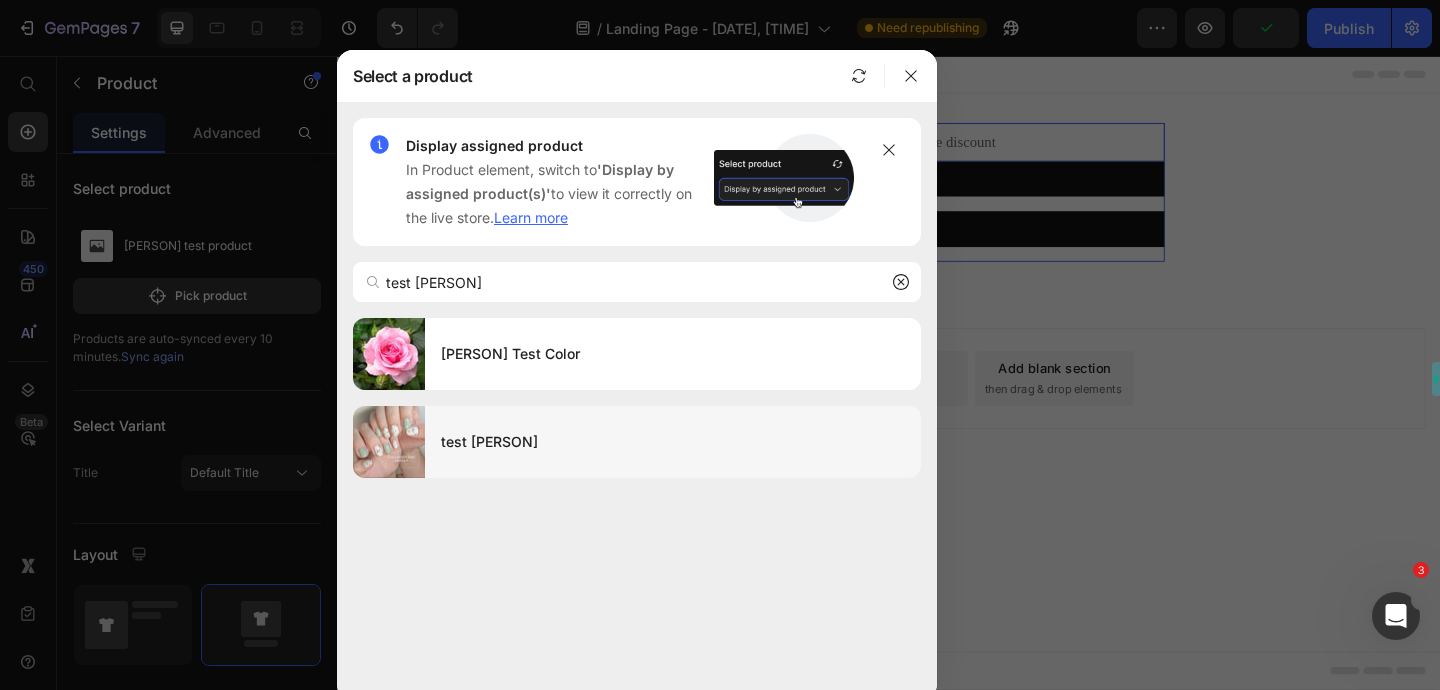click on "test [PERSON]" at bounding box center (673, 442) 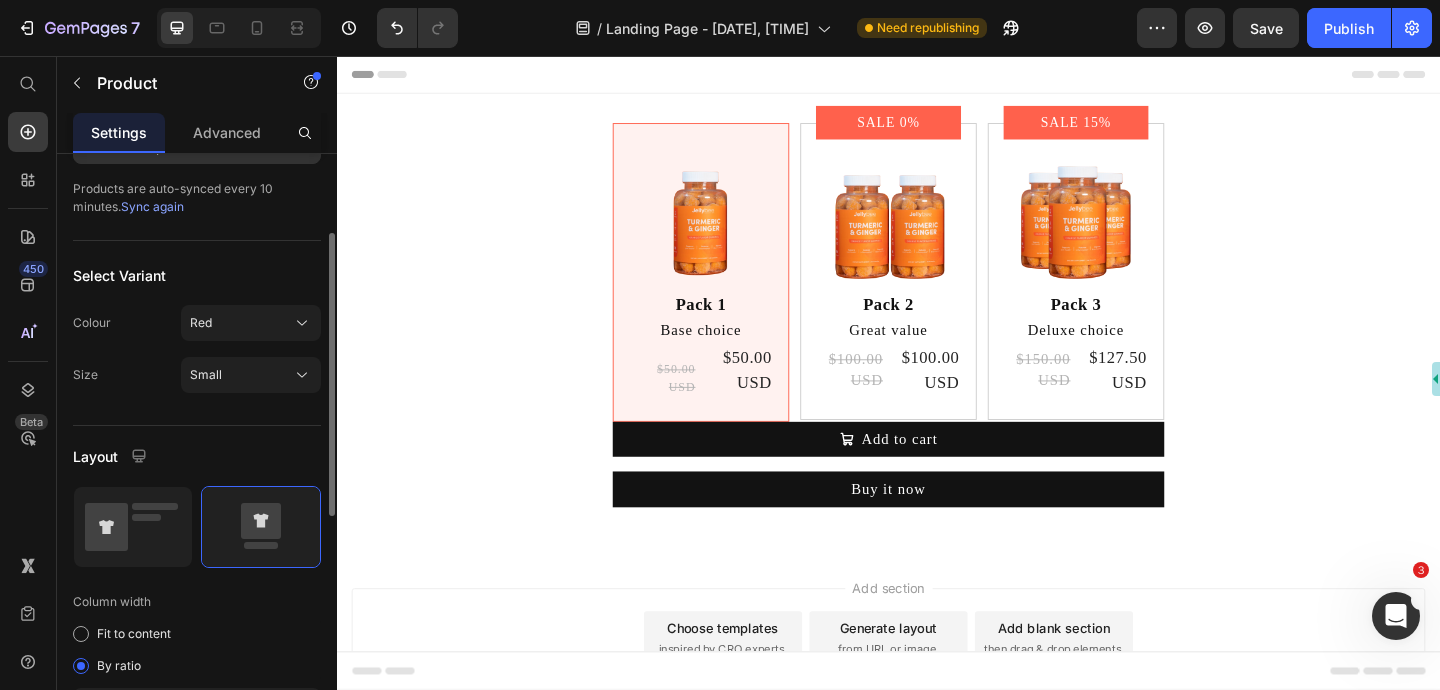 scroll, scrollTop: 155, scrollLeft: 0, axis: vertical 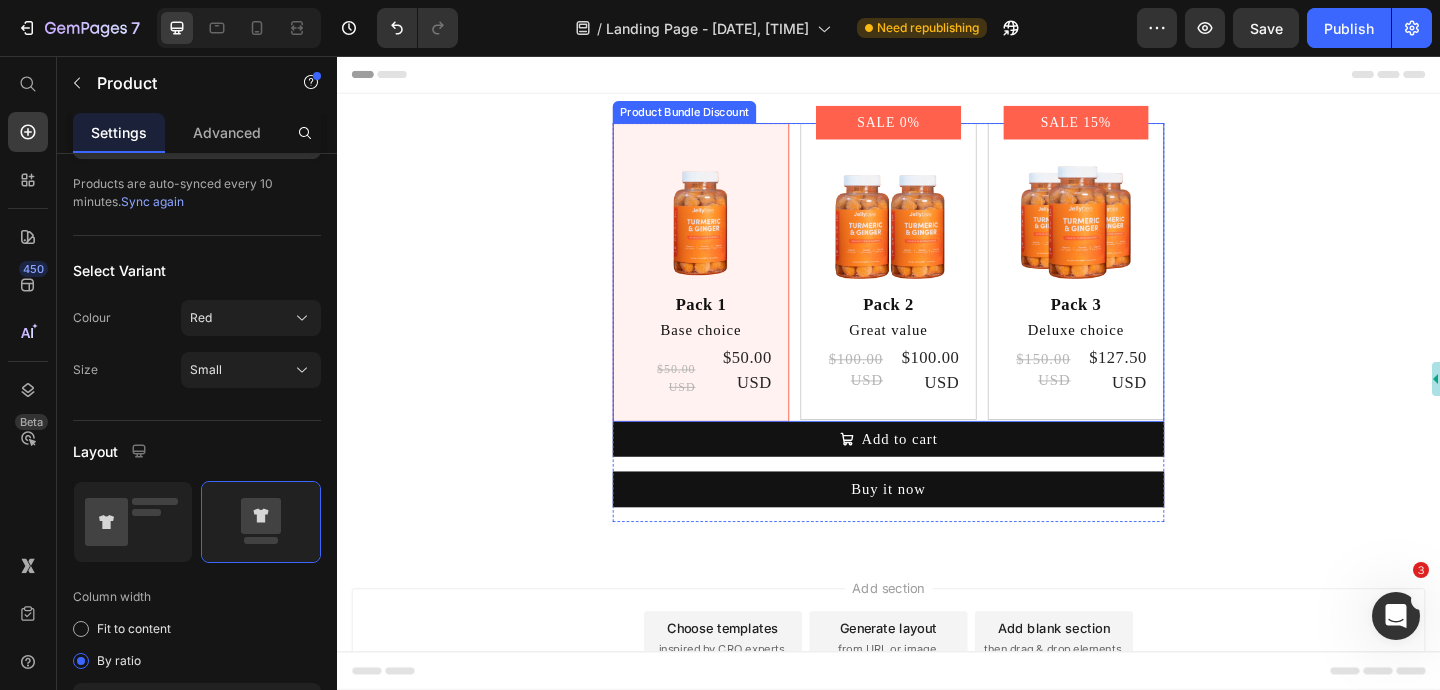 click on "Product Bundle Discount" at bounding box center (715, 117) 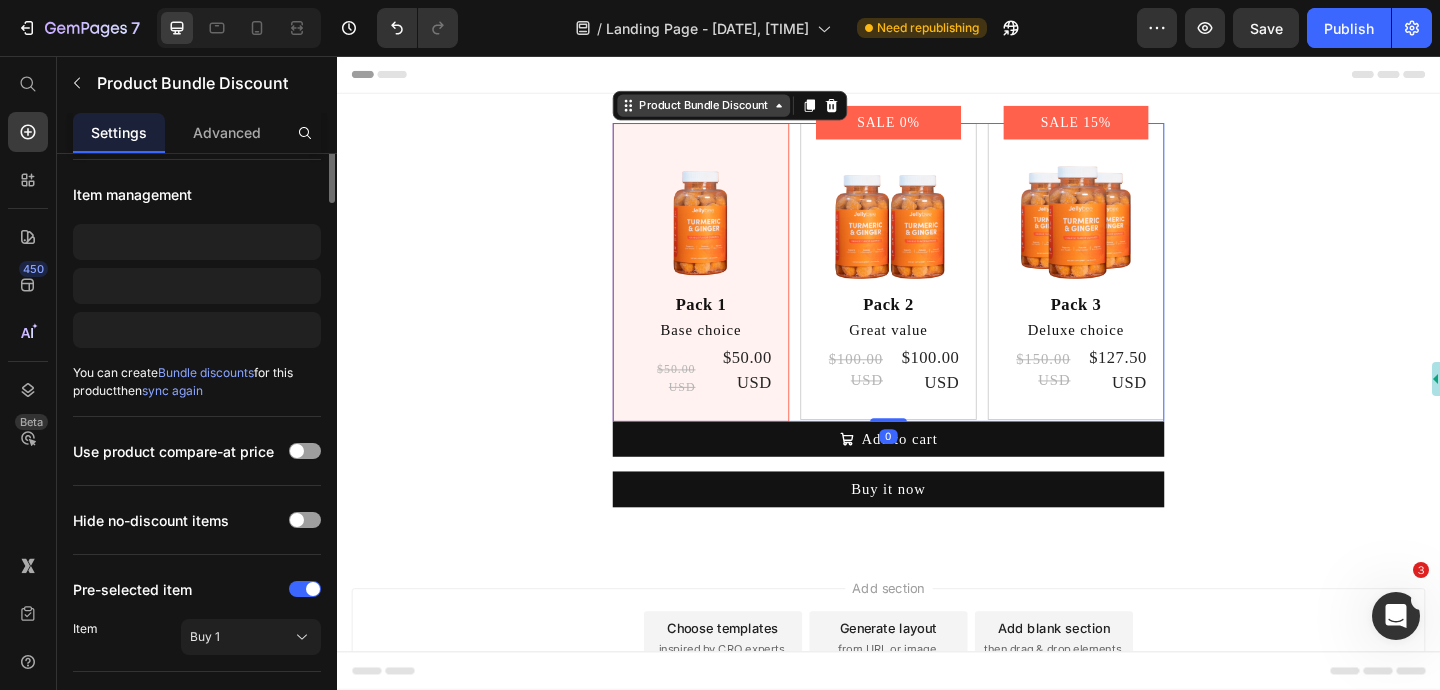 scroll, scrollTop: 0, scrollLeft: 0, axis: both 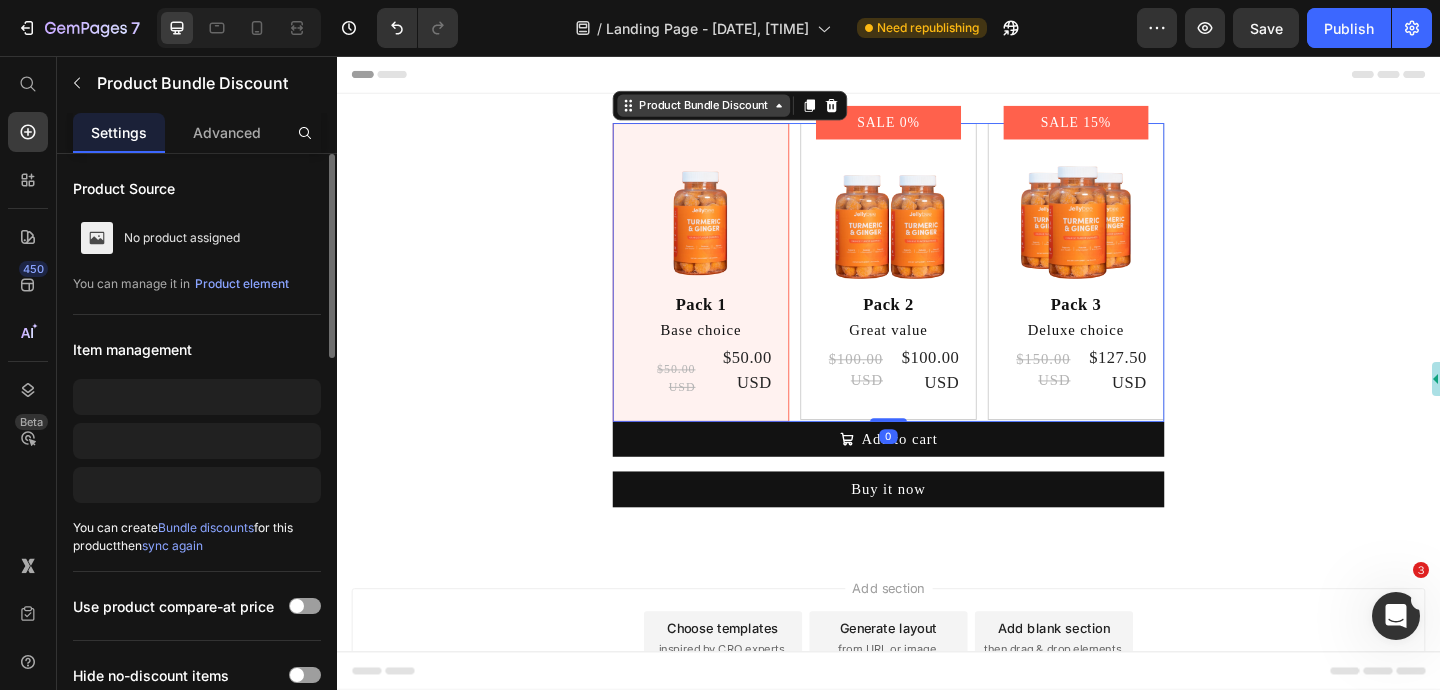 click on "Product Bundle Discount" at bounding box center [736, 110] 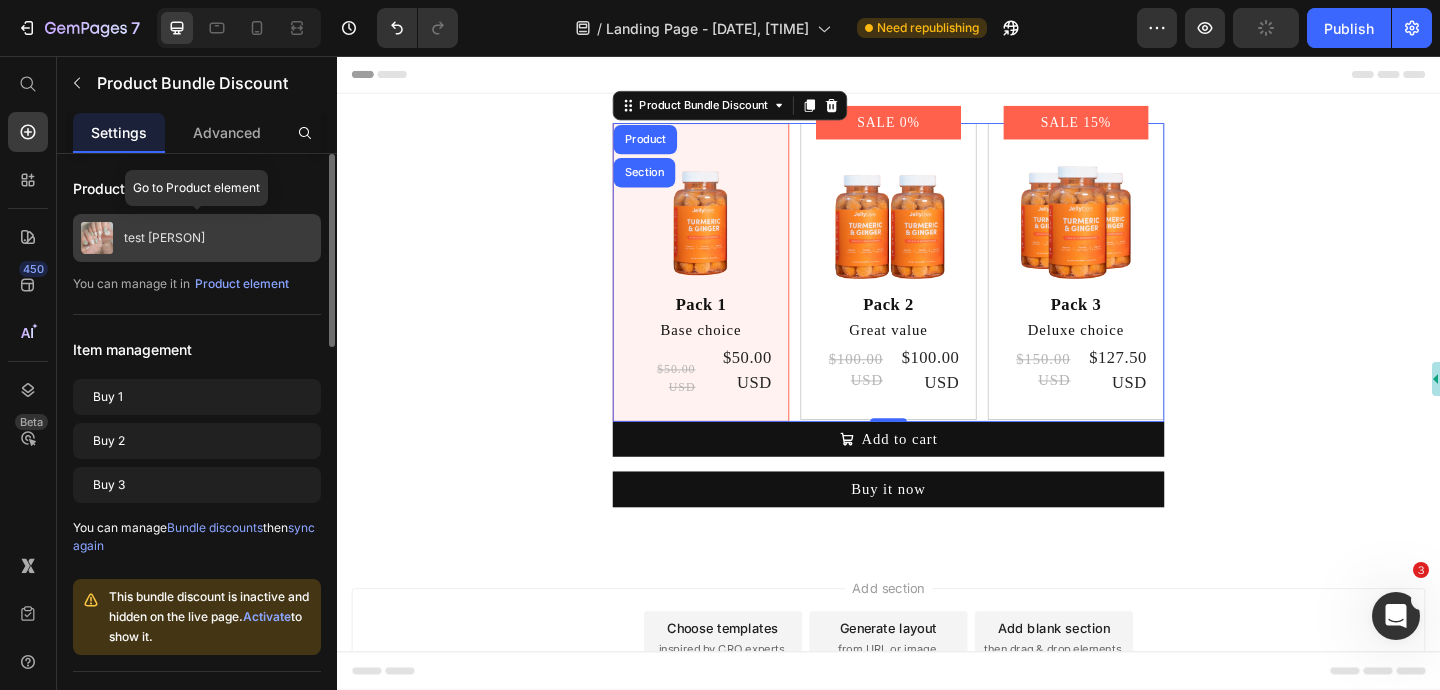 click on "test [PERSON]" at bounding box center [197, 238] 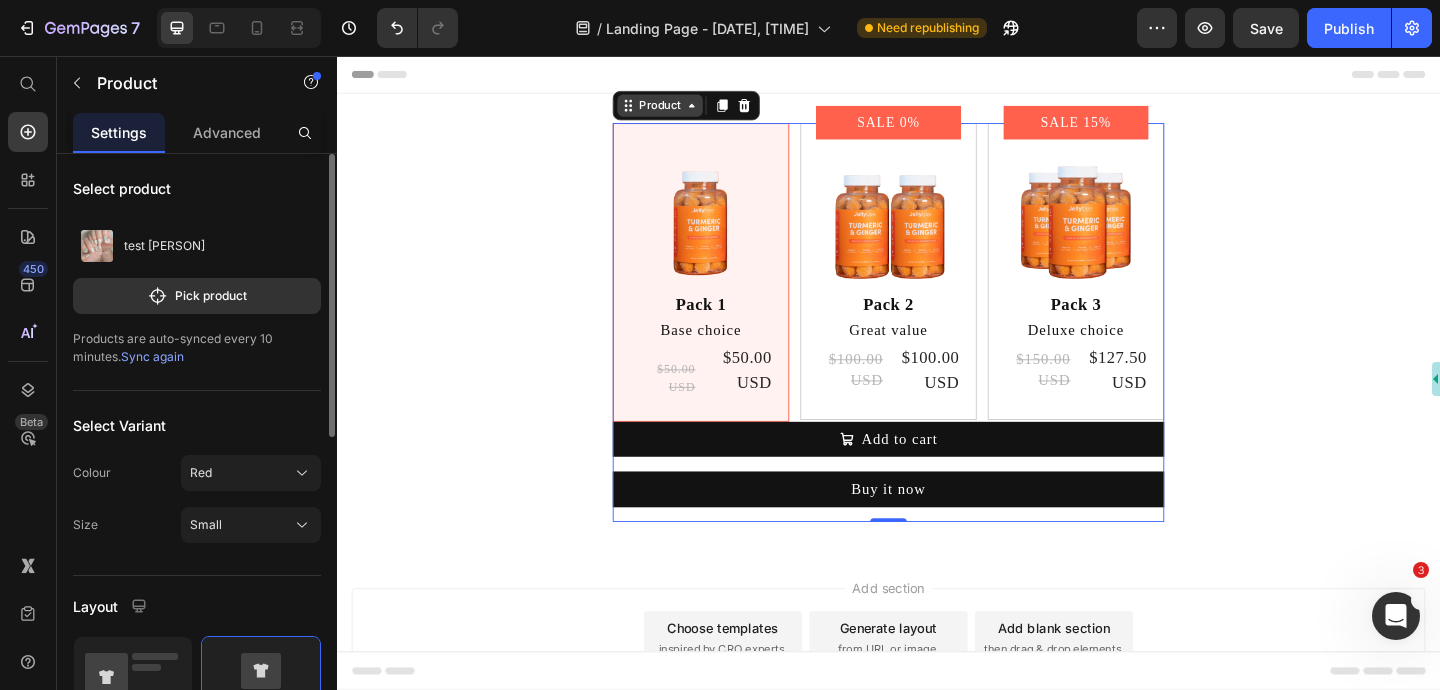click on "Product" at bounding box center (688, 110) 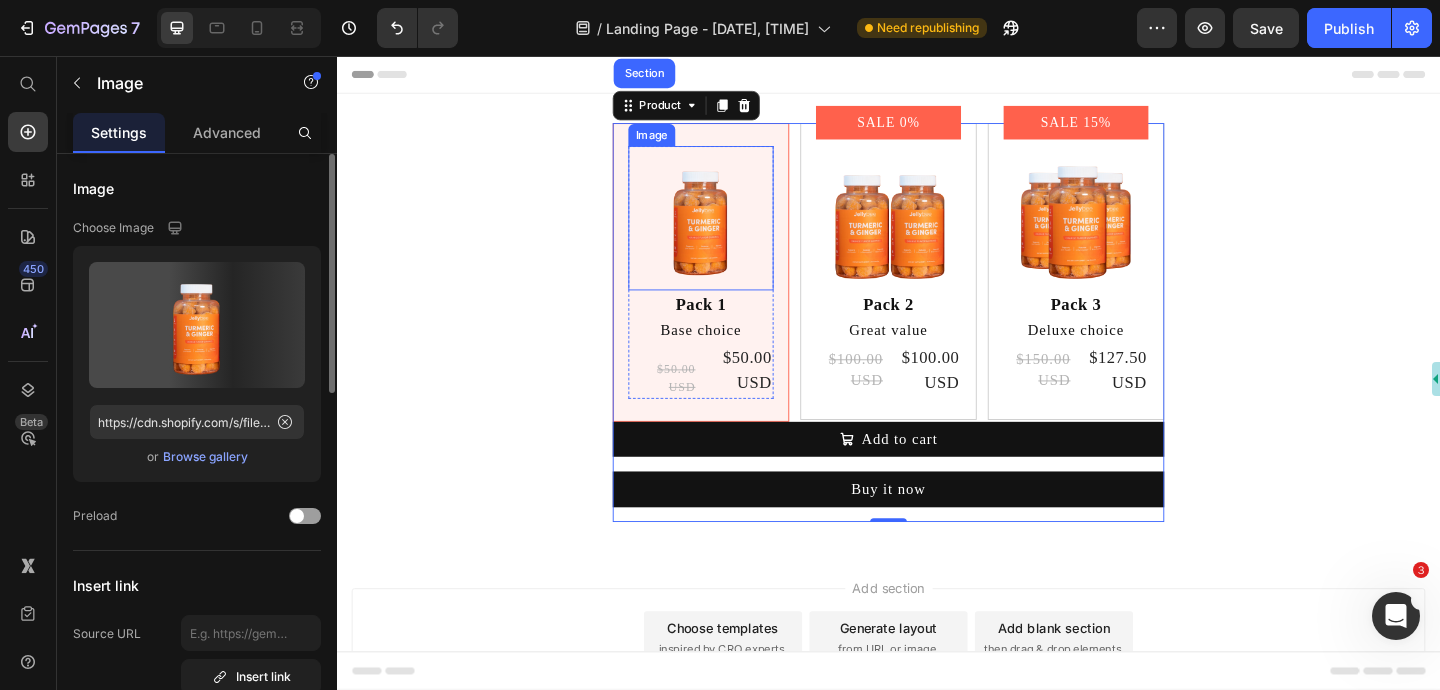 click at bounding box center [733, 232] 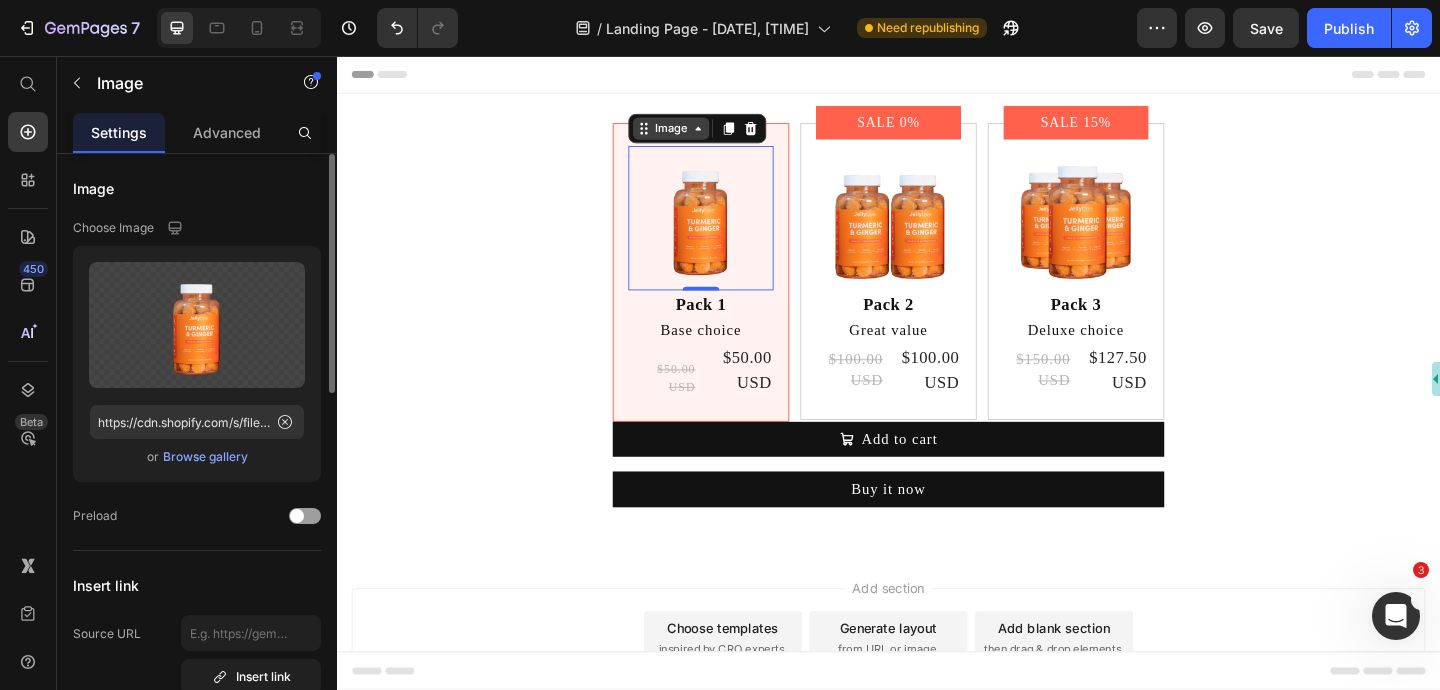 click on "Image" at bounding box center (700, 135) 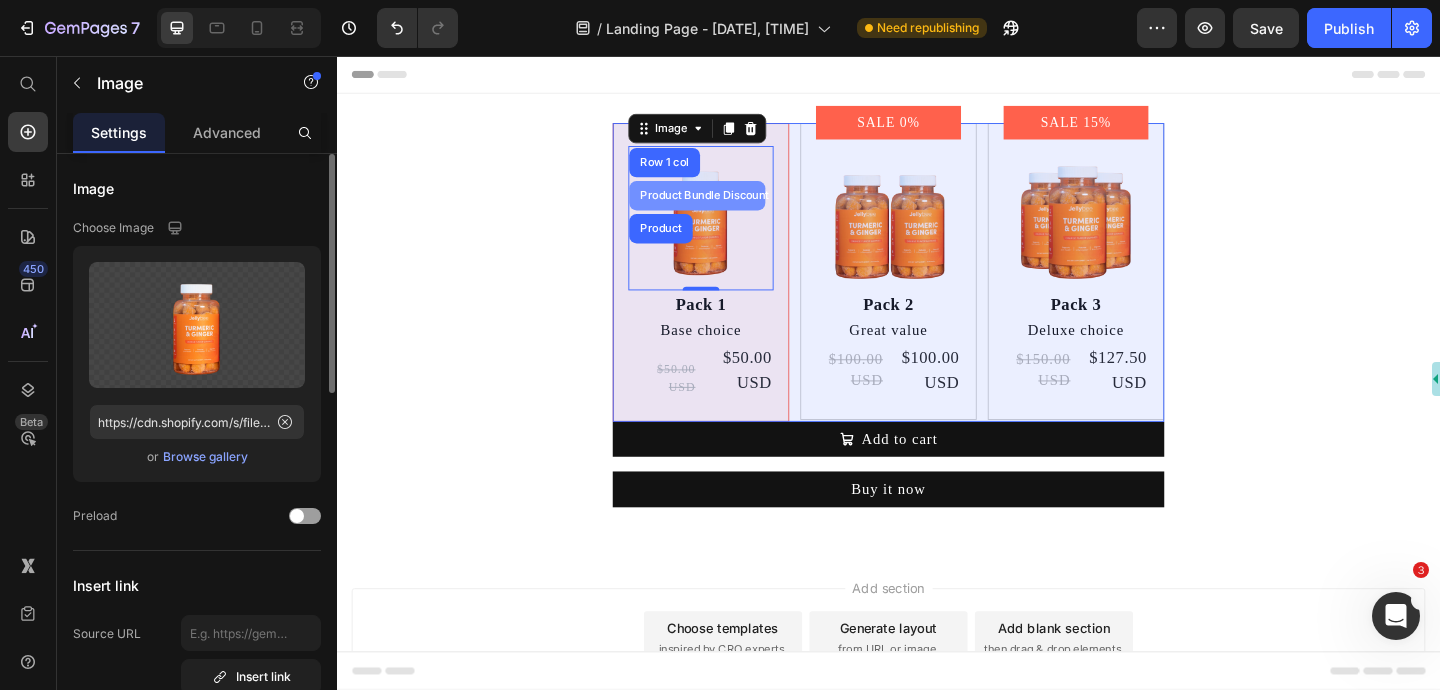 click on "Product Bundle Discount" at bounding box center (729, 208) 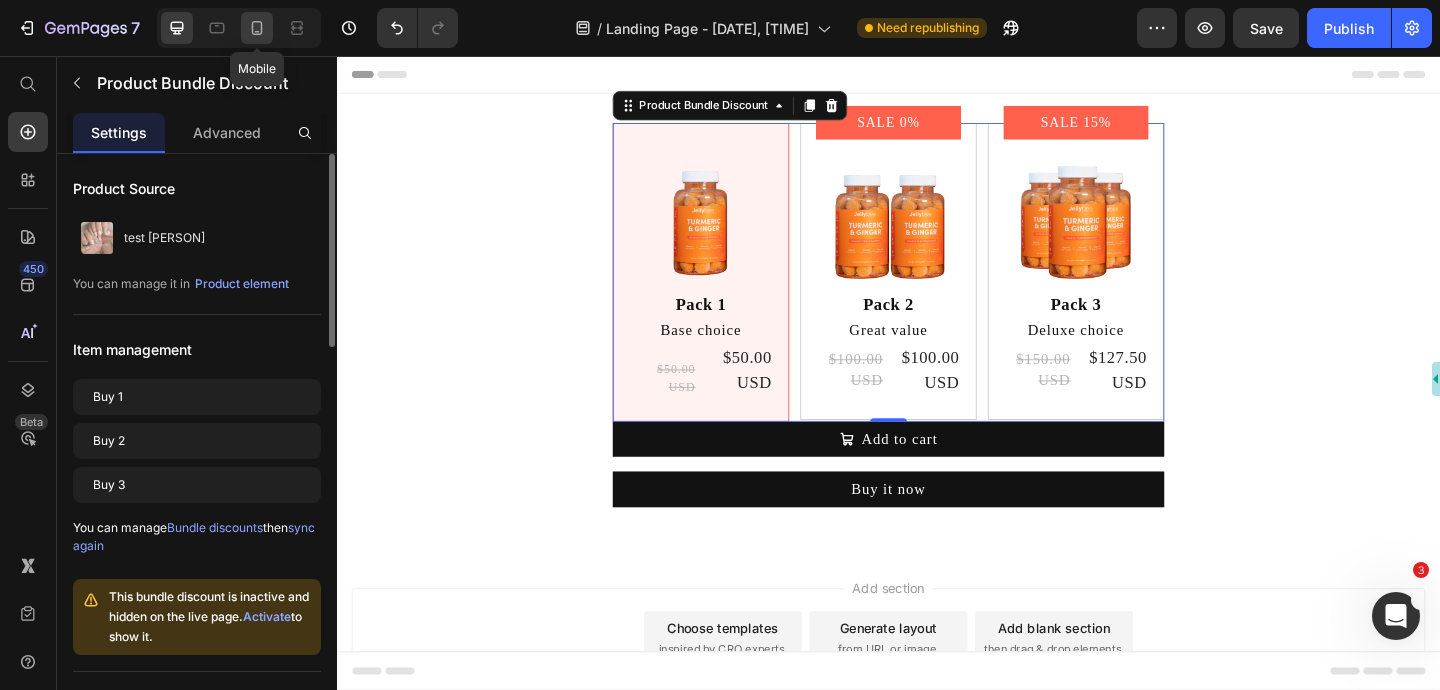 click 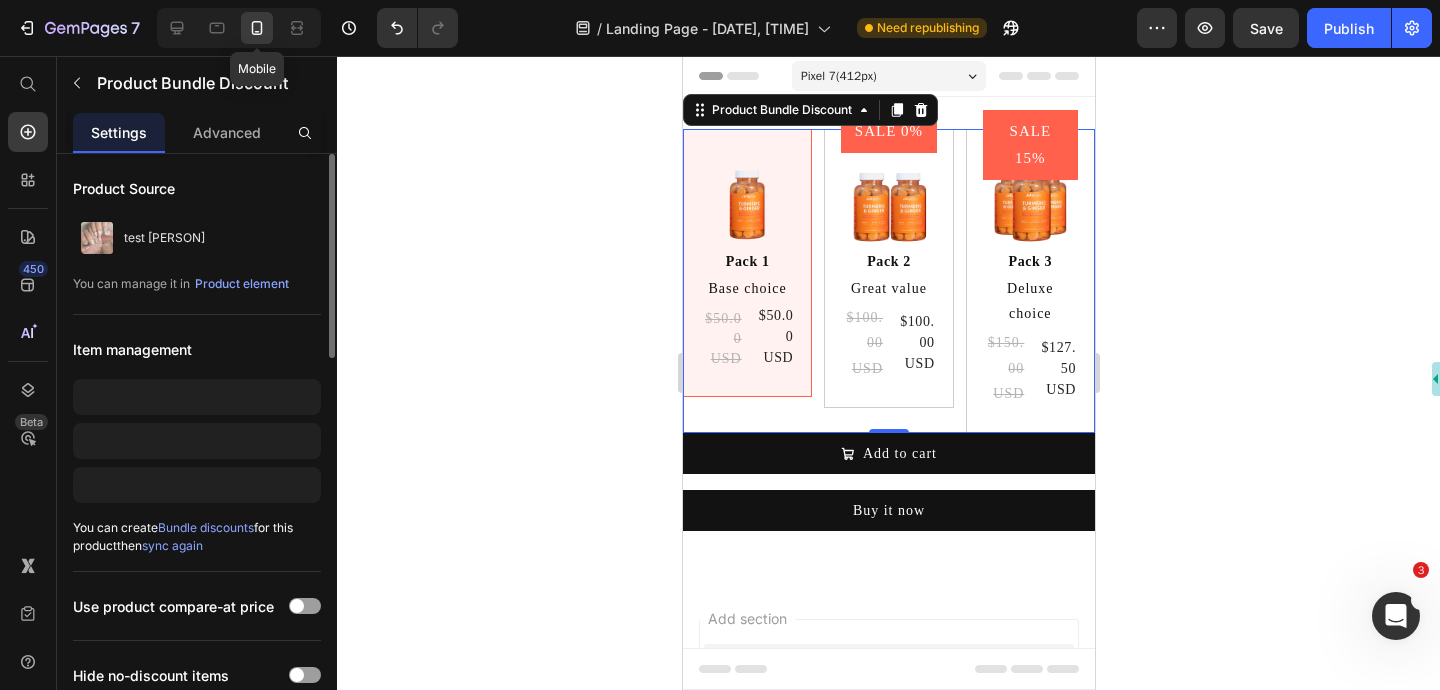 scroll, scrollTop: 3, scrollLeft: 0, axis: vertical 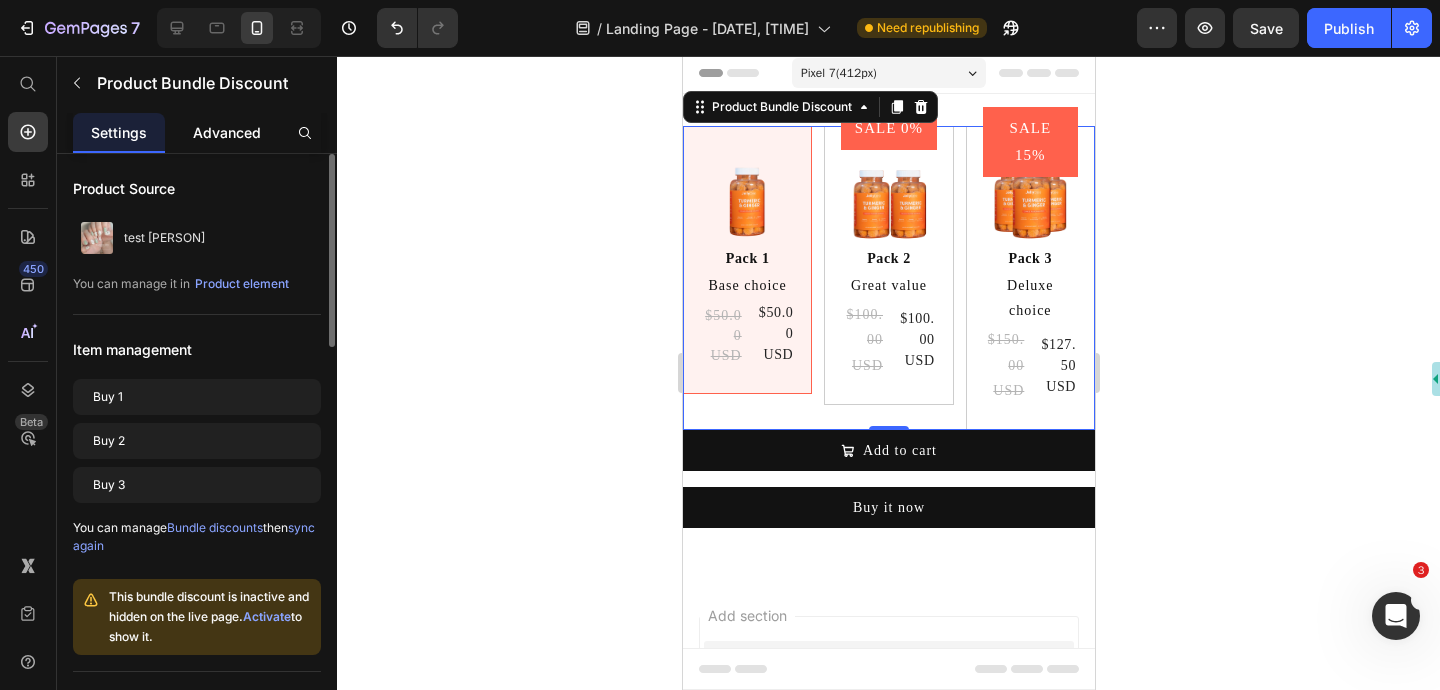 click on "Advanced" at bounding box center (227, 132) 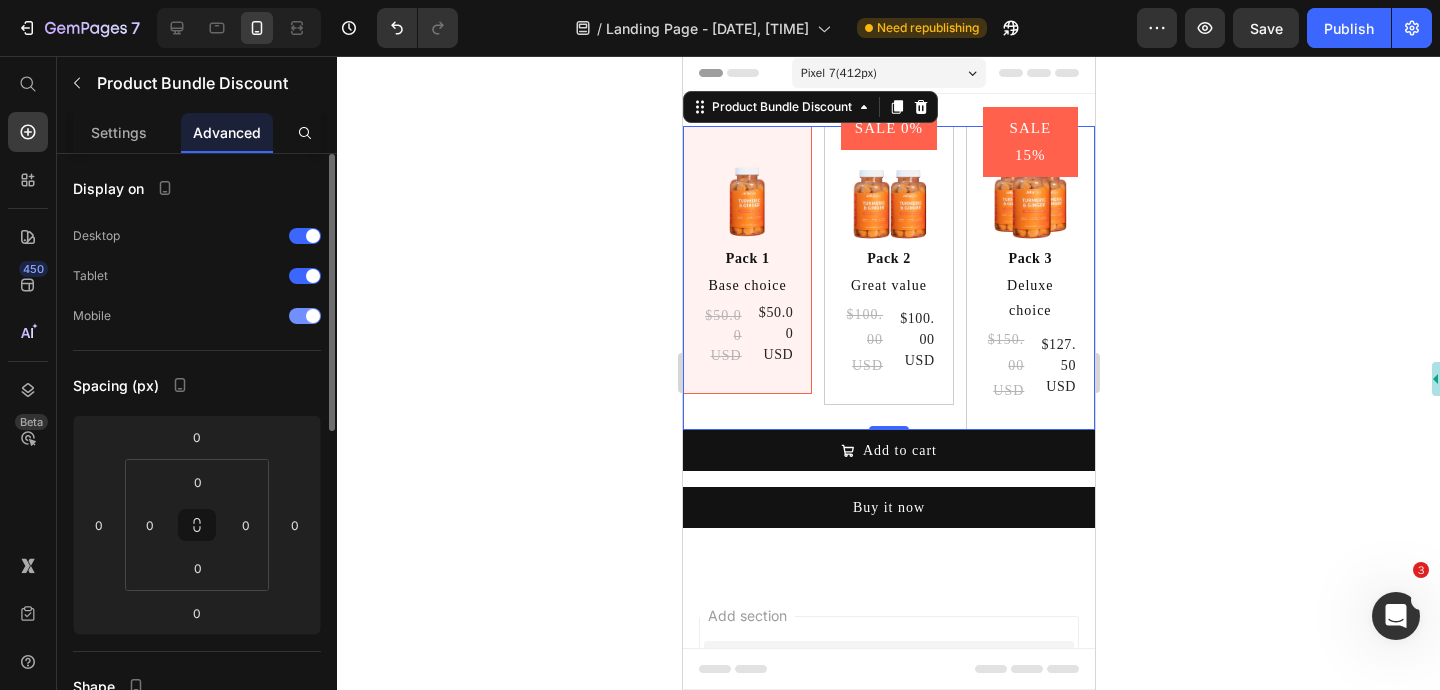 click at bounding box center (313, 316) 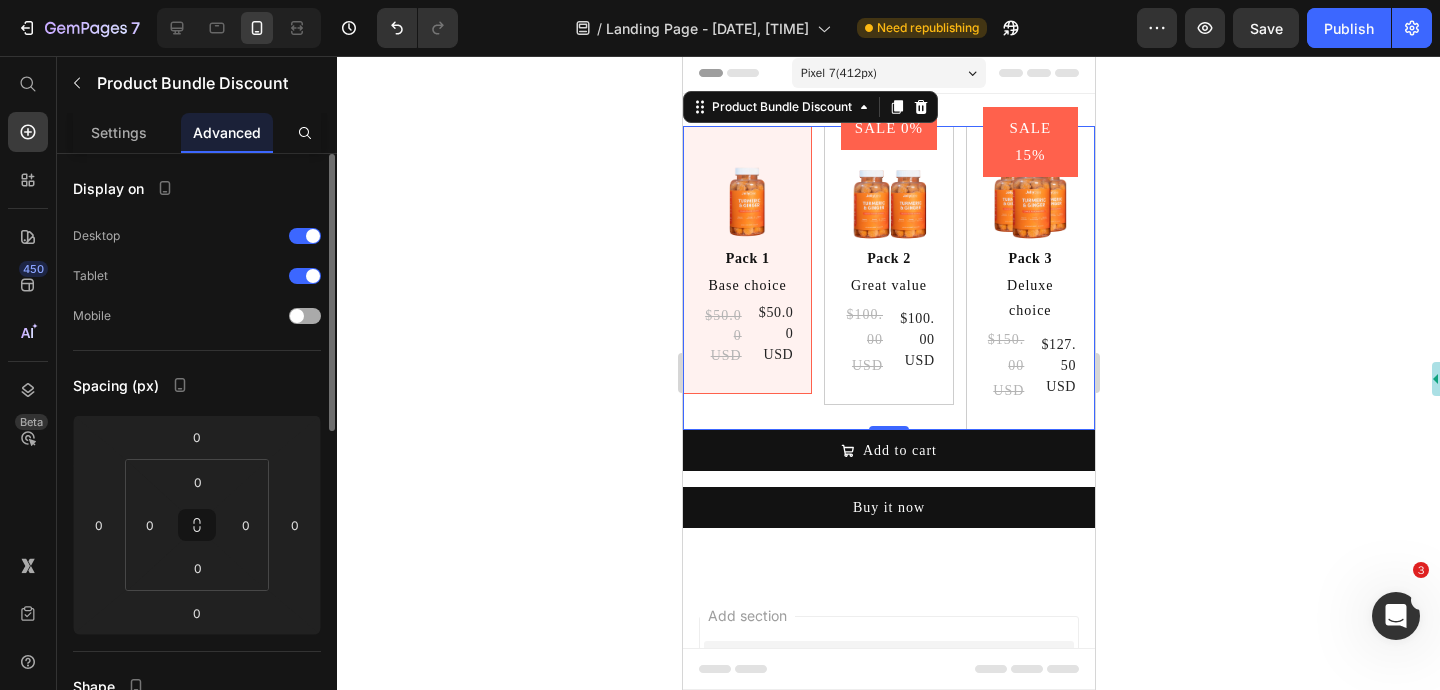 scroll, scrollTop: 0, scrollLeft: 0, axis: both 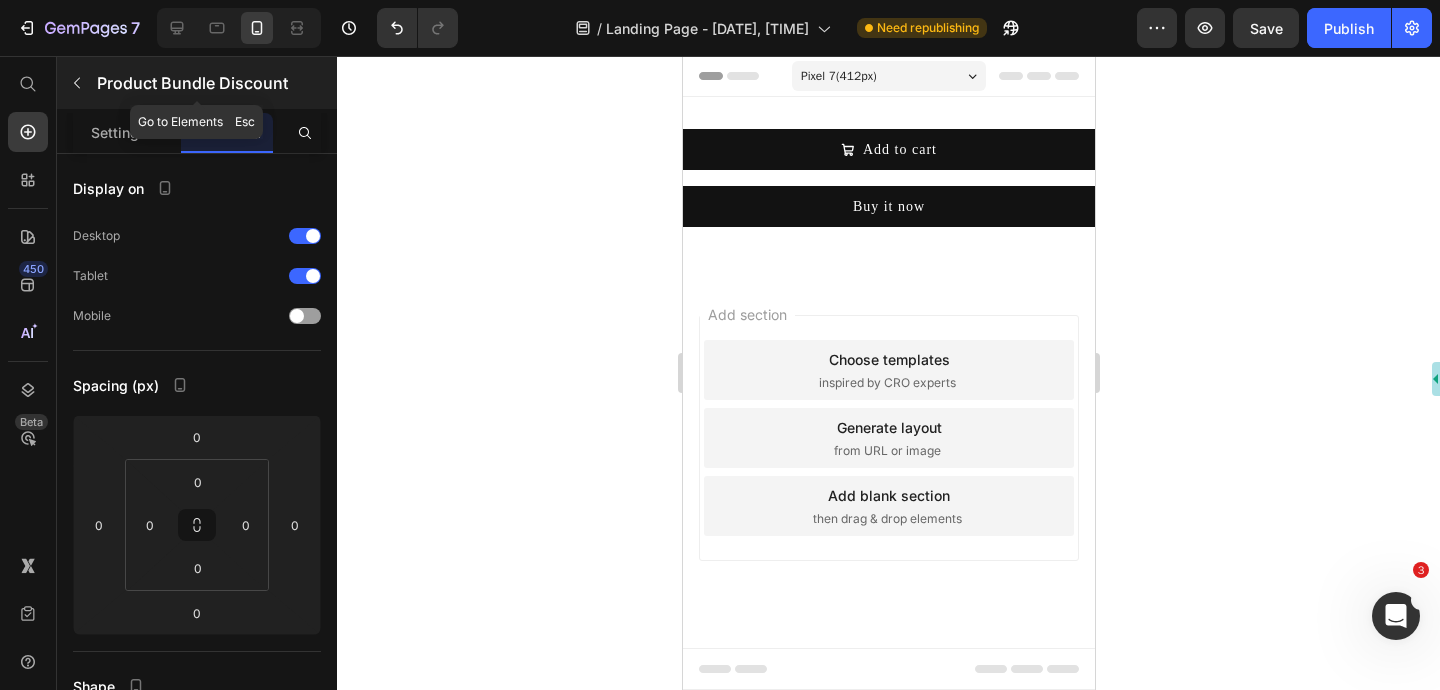 click 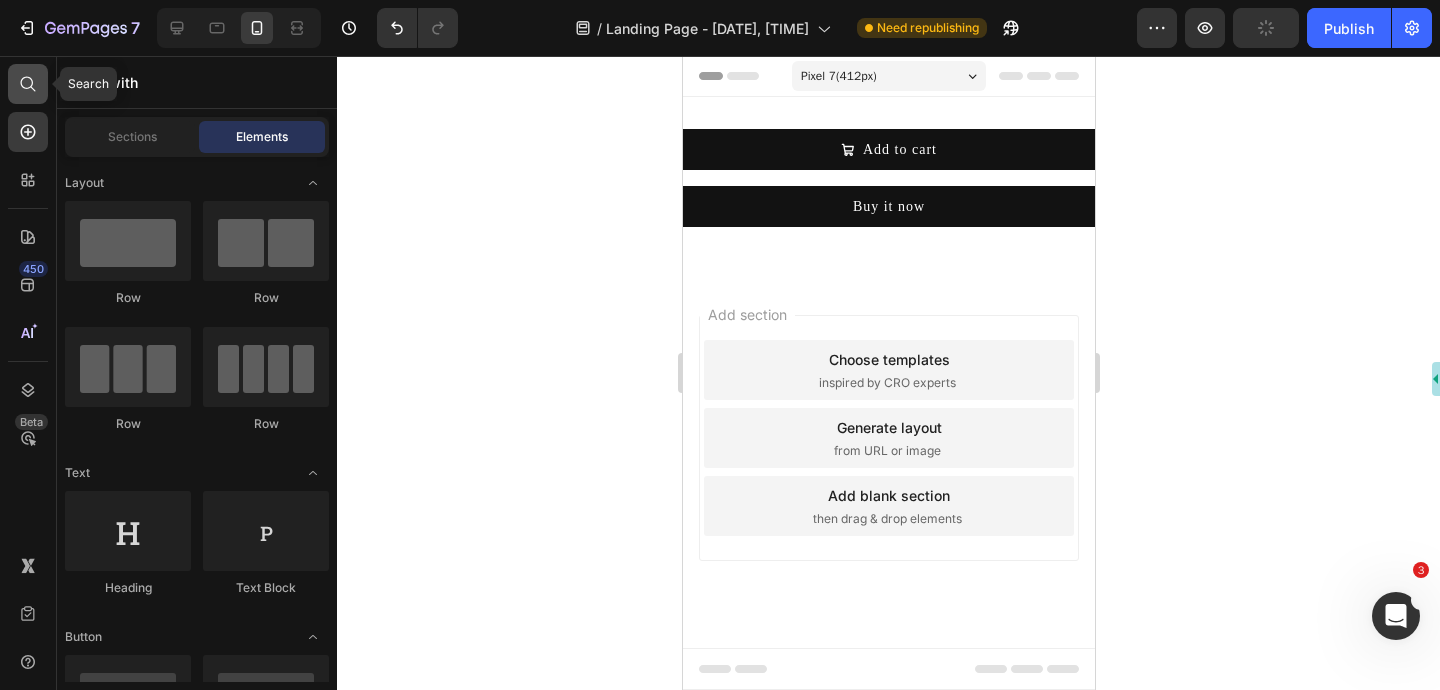 click 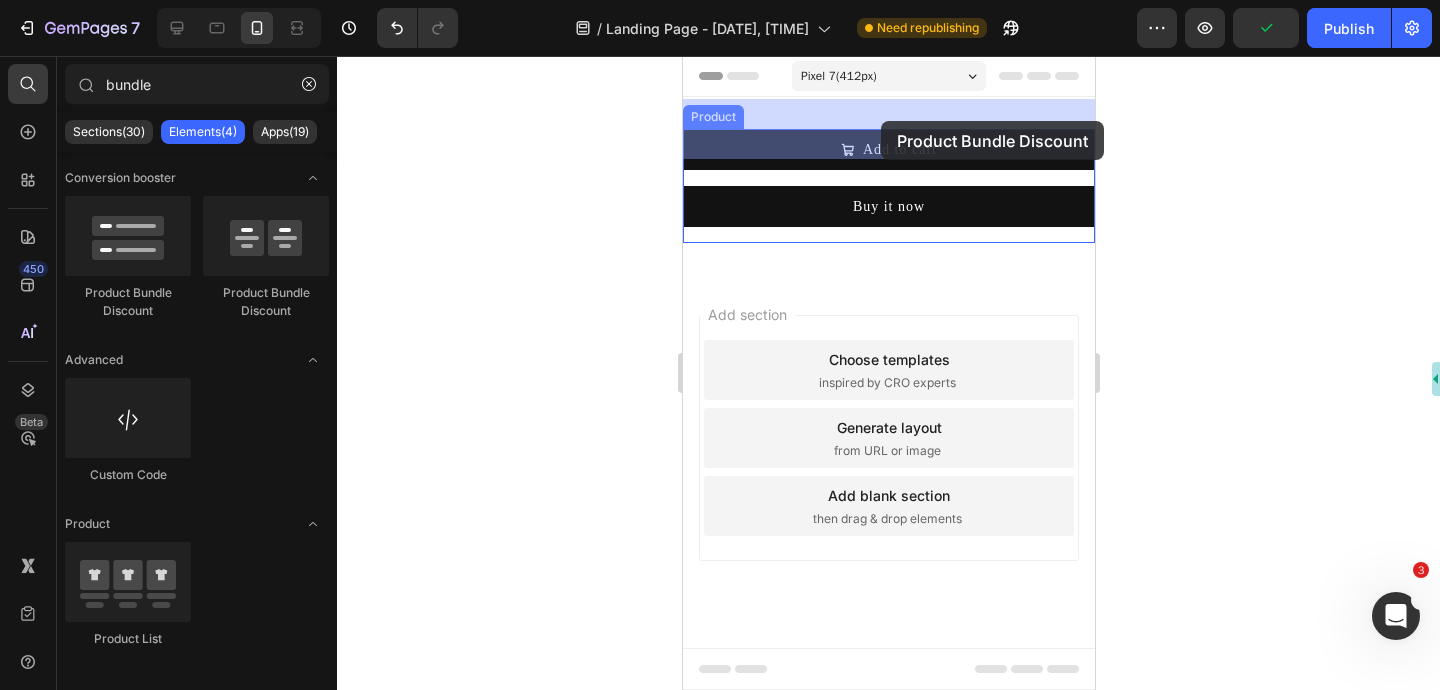 drag, startPoint x: 823, startPoint y: 292, endPoint x: 880, endPoint y: 121, distance: 180.24983 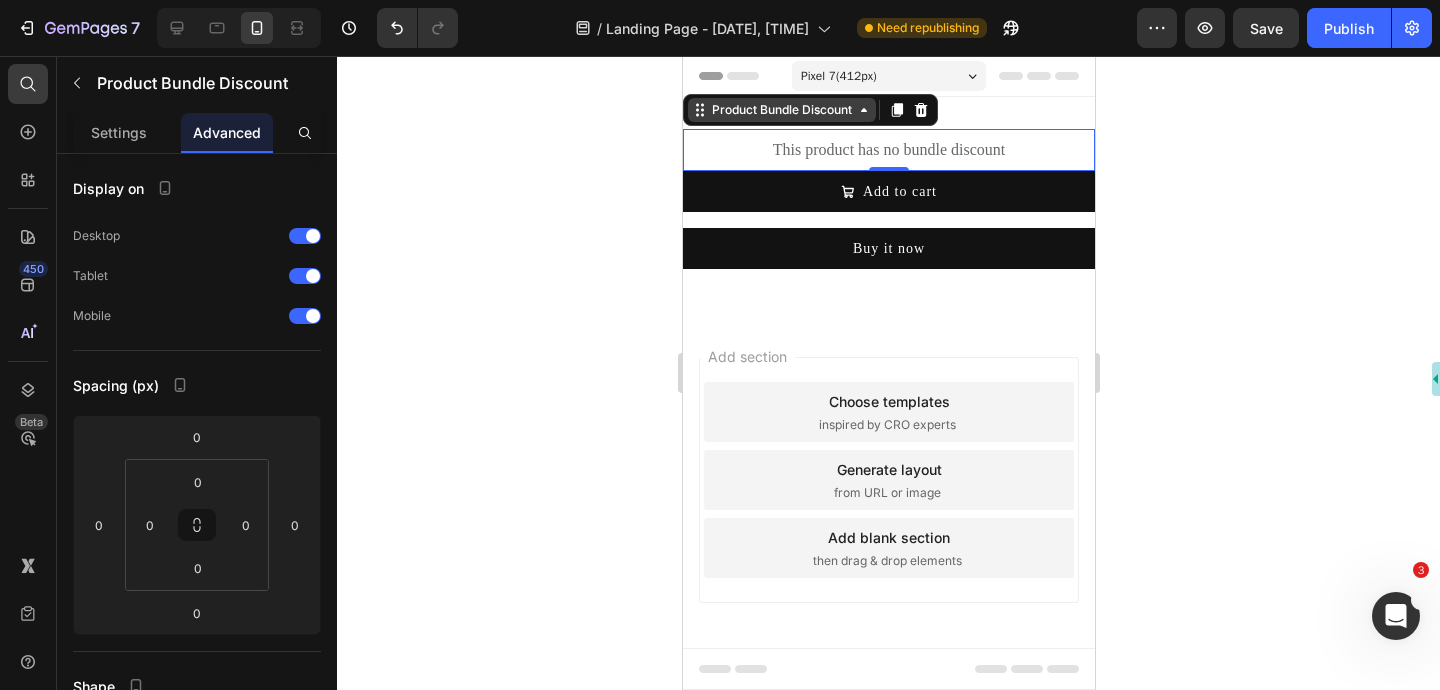 click on "Product Bundle Discount" at bounding box center (781, 110) 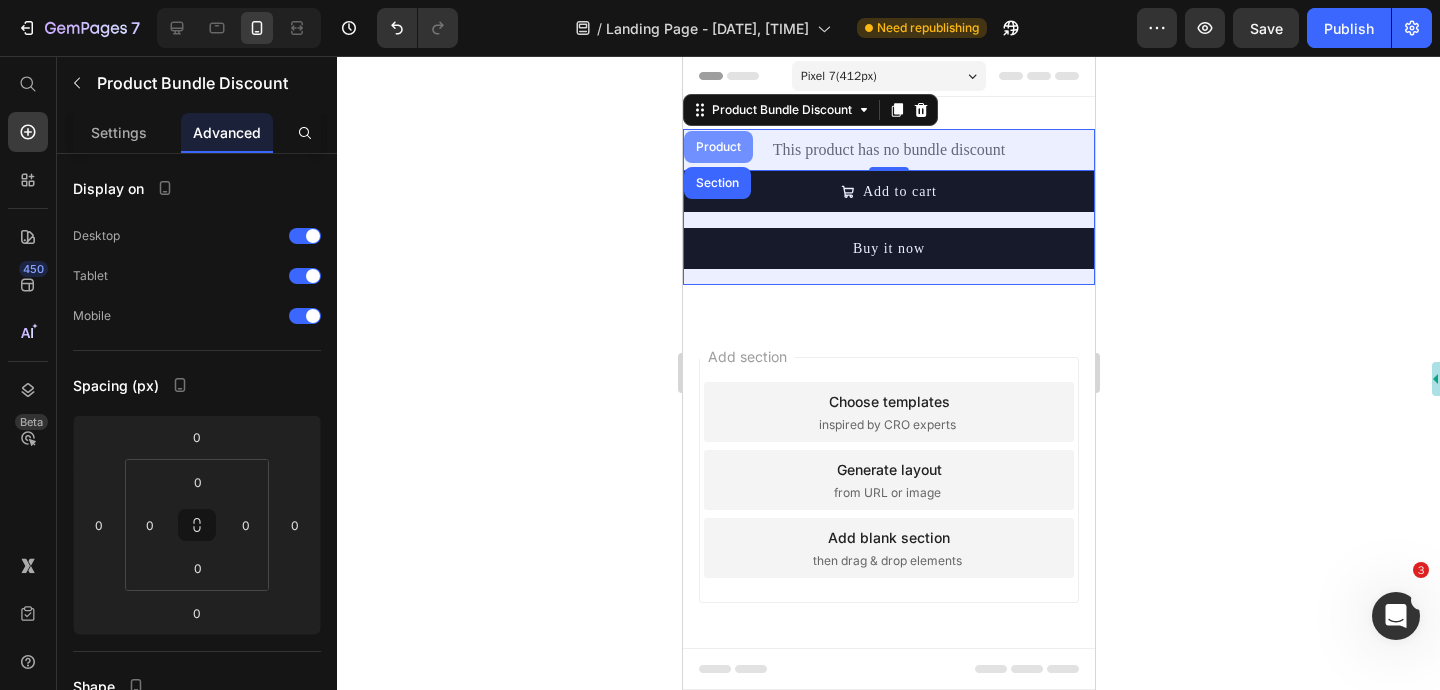 click on "Product" at bounding box center (717, 147) 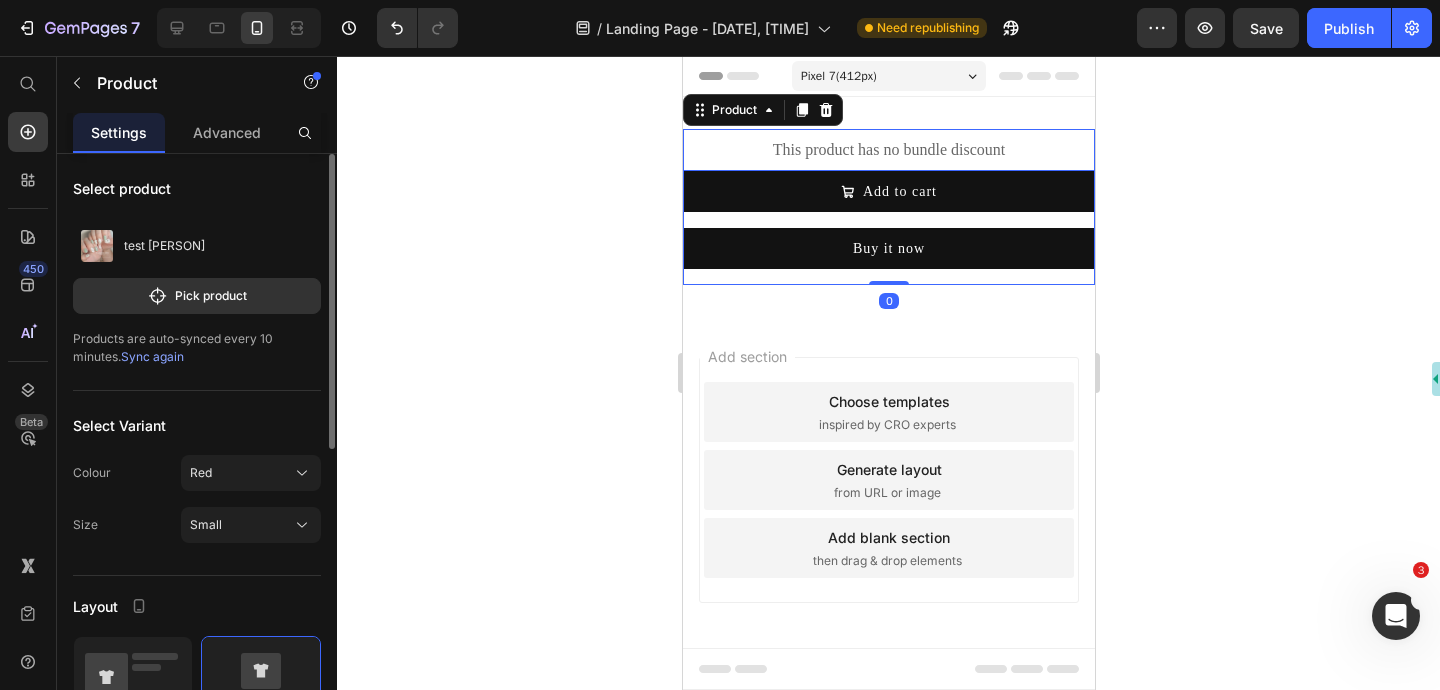 click on "Sync again" at bounding box center (152, 356) 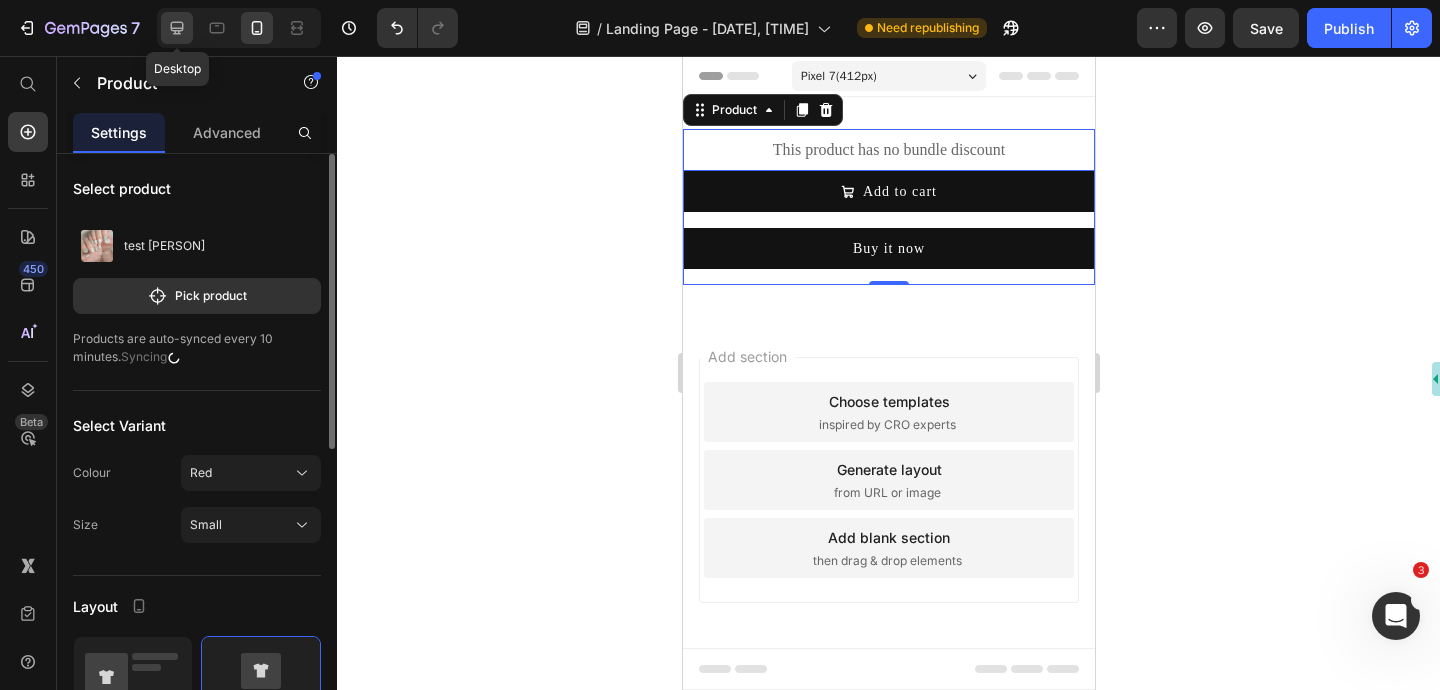 click 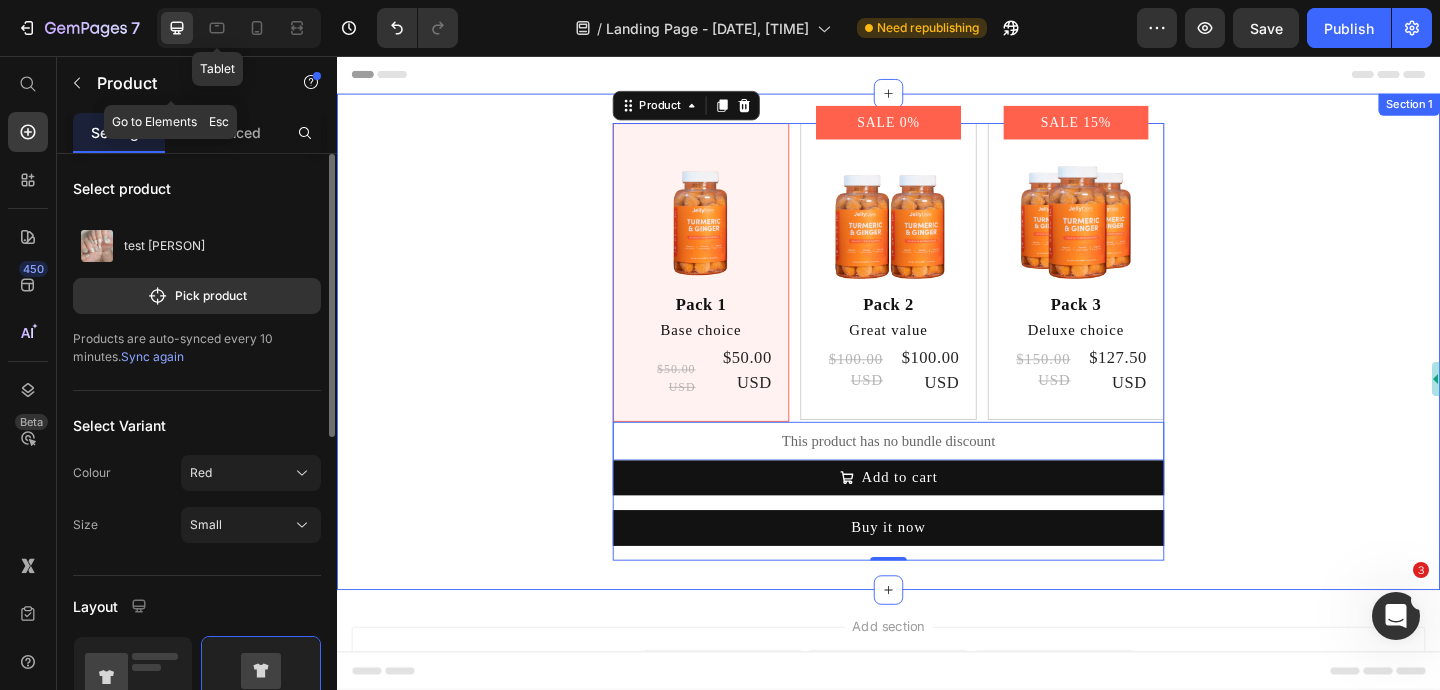 scroll, scrollTop: 3, scrollLeft: 0, axis: vertical 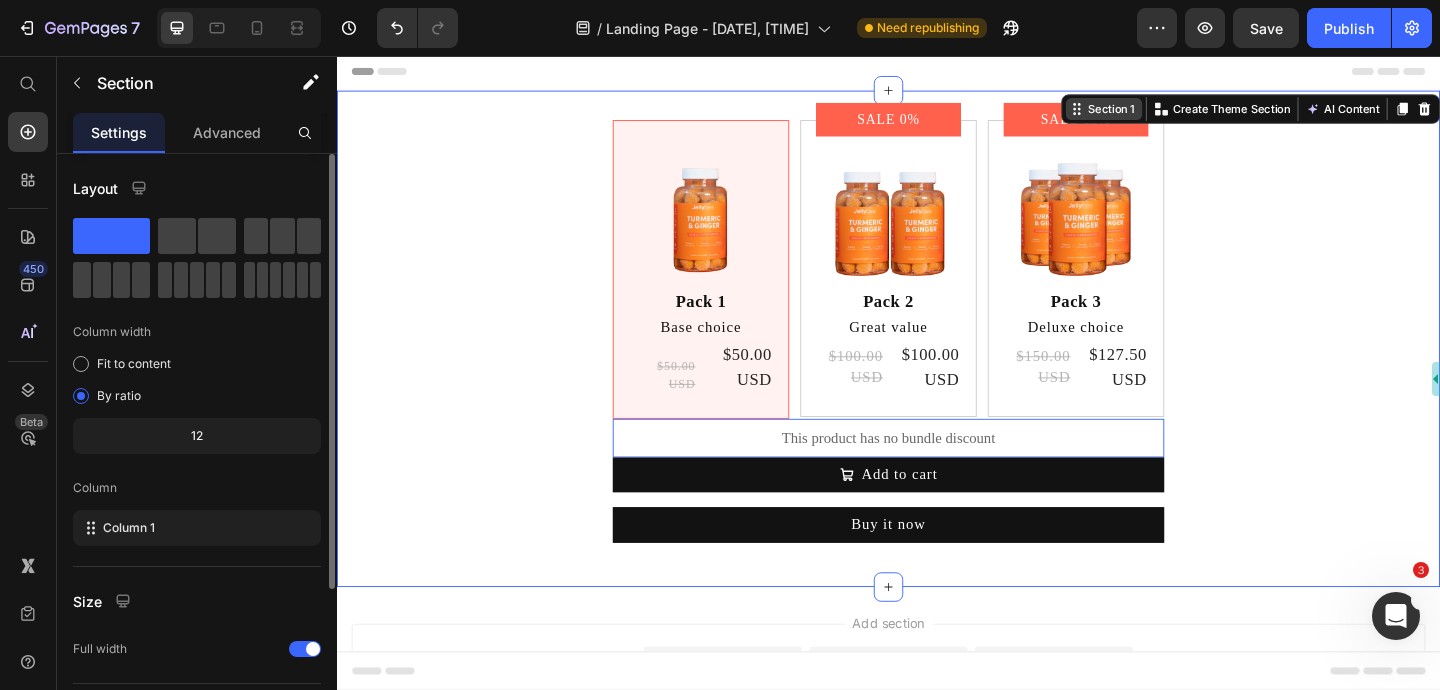 click on "Section 1   Create Theme Section AI Content Write with GemAI What would you like to describe here? Tone and Voice Persuasive Product Getting products... Show more Generate" at bounding box center (1331, 114) 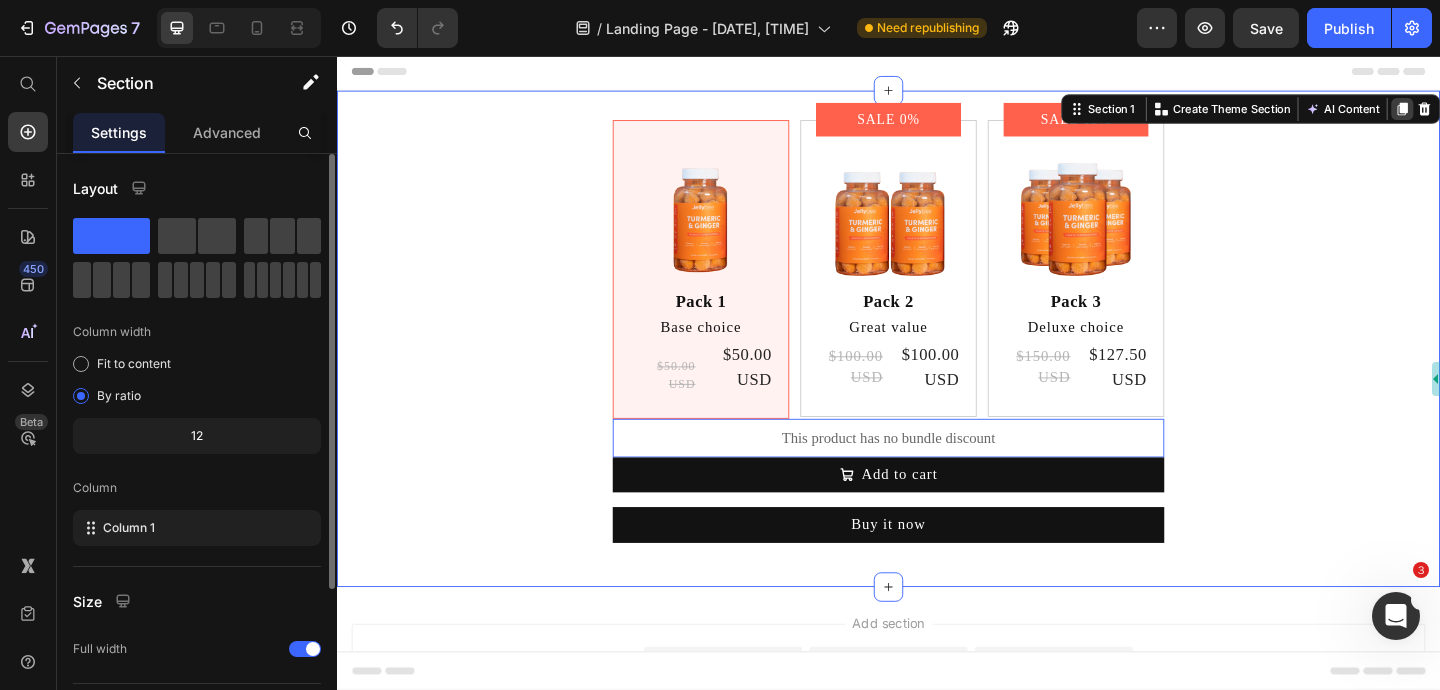 click 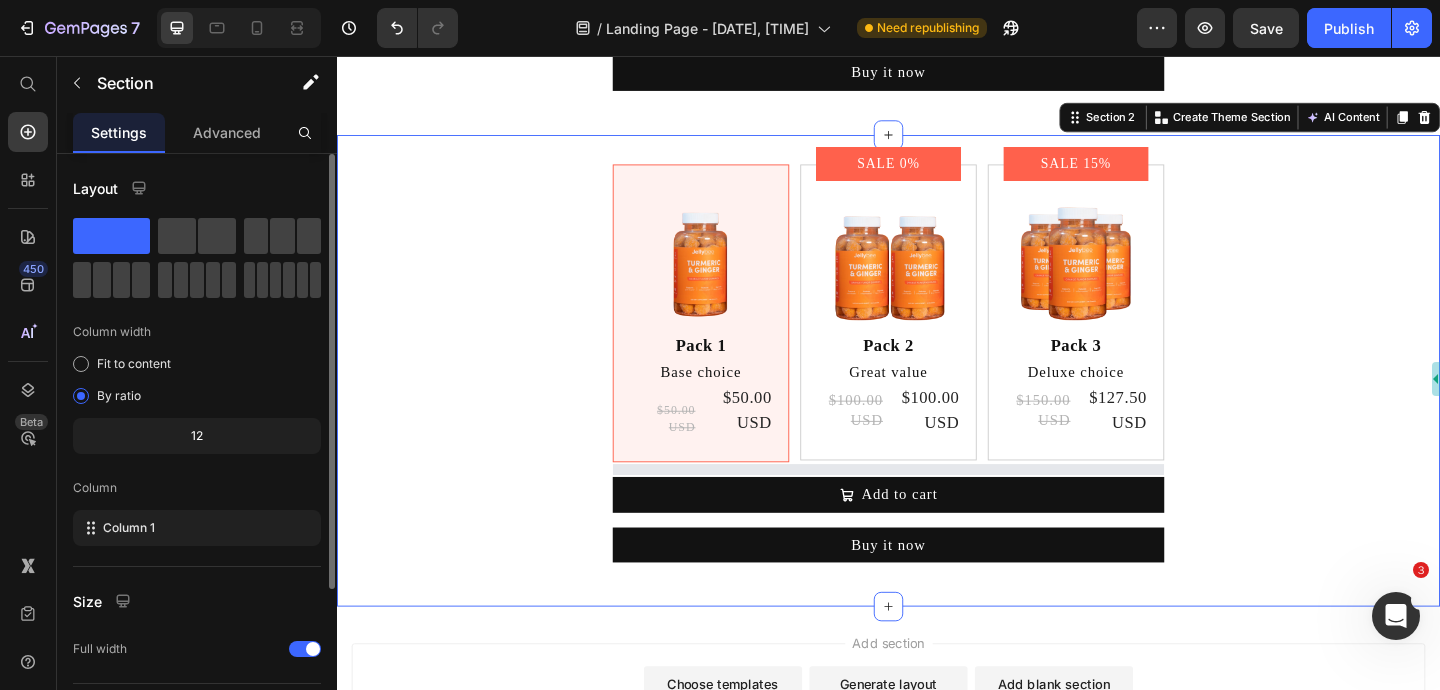 scroll, scrollTop: 510, scrollLeft: 0, axis: vertical 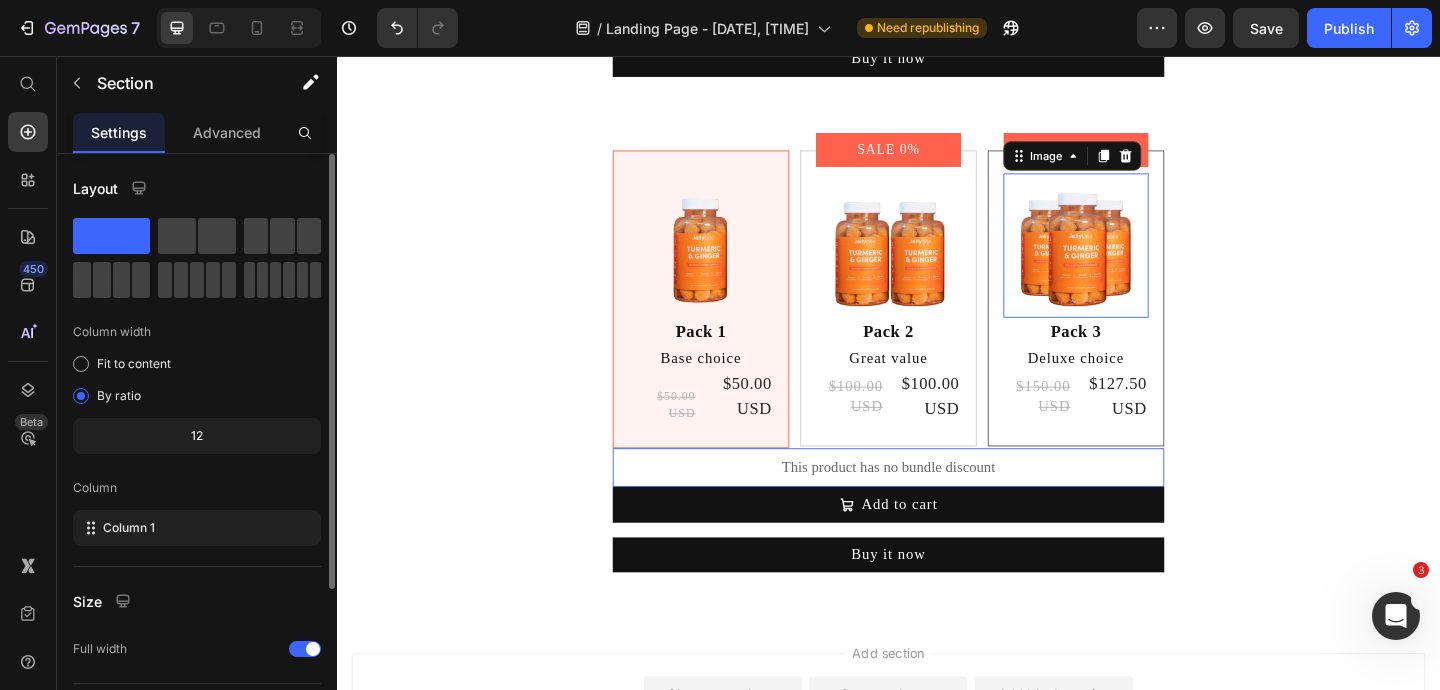 click at bounding box center [1141, 262] 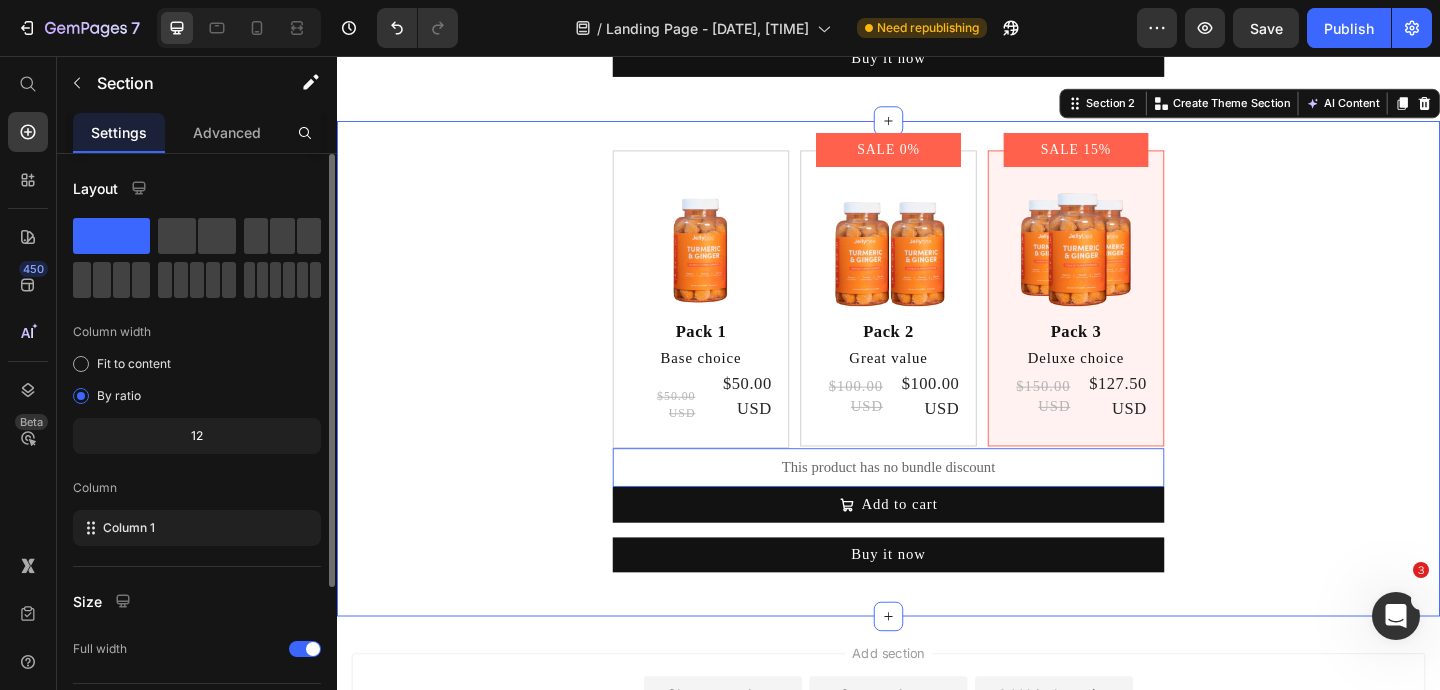 click on "Image Pack 1 Text Block Base choice Text Block $50.00 USD Product Price $50.00 USD Product Price Row Row SALE 0% Product Badge Image Pack 2 Text Block Great value Text Block $100.00 USD Product Price $100.00 USD Product Price Row Row SALE 15% Product Badge Image Pack 3 Text Block Deluxe choice Text Block $150.00 USD Product Price $127.50 USD Product Price Row Row Product Bundle Discount This product has no bundle discount Product Bundle Discount
Add to cart Add to Cart Buy it now Dynamic Checkout Product" at bounding box center [937, 397] 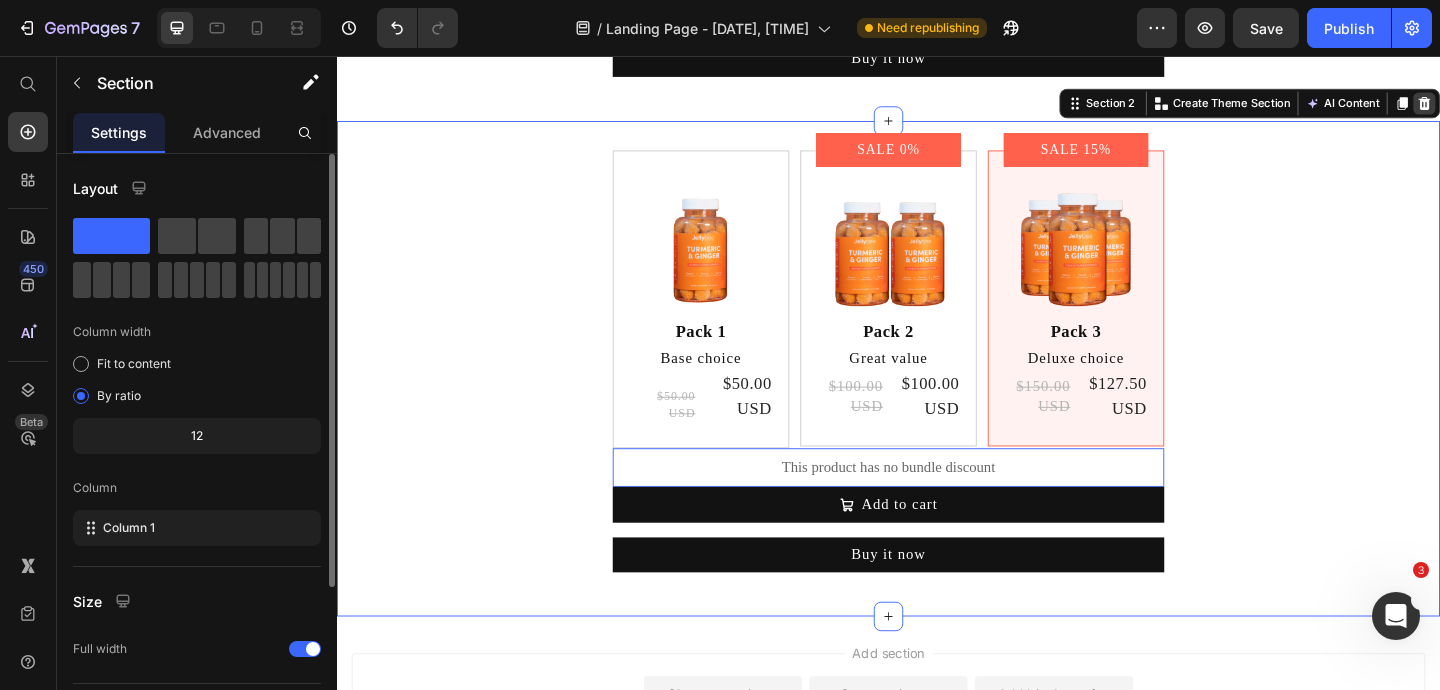 click 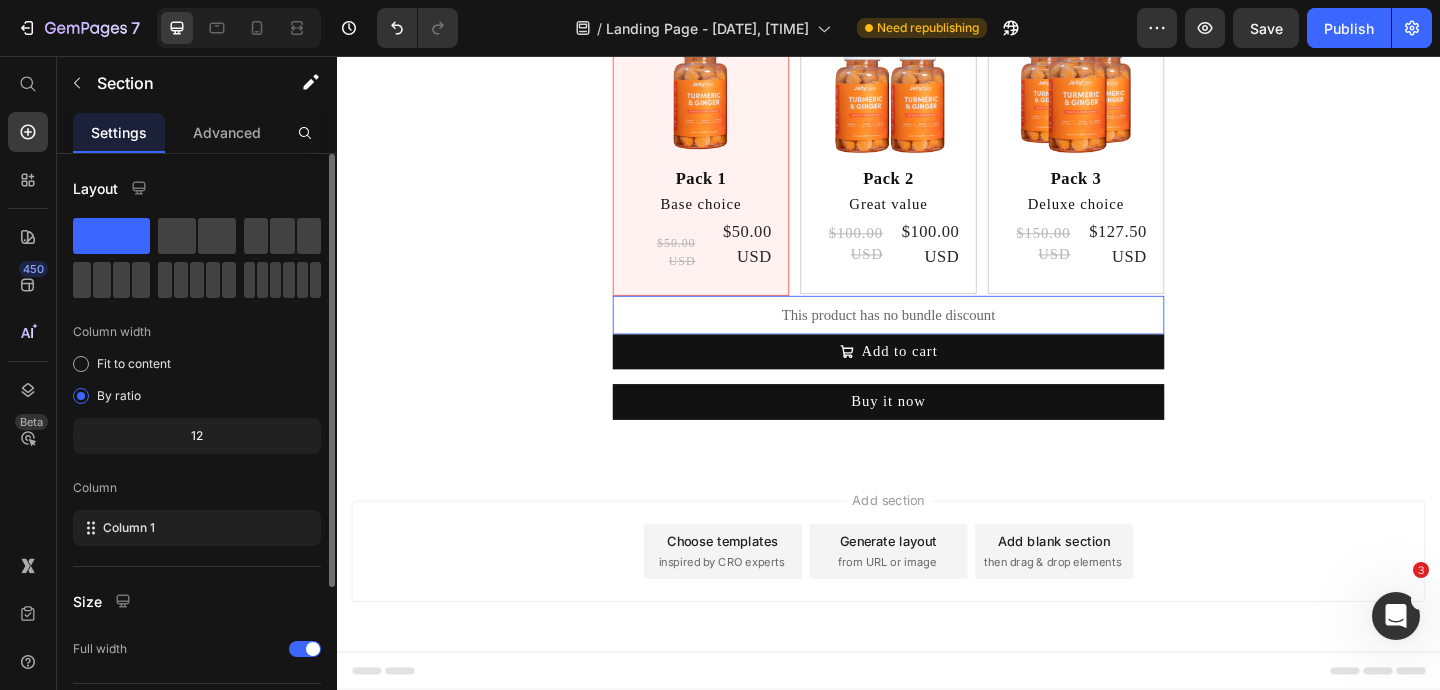 scroll, scrollTop: 136, scrollLeft: 0, axis: vertical 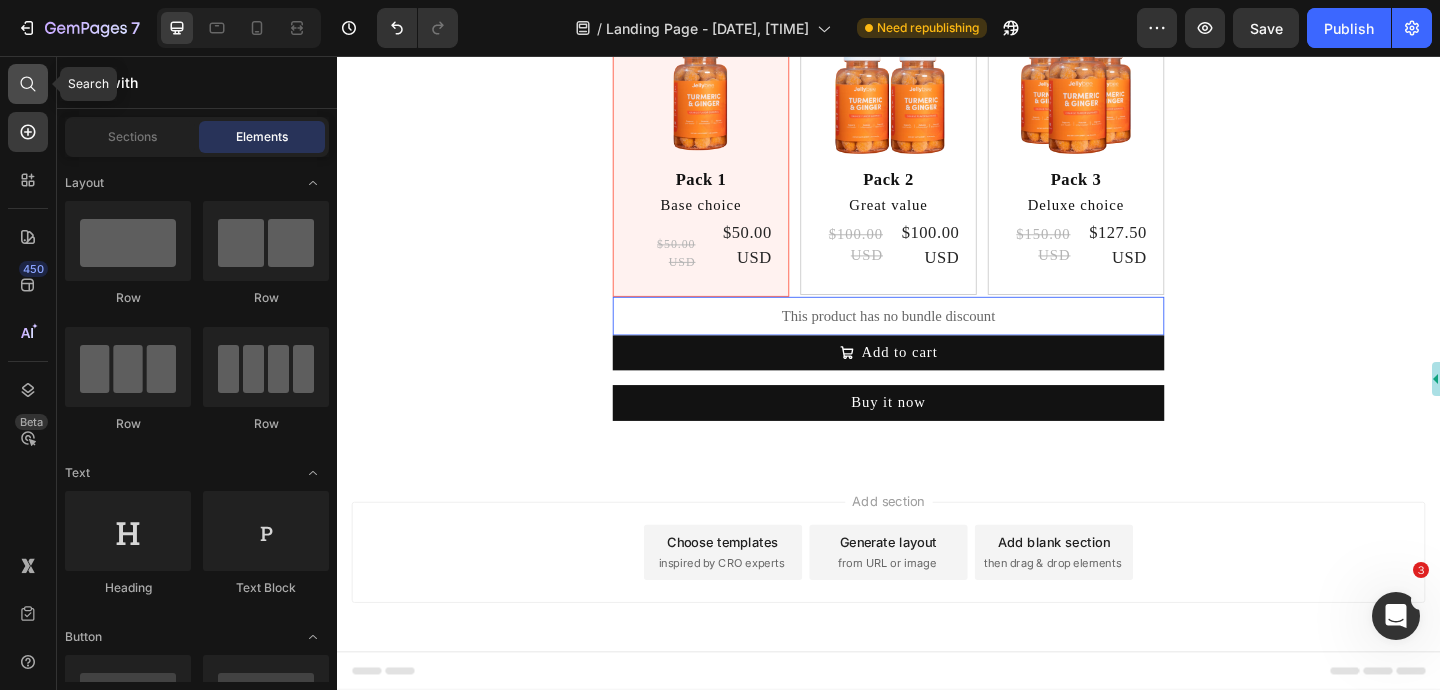 click 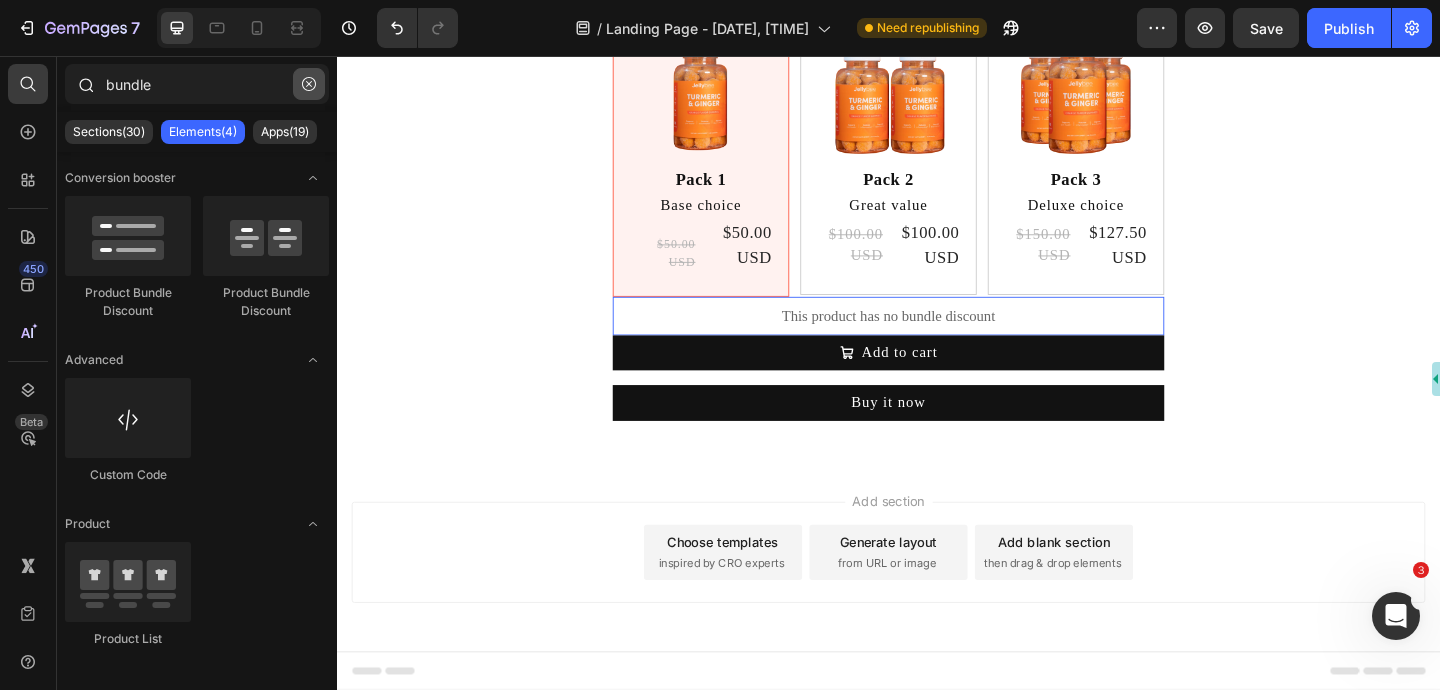 click 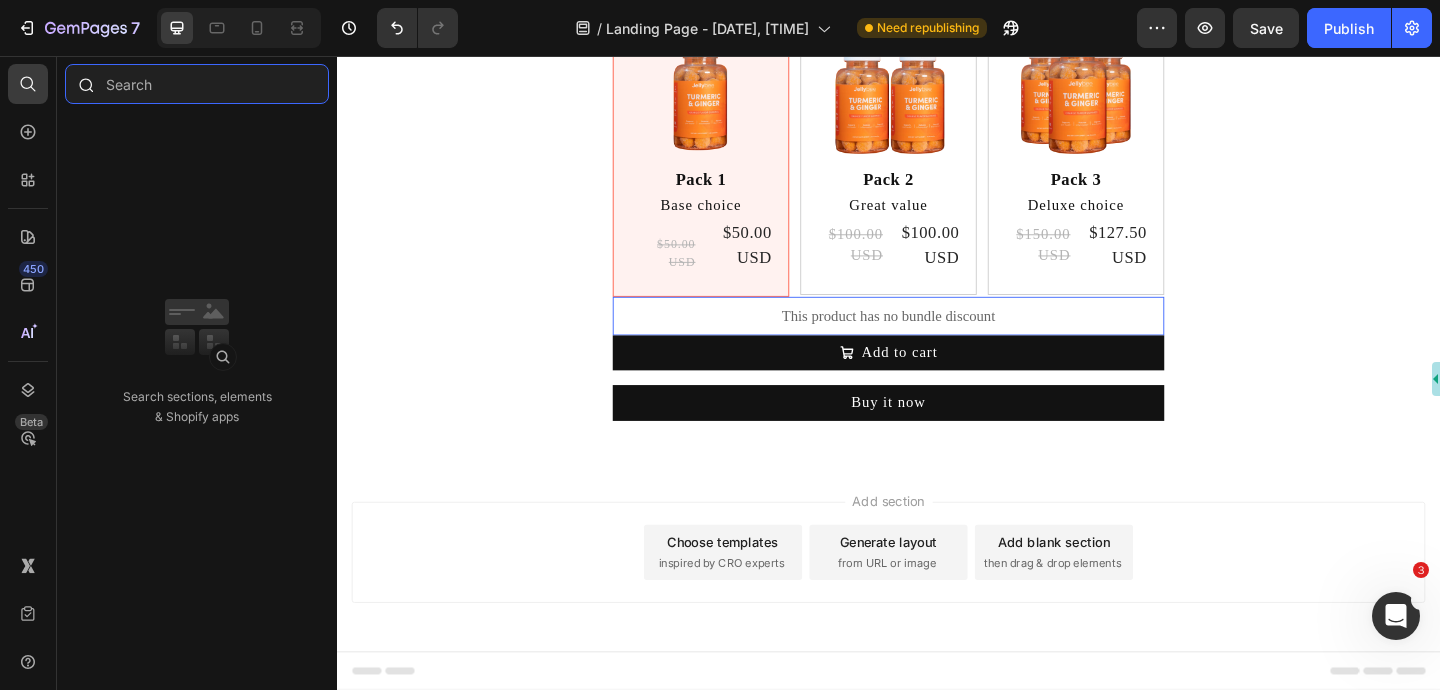 click at bounding box center [197, 84] 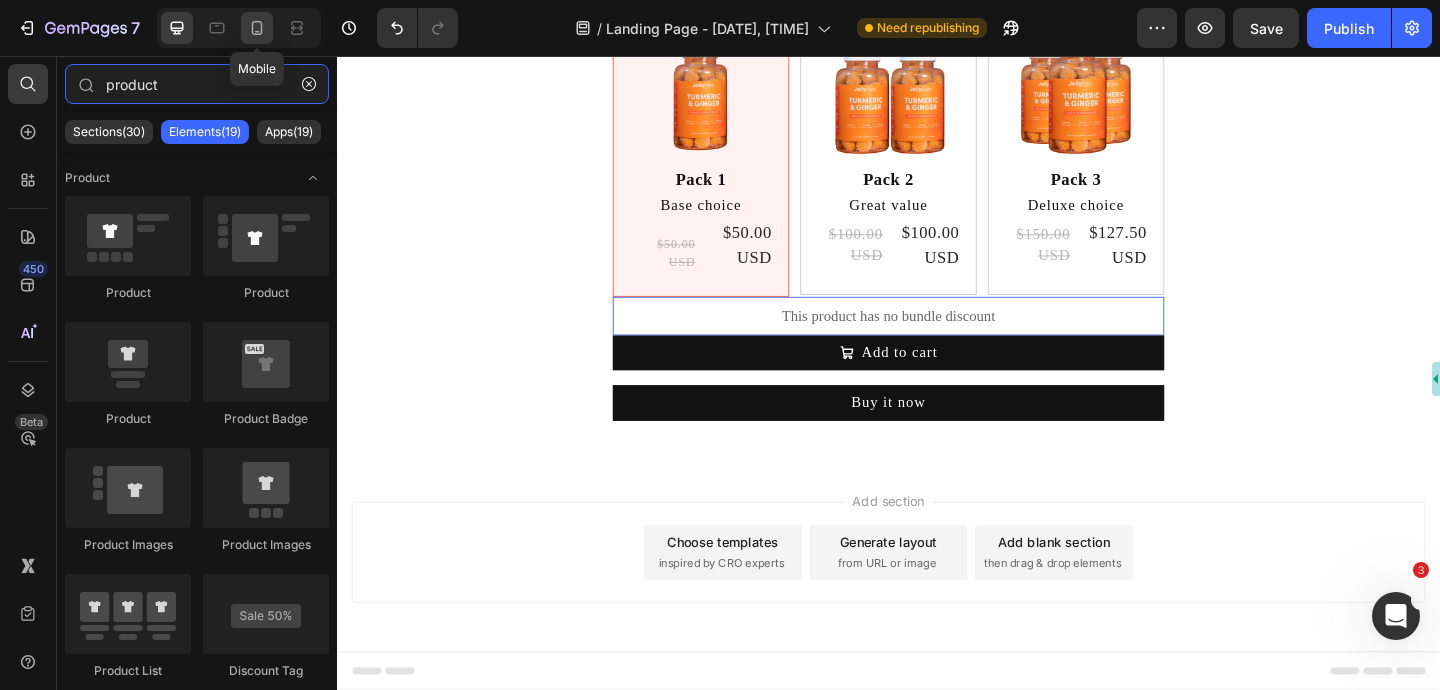 type on "product" 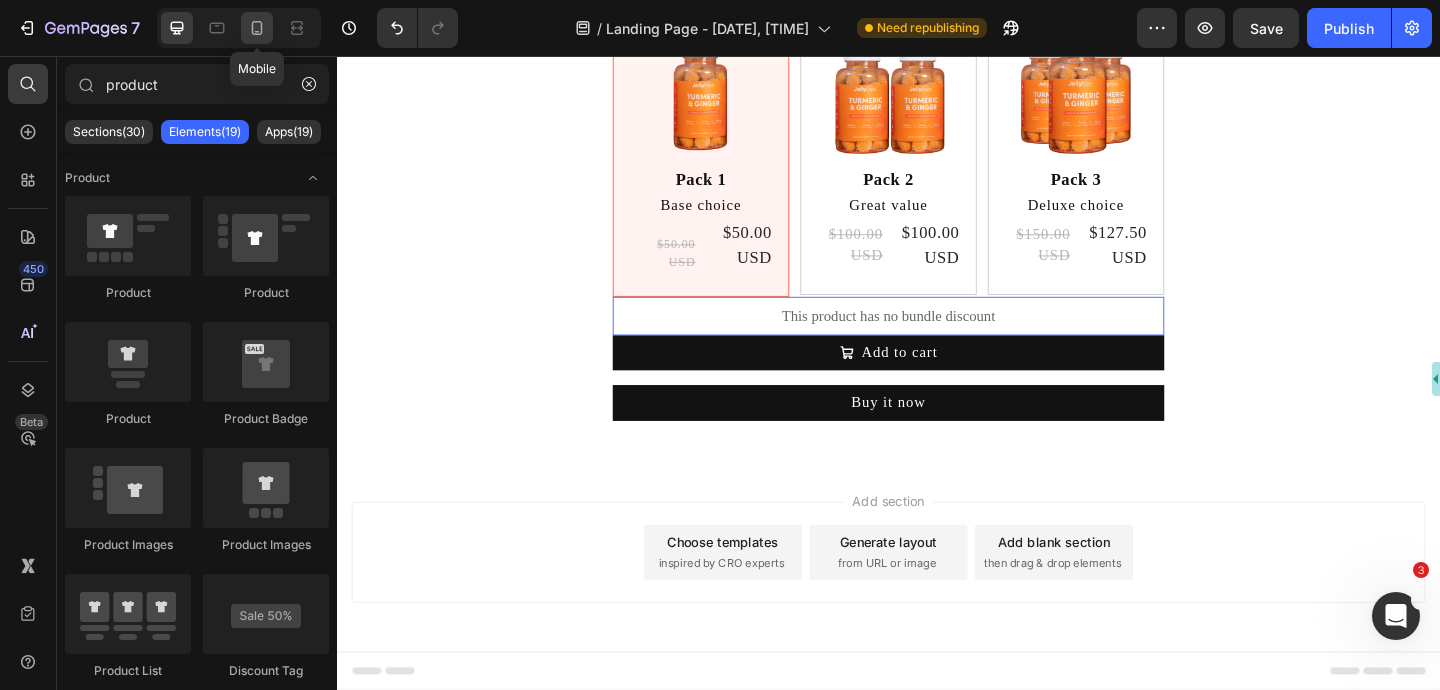 click 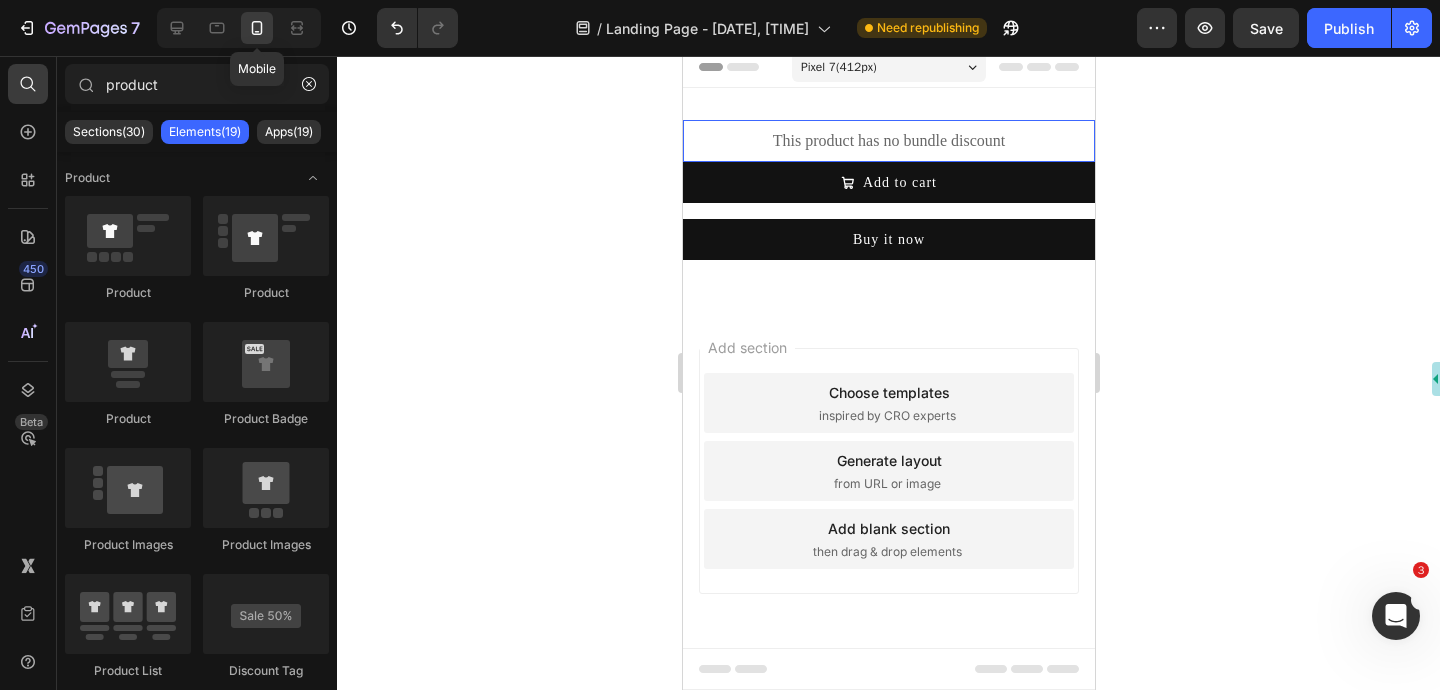 scroll, scrollTop: 0, scrollLeft: 0, axis: both 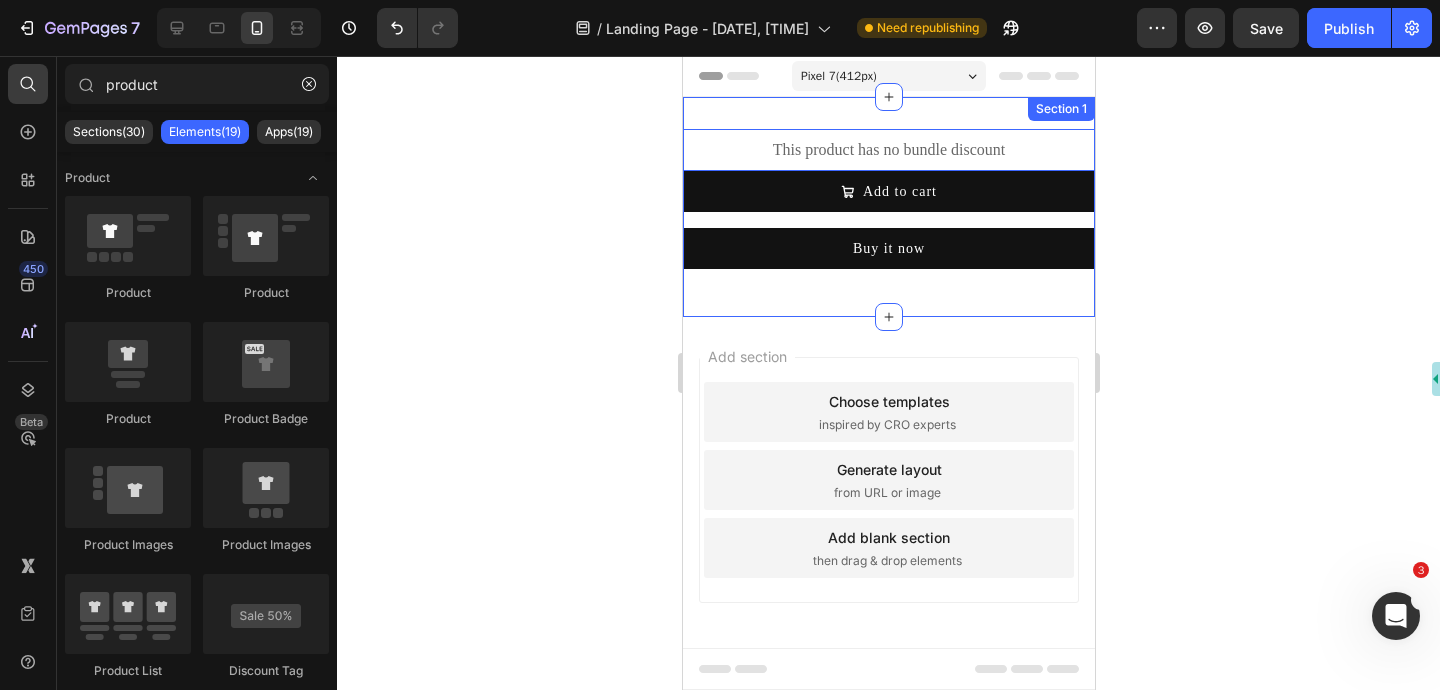 click on "Section 1" at bounding box center [1060, 109] 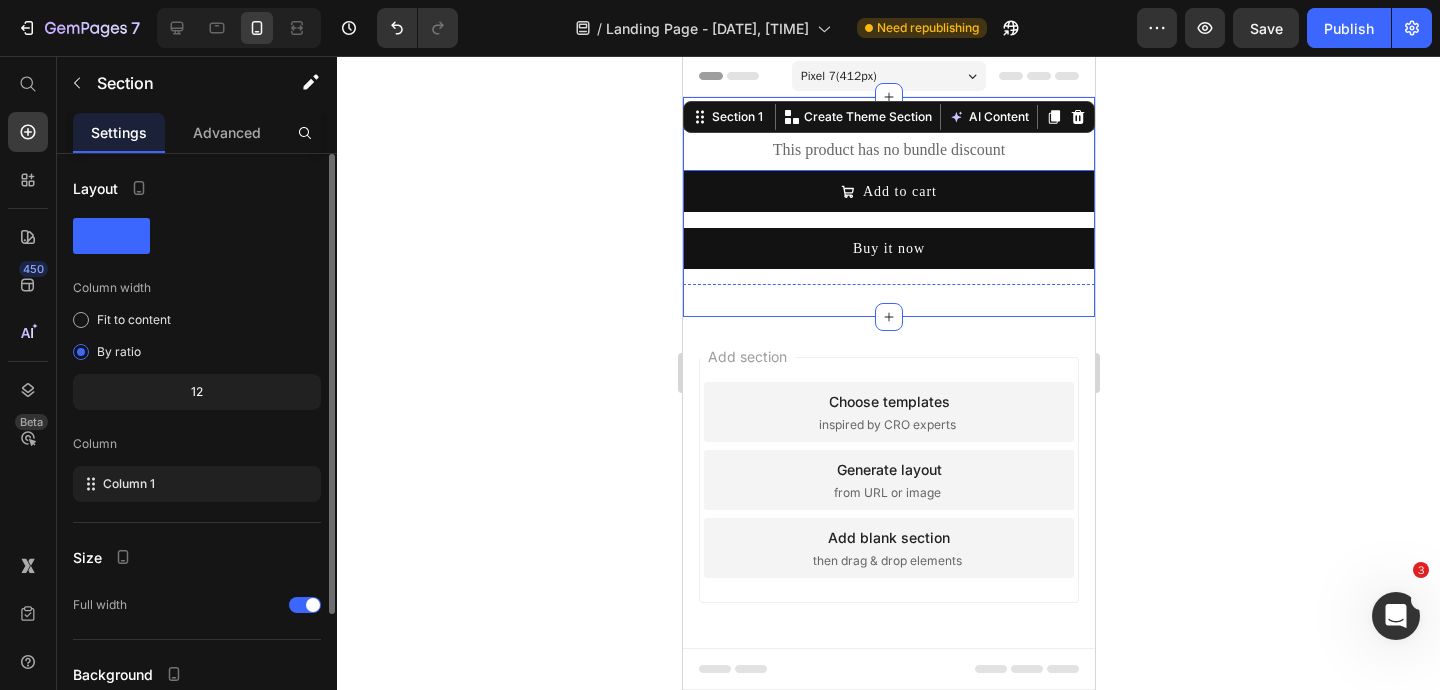 click on "This product has no bundle discount" at bounding box center (888, 150) 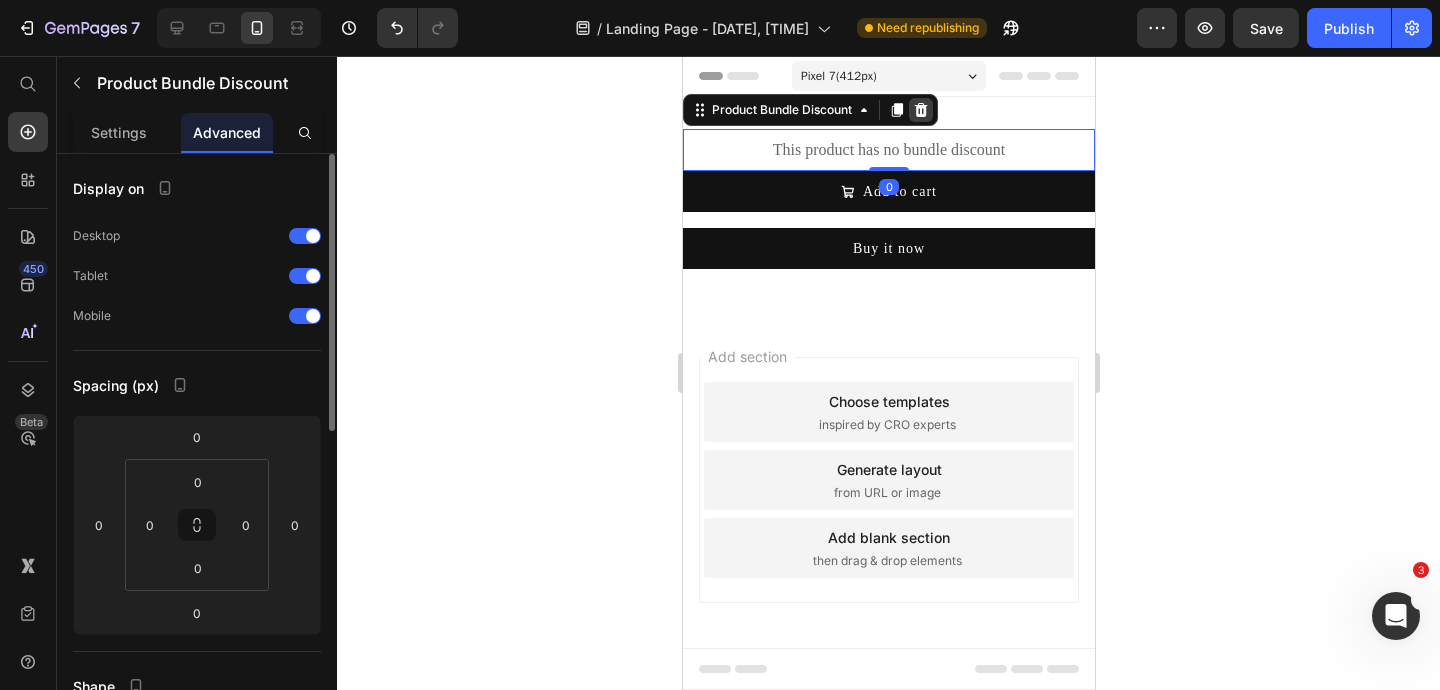 click 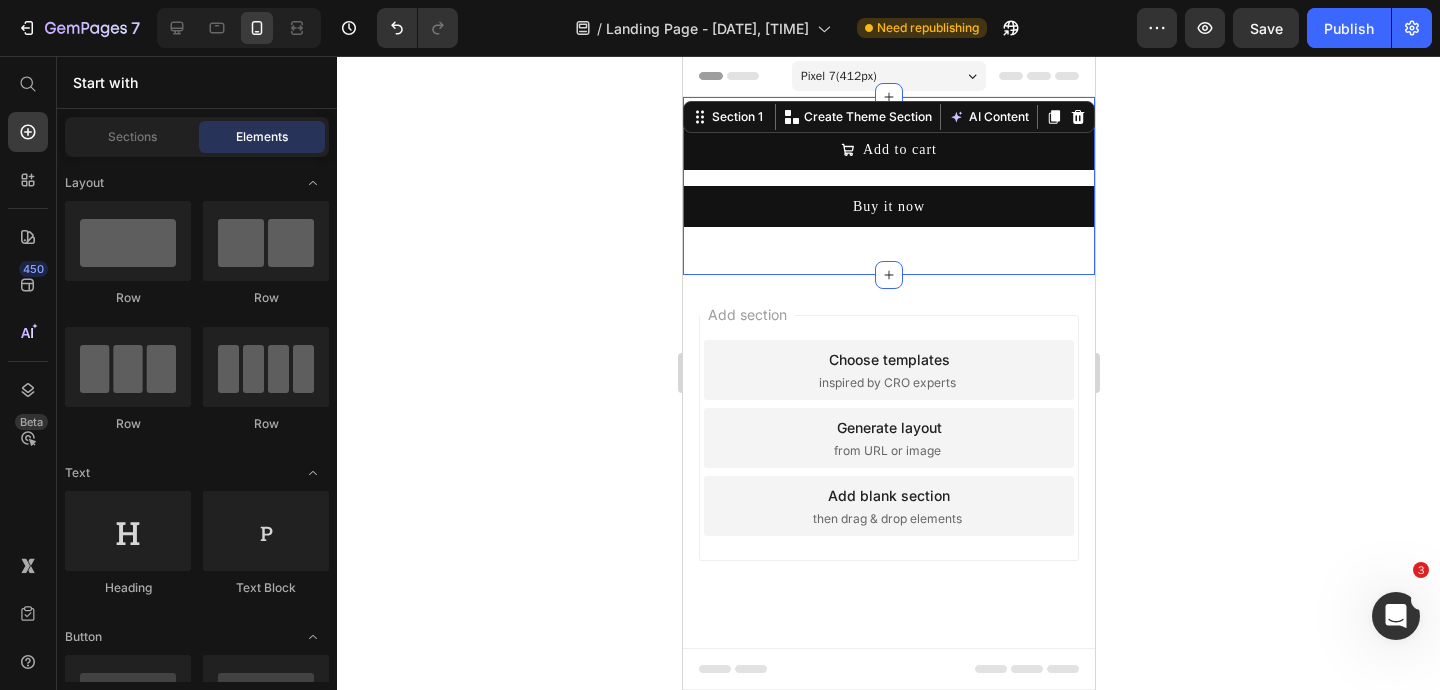 click on "Image Pack 1 Text Block Base choice Text Block $50.00 USD Product Price $50.00 USD Product Price Row Row SALE 0% Product Badge Image Pack 2 Text Block Great value Text Block $100.00 USD Product Price $100.00 USD Product Price Row Row SALE 15% Product Badge Image Pack 3 Text Block Deluxe choice Text Block $150.00 USD Product Price $127.50 USD Product Price Row Row Product Bundle Discount
Add to cart Add to Cart Buy it now Dynamic Checkout Product Section 1   Create Theme Section AI Content Write with GemAI What would you like to describe here? Tone and Voice Persuasive Product [PERSON] test product Show more Generate" at bounding box center (888, 186) 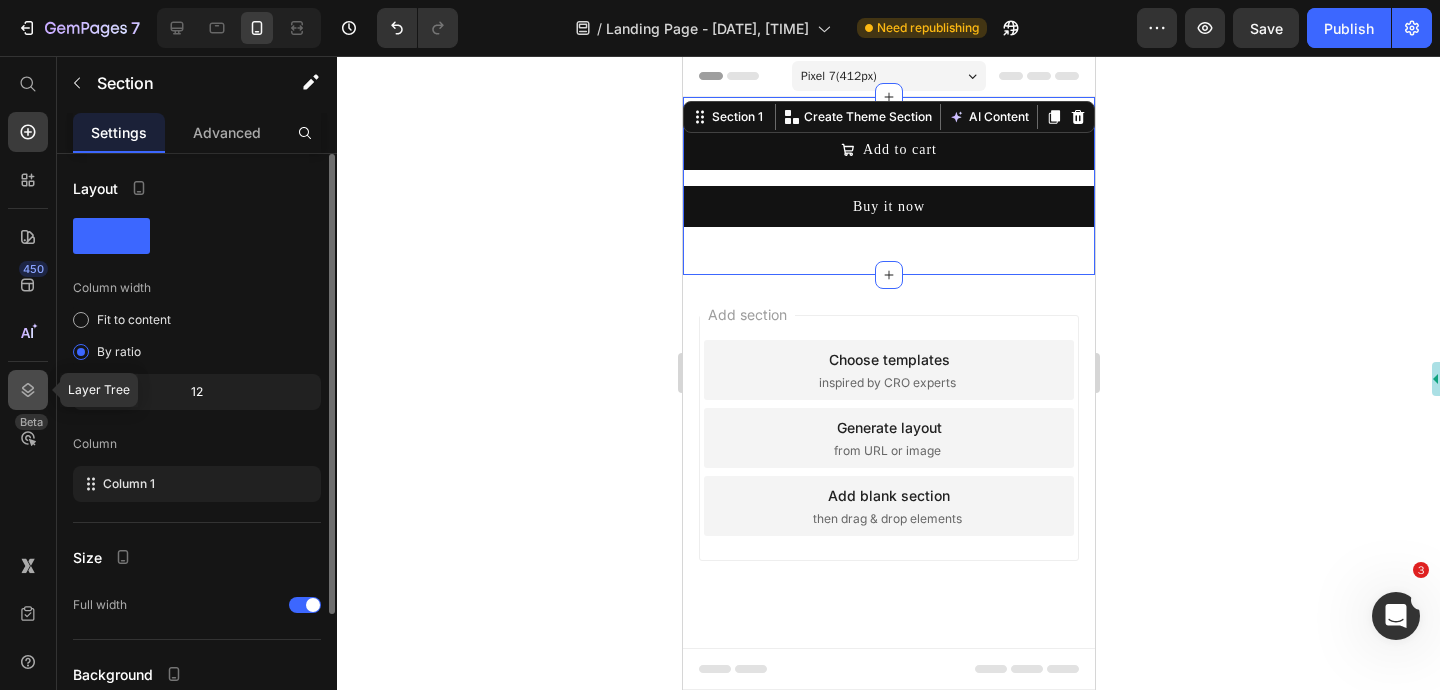 click 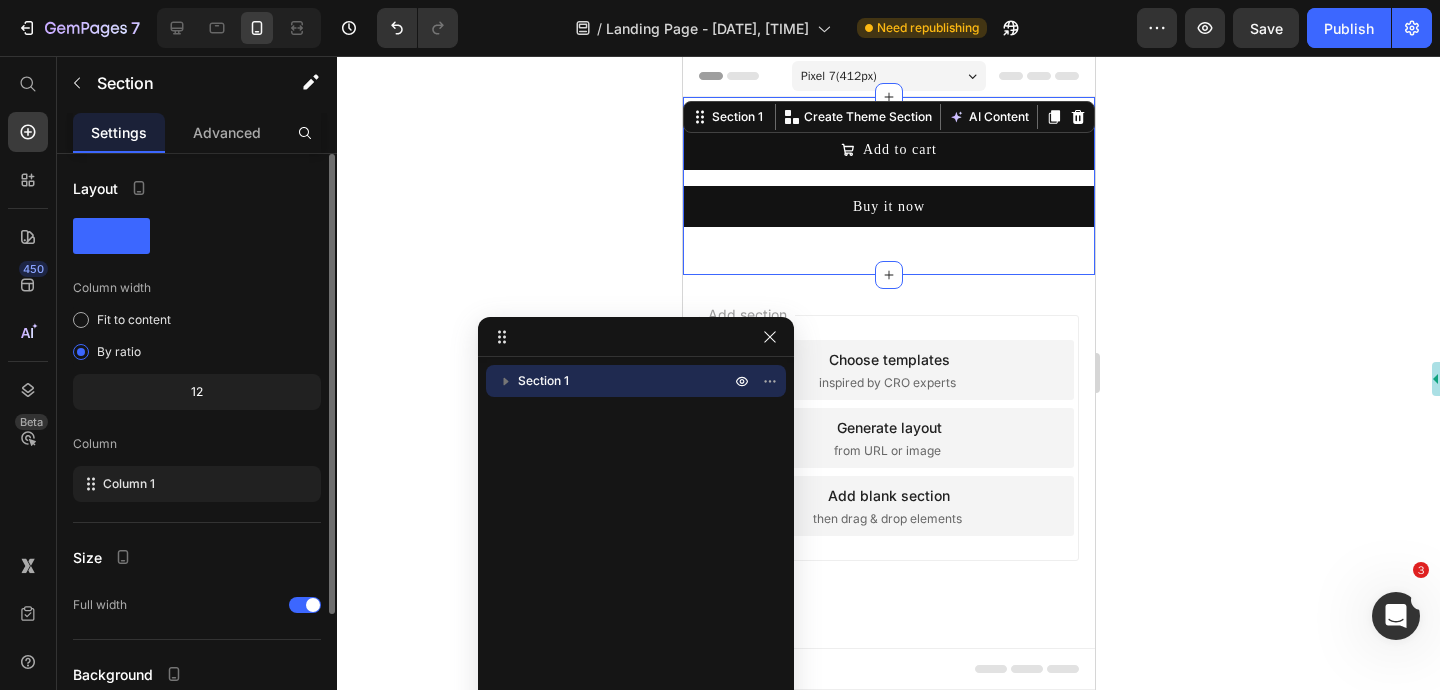 click 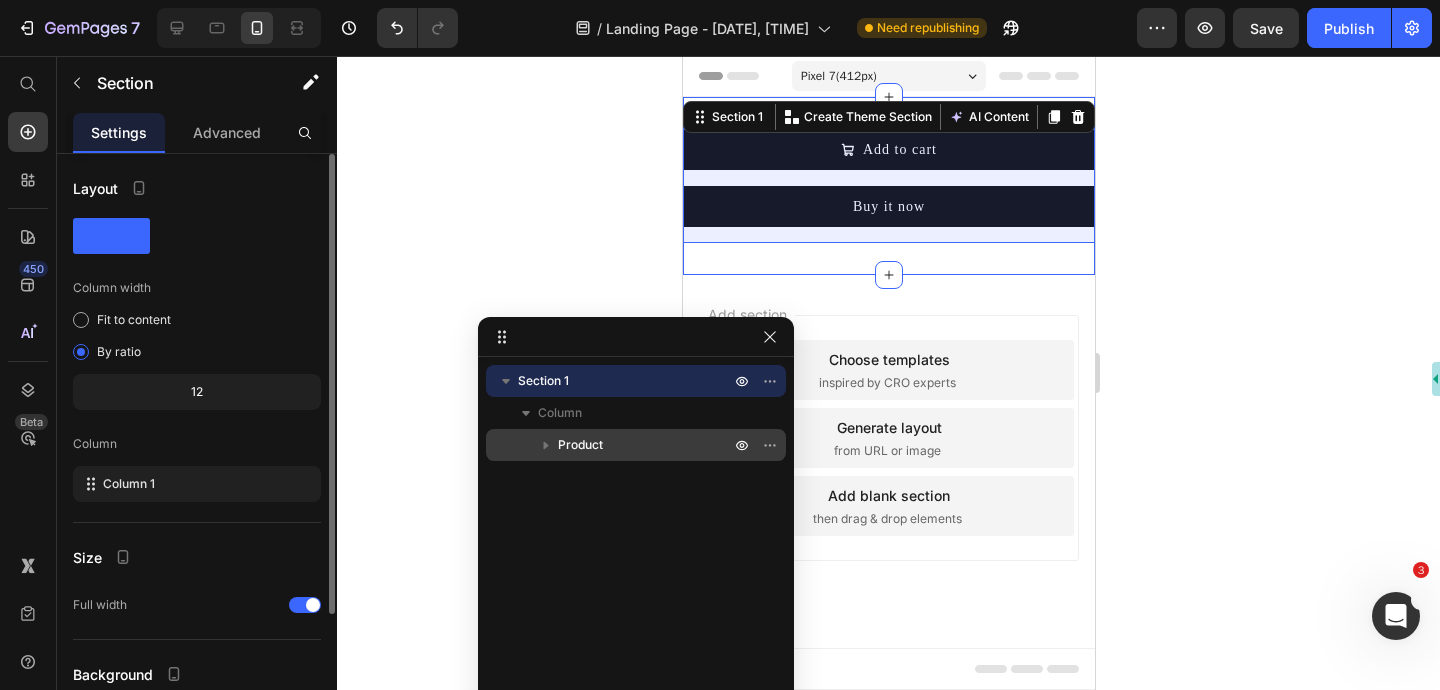 click on "Product" at bounding box center (646, 445) 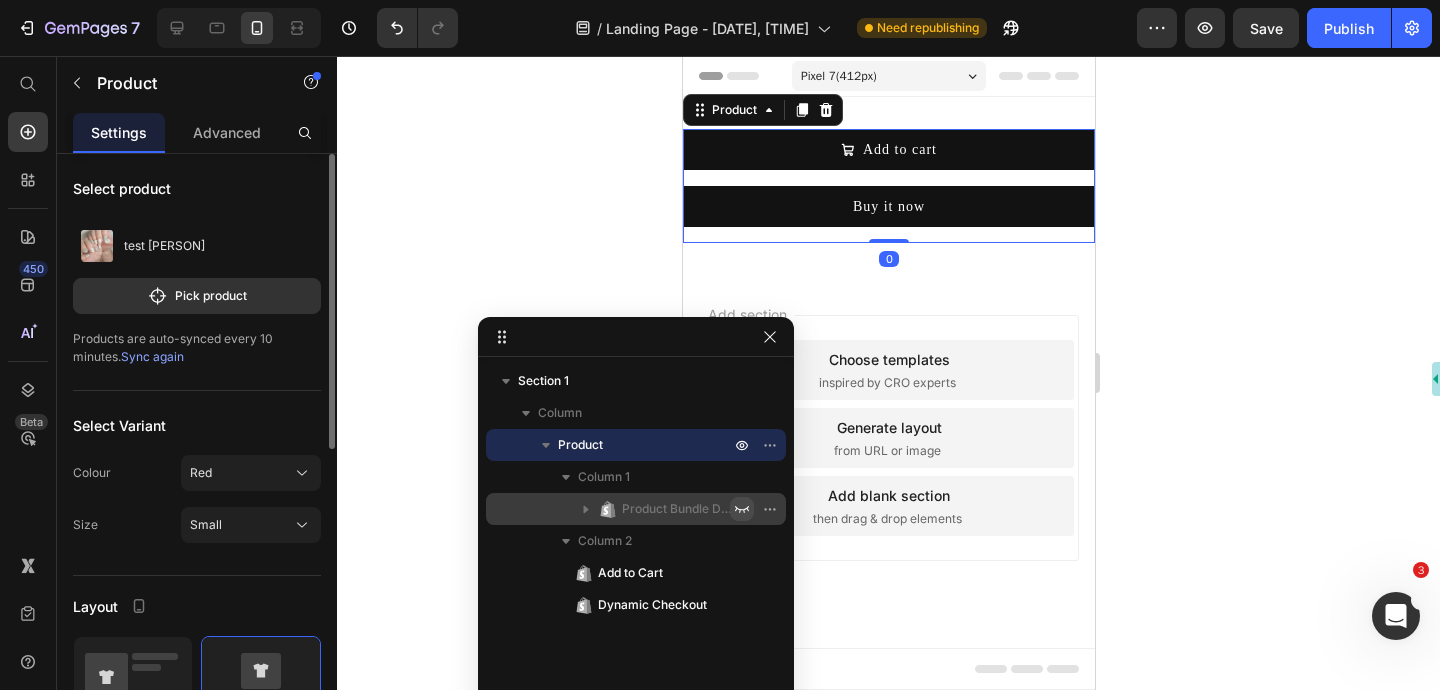 click 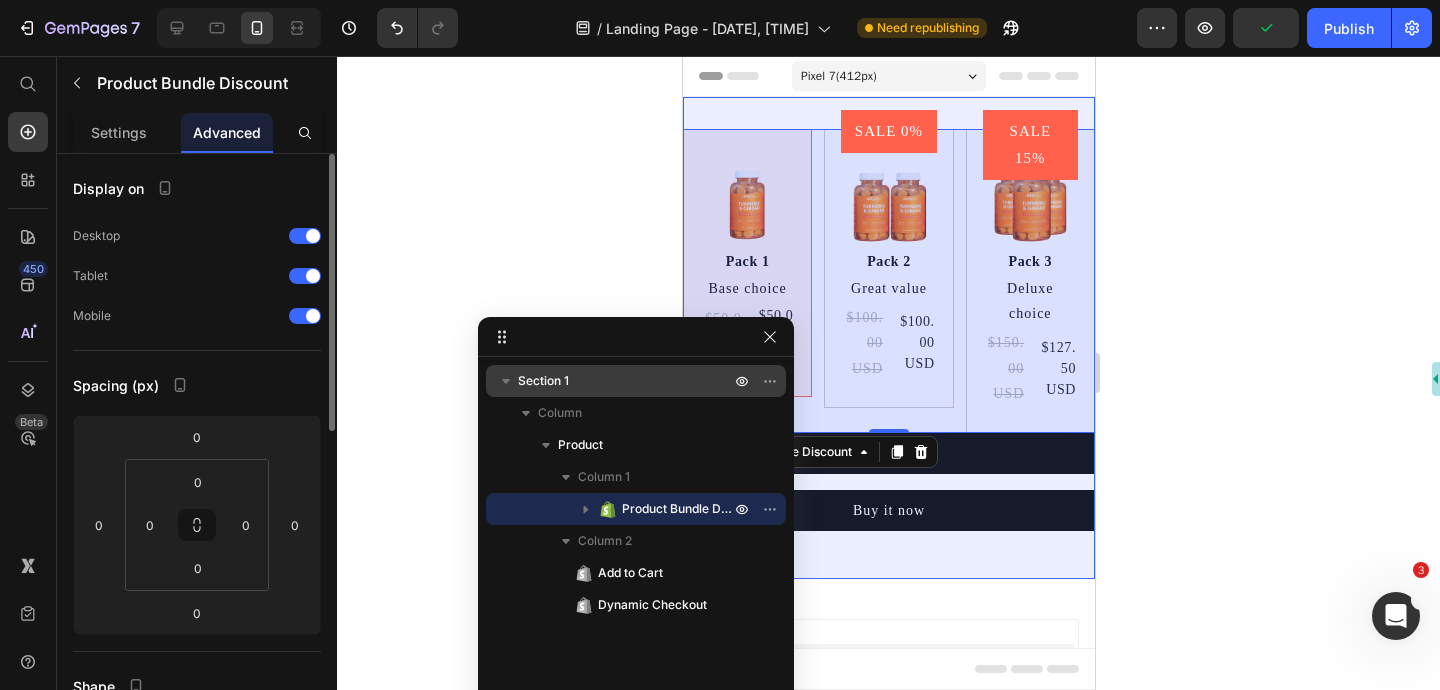 click on "Section 1" at bounding box center [626, 381] 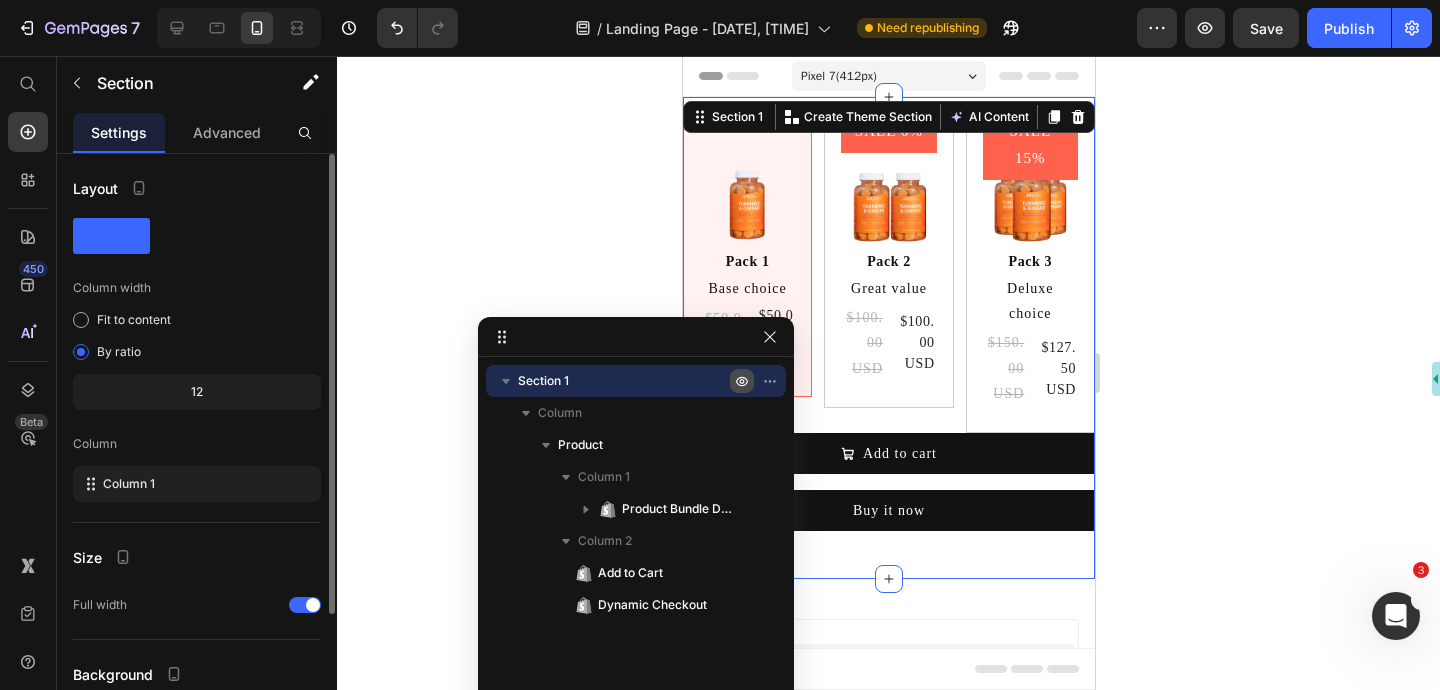 click 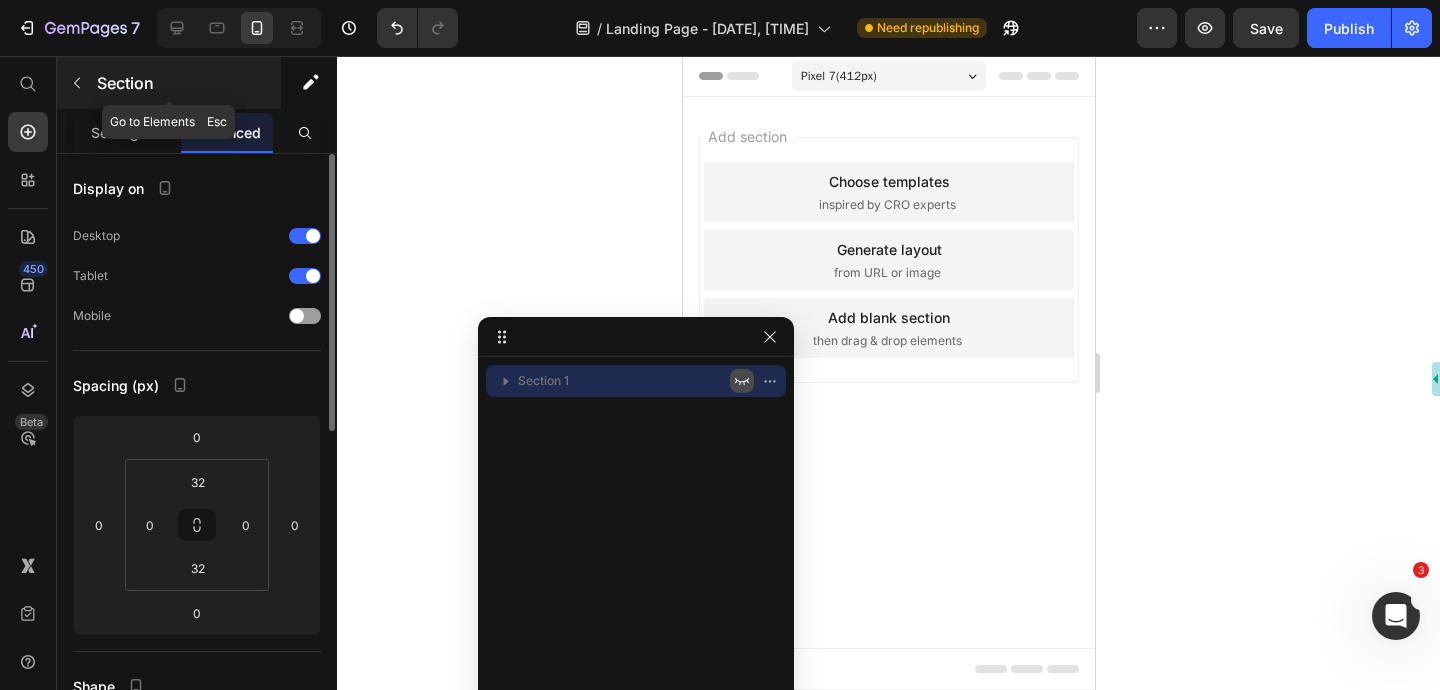 click 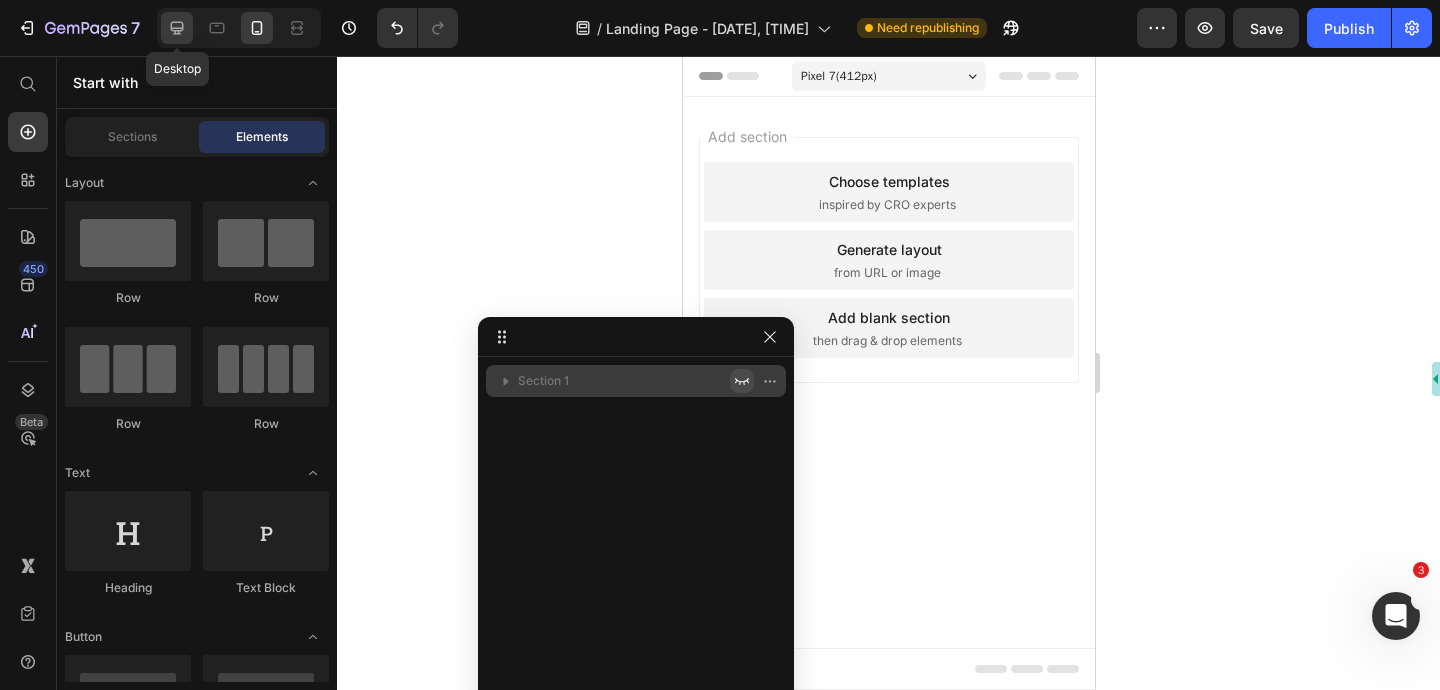 click 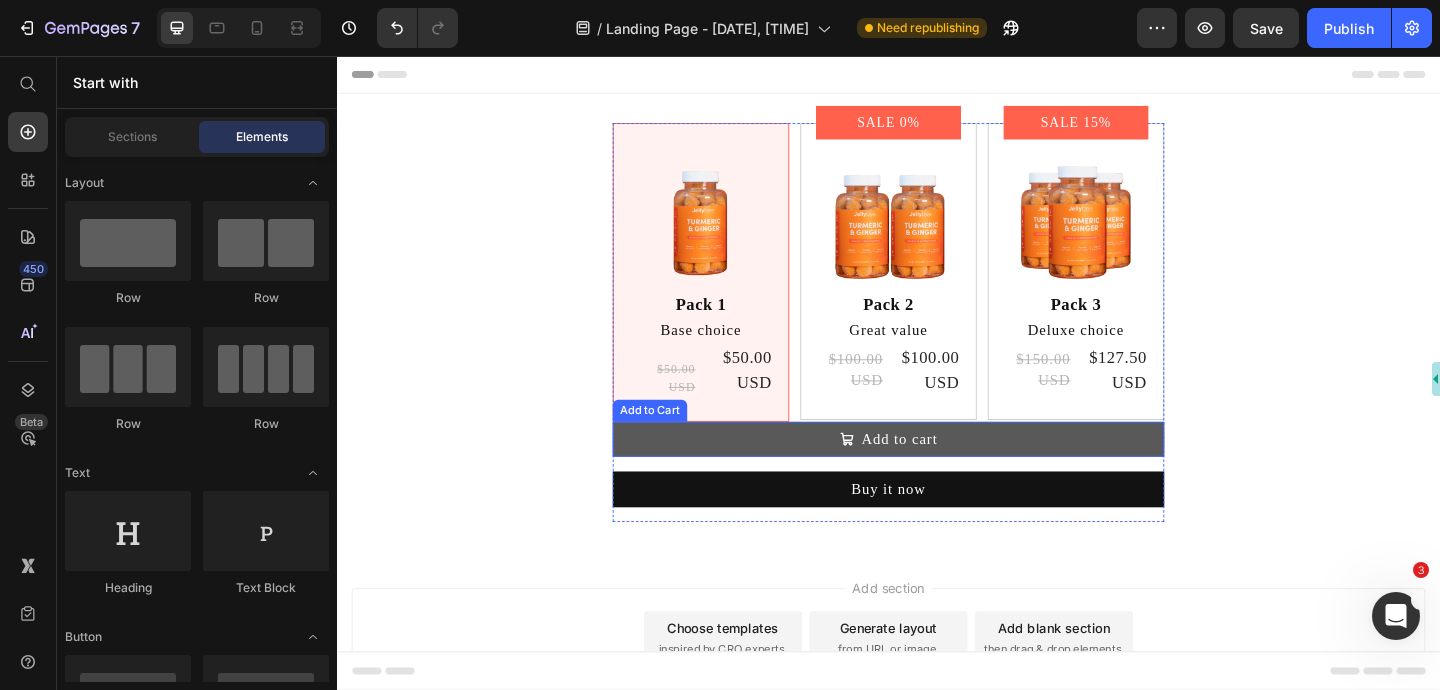 scroll, scrollTop: 94, scrollLeft: 0, axis: vertical 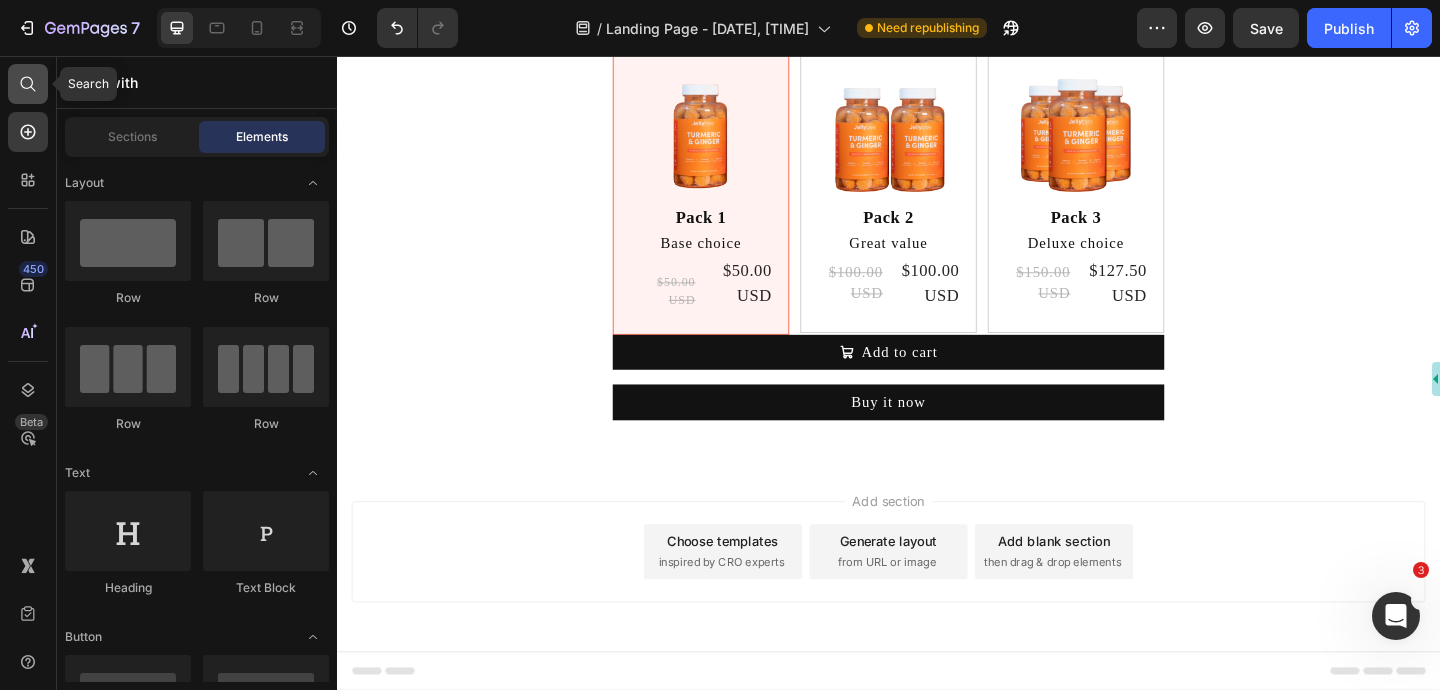 click 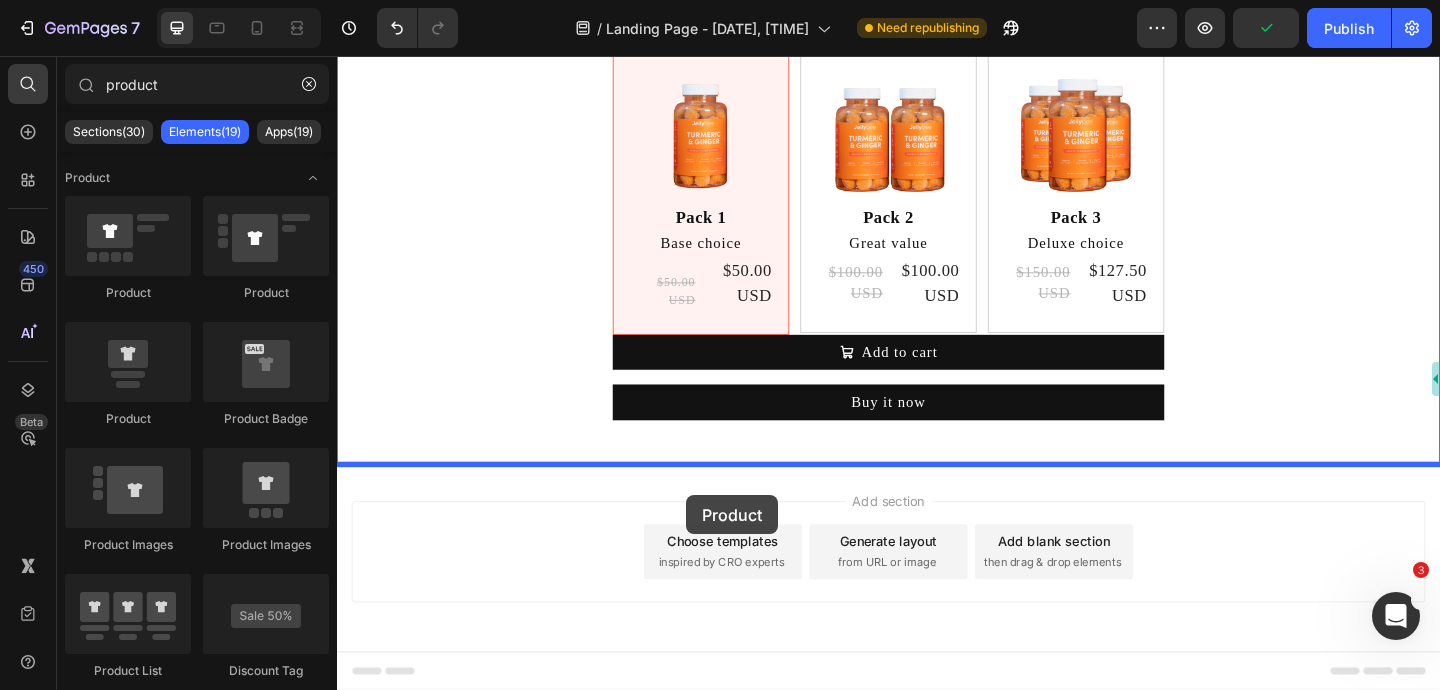 drag, startPoint x: 452, startPoint y: 454, endPoint x: 717, endPoint y: 533, distance: 276.52487 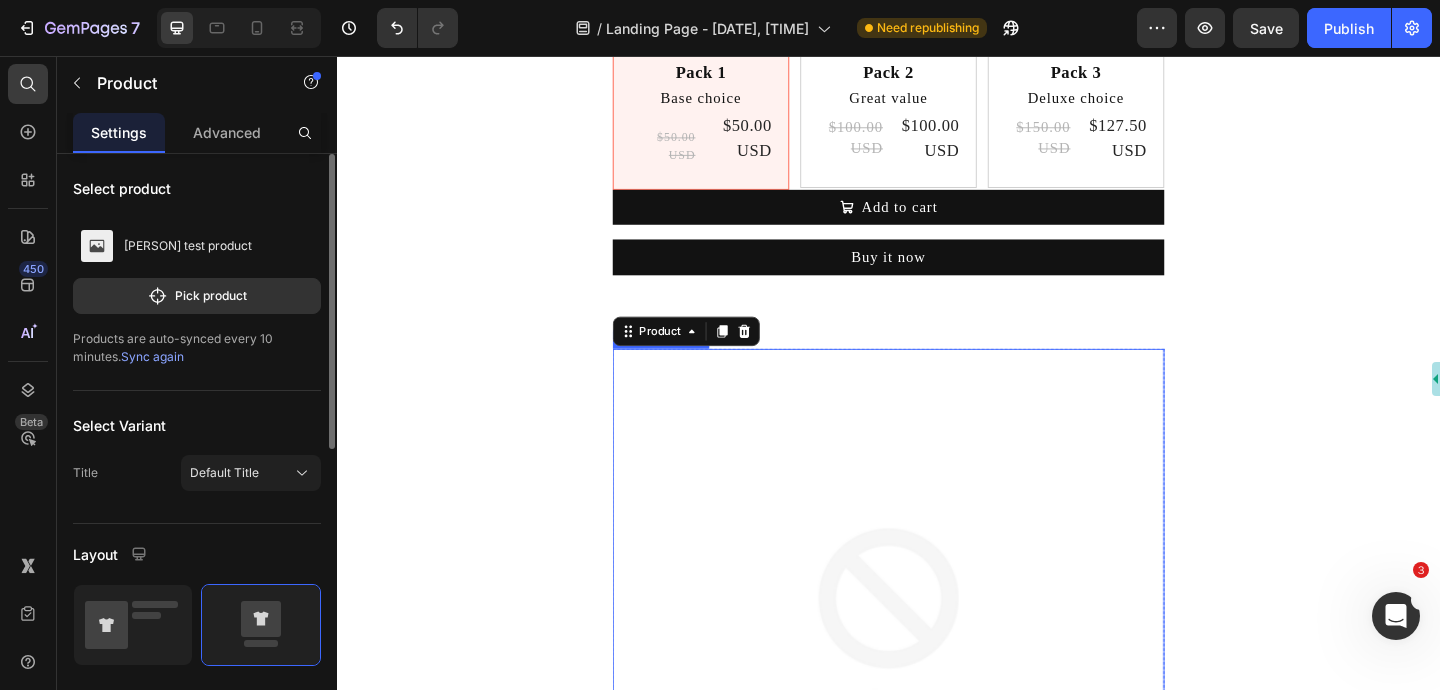 scroll, scrollTop: 0, scrollLeft: 0, axis: both 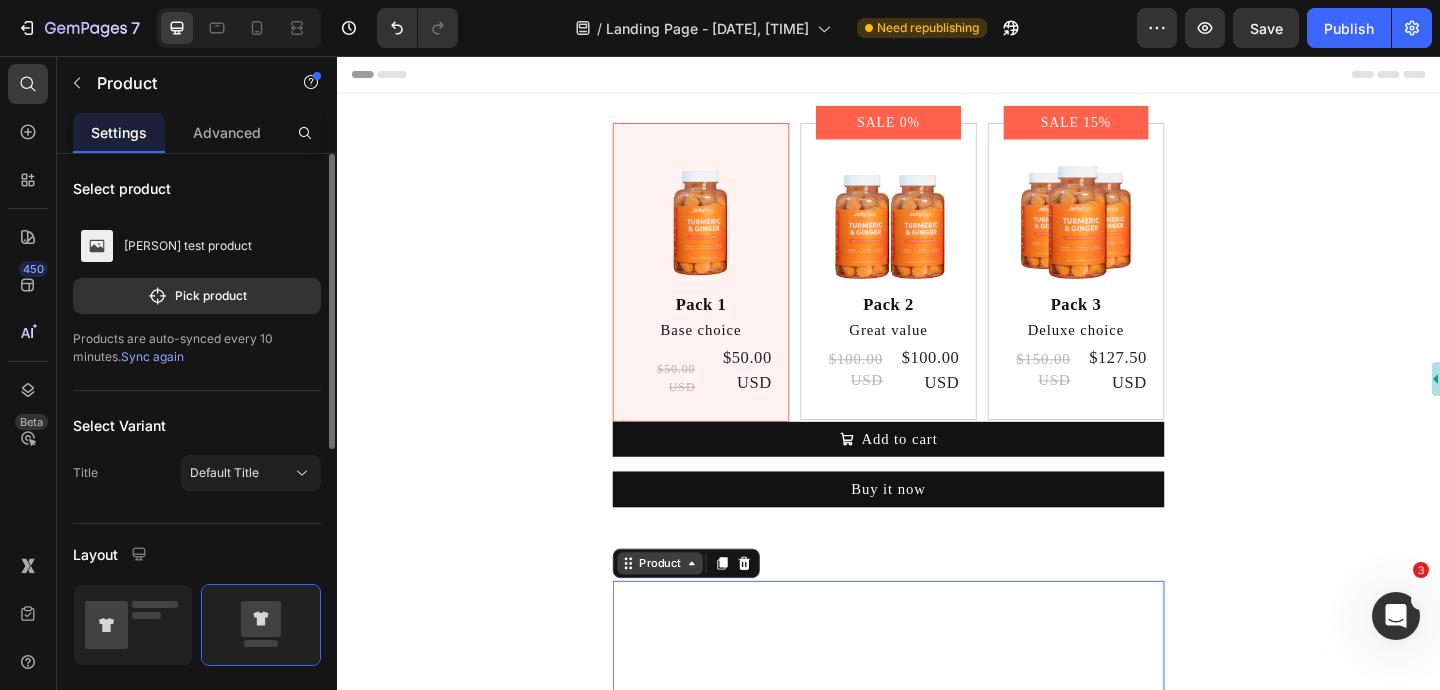 click on "Product" at bounding box center (688, 608) 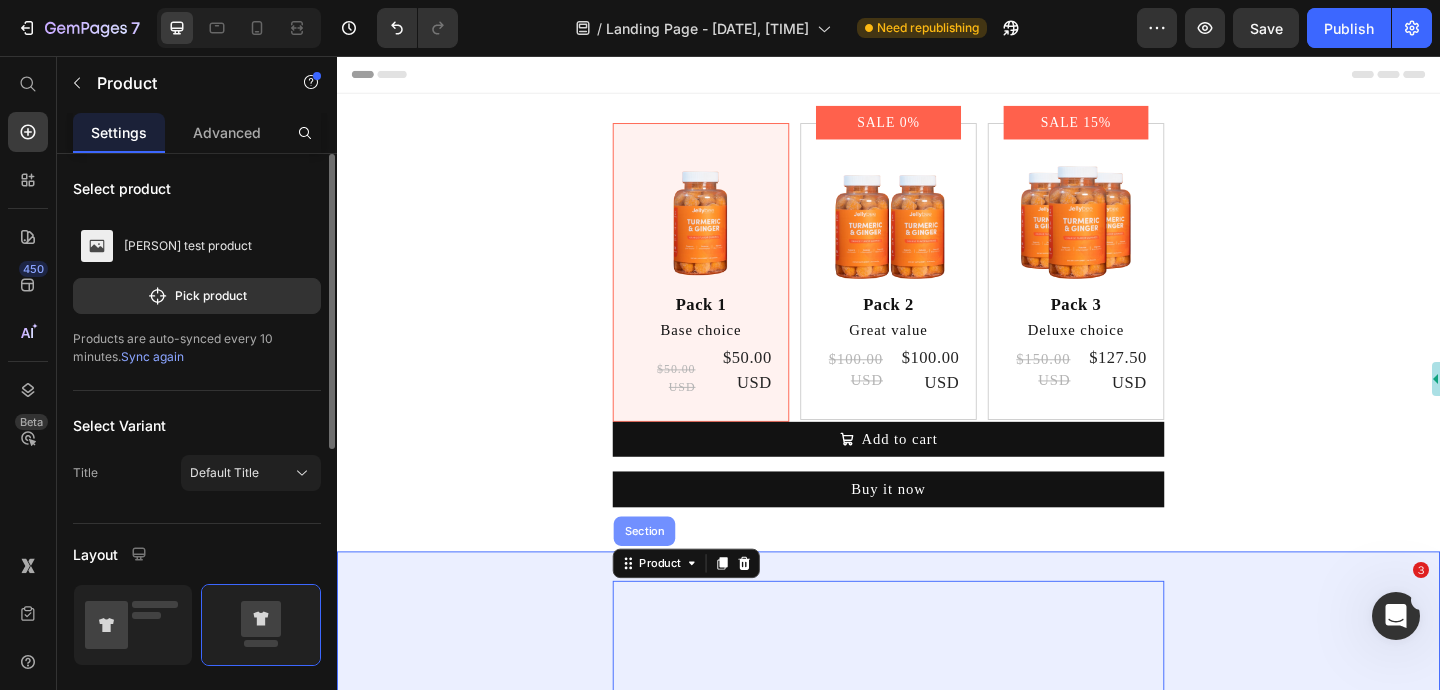 click on "Section" at bounding box center [671, 573] 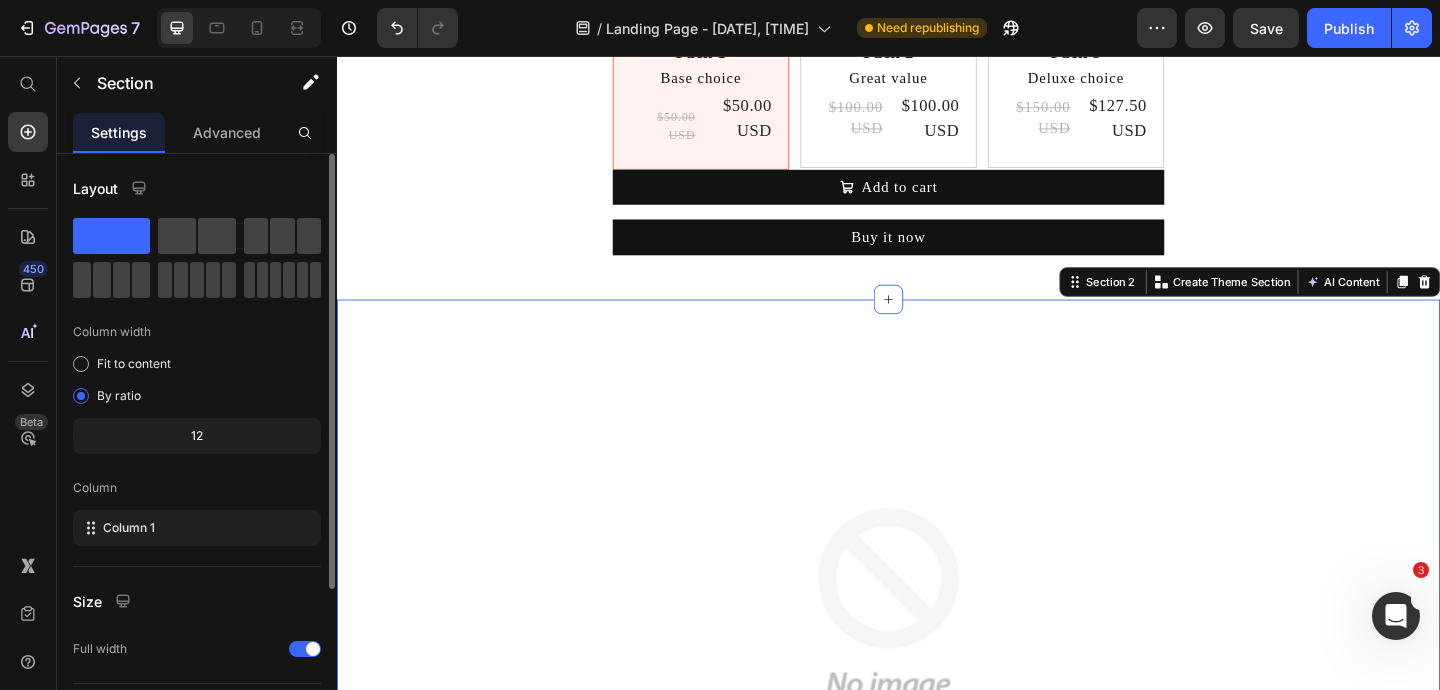 scroll, scrollTop: 390, scrollLeft: 0, axis: vertical 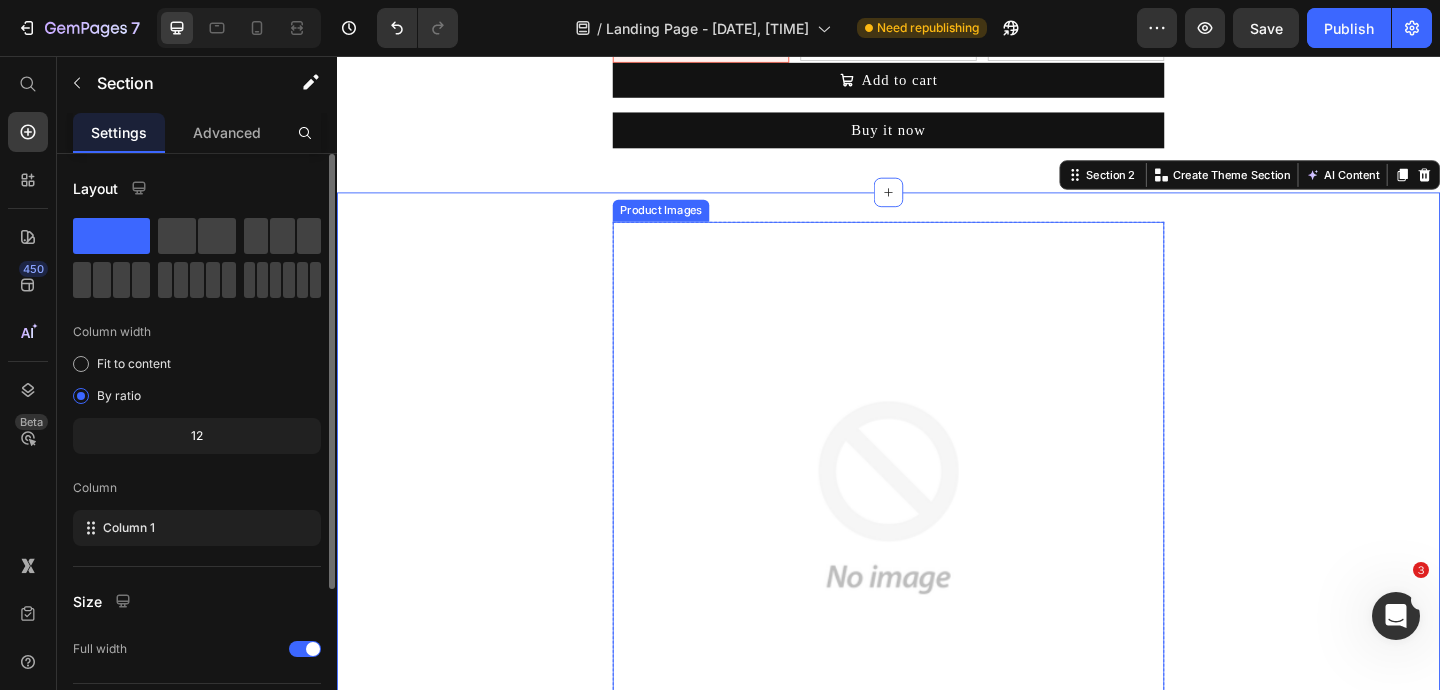 click at bounding box center (937, 537) 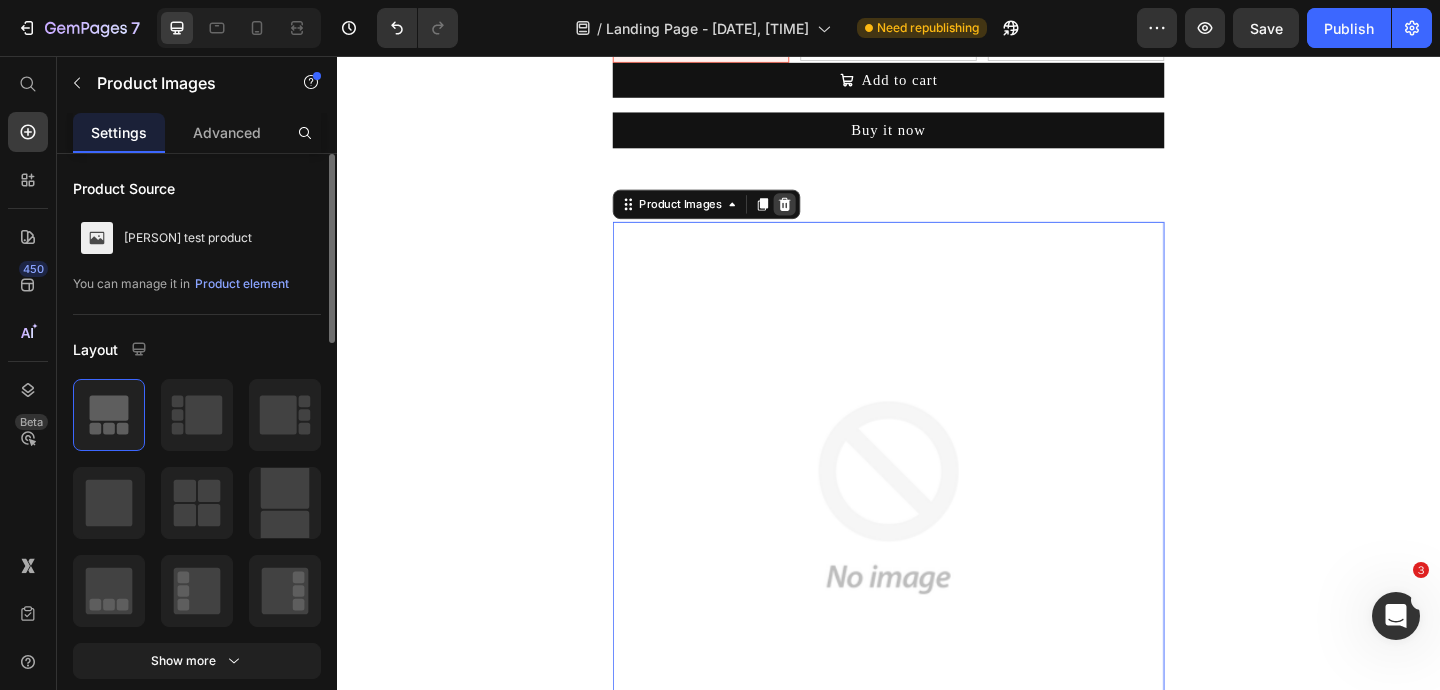 click 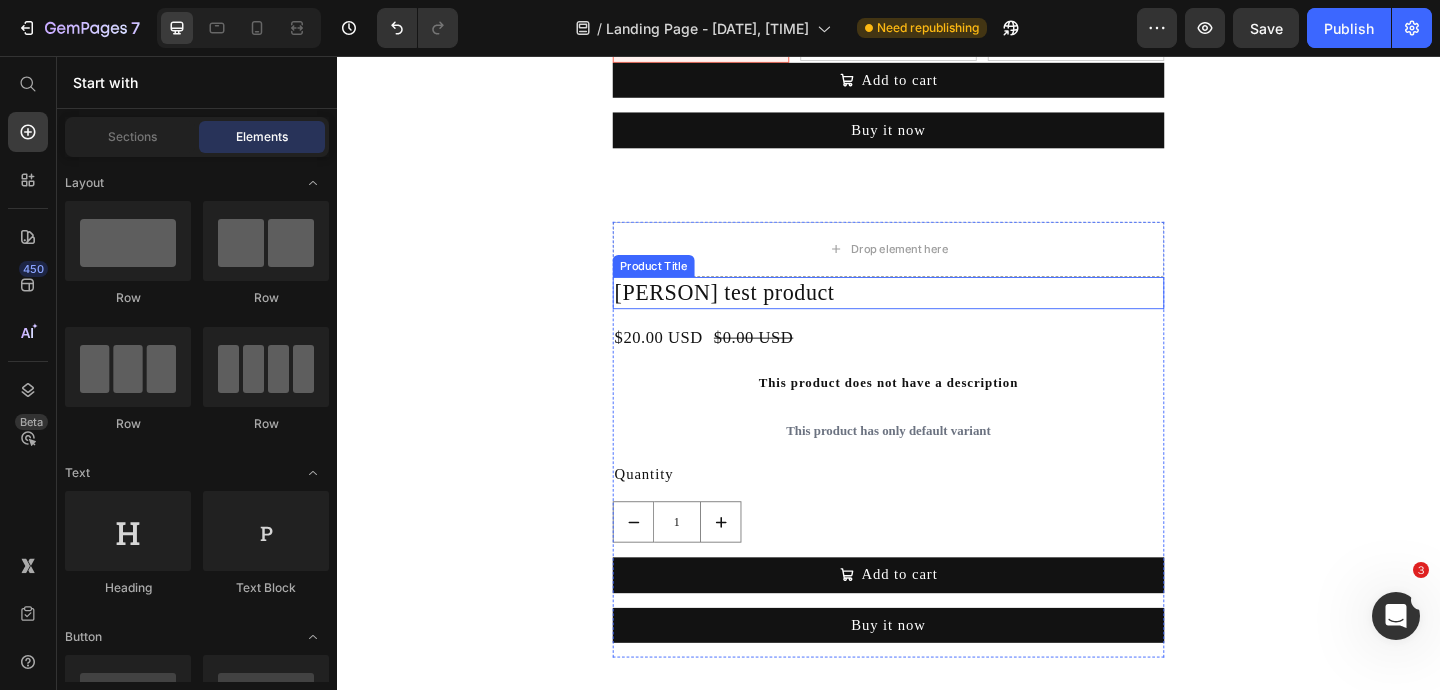 click on "[PERSON] test product" at bounding box center (937, 314) 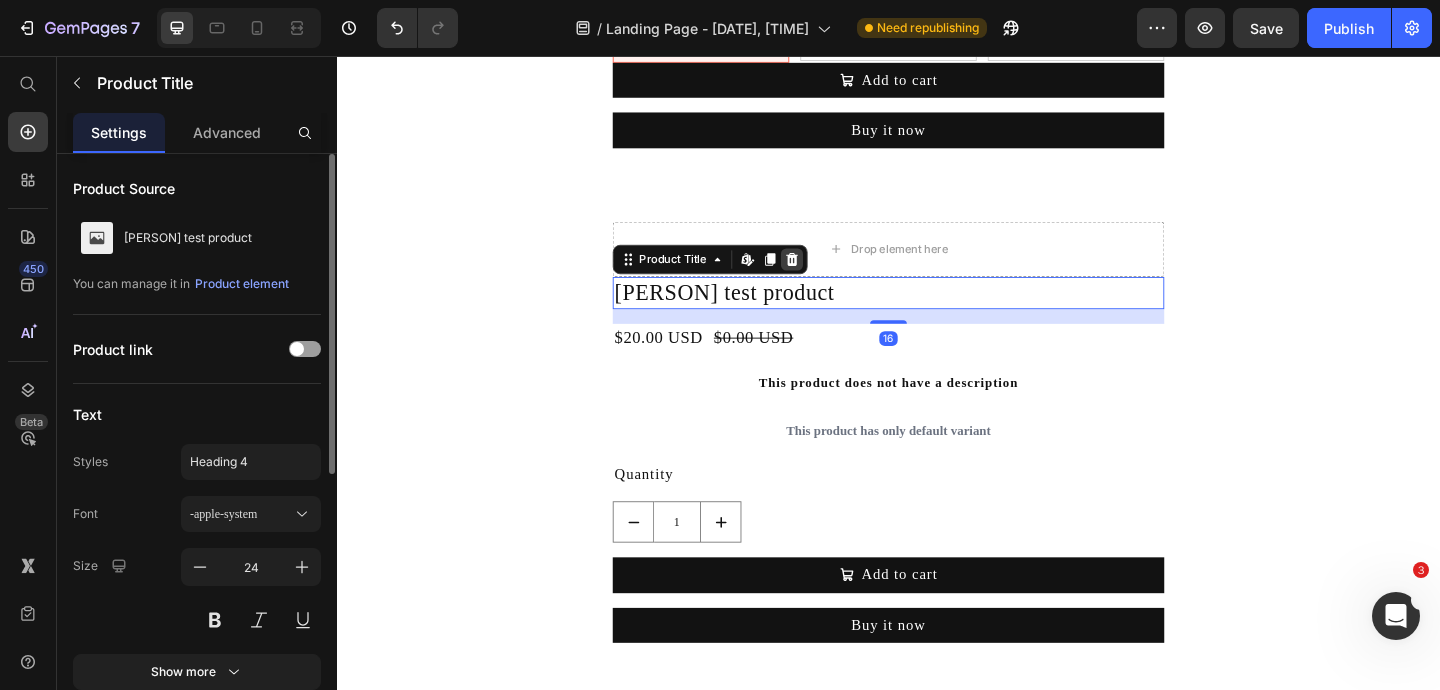 click at bounding box center (832, 278) 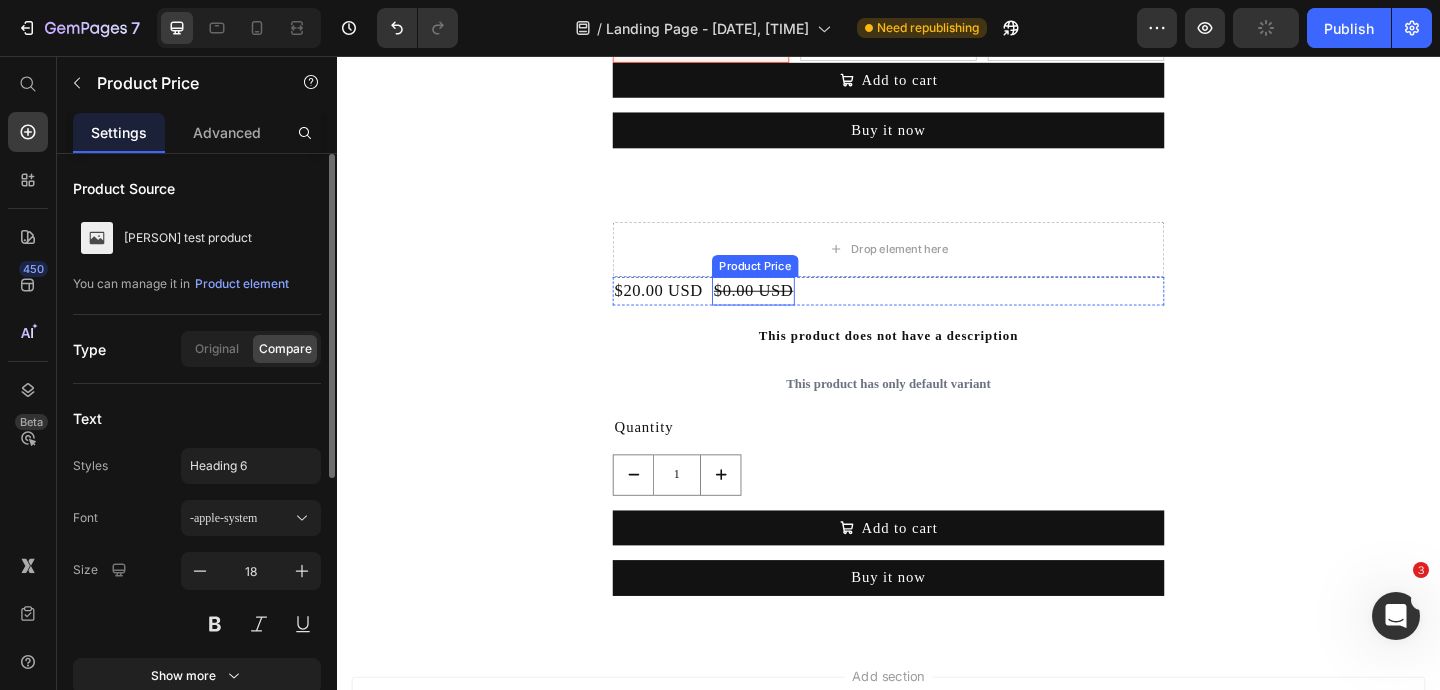click on "$0.00 USD" at bounding box center (790, 312) 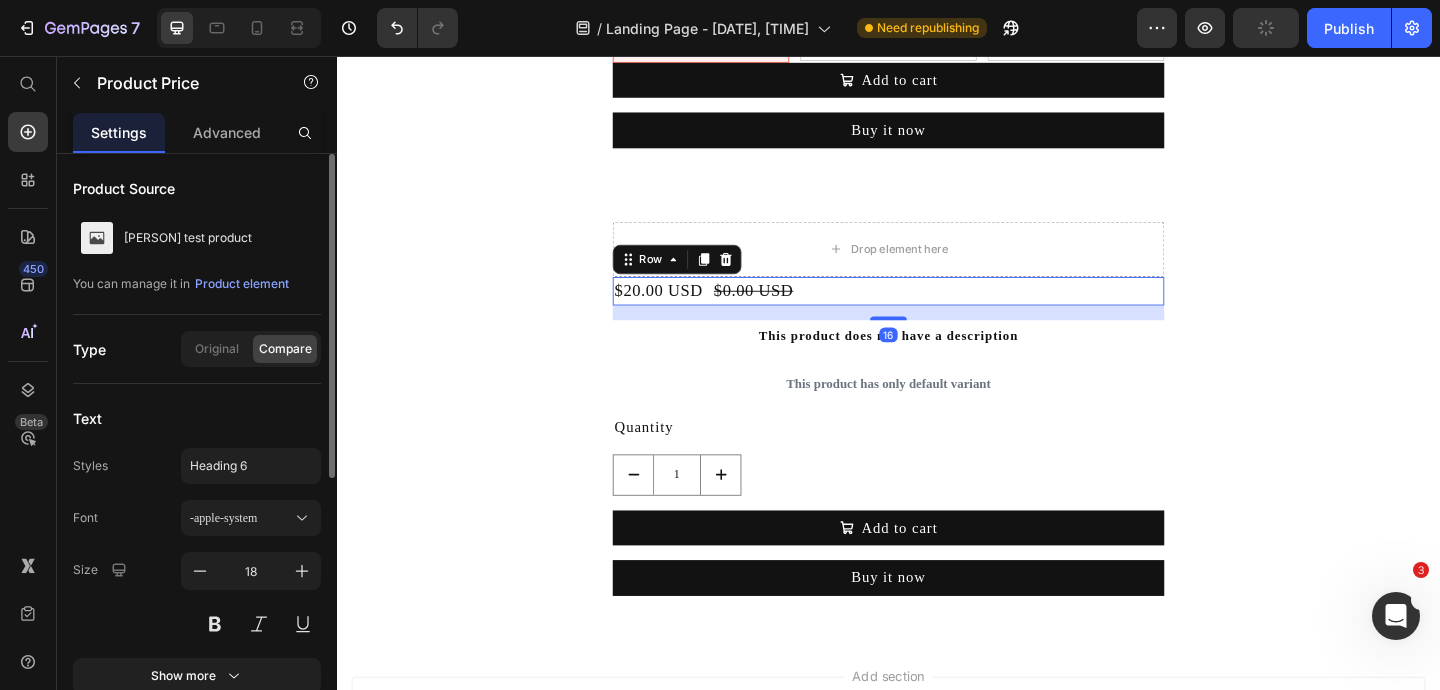 click on "$20.00 USD Product Price $0.00 USD Product Price Row   16" at bounding box center [937, 312] 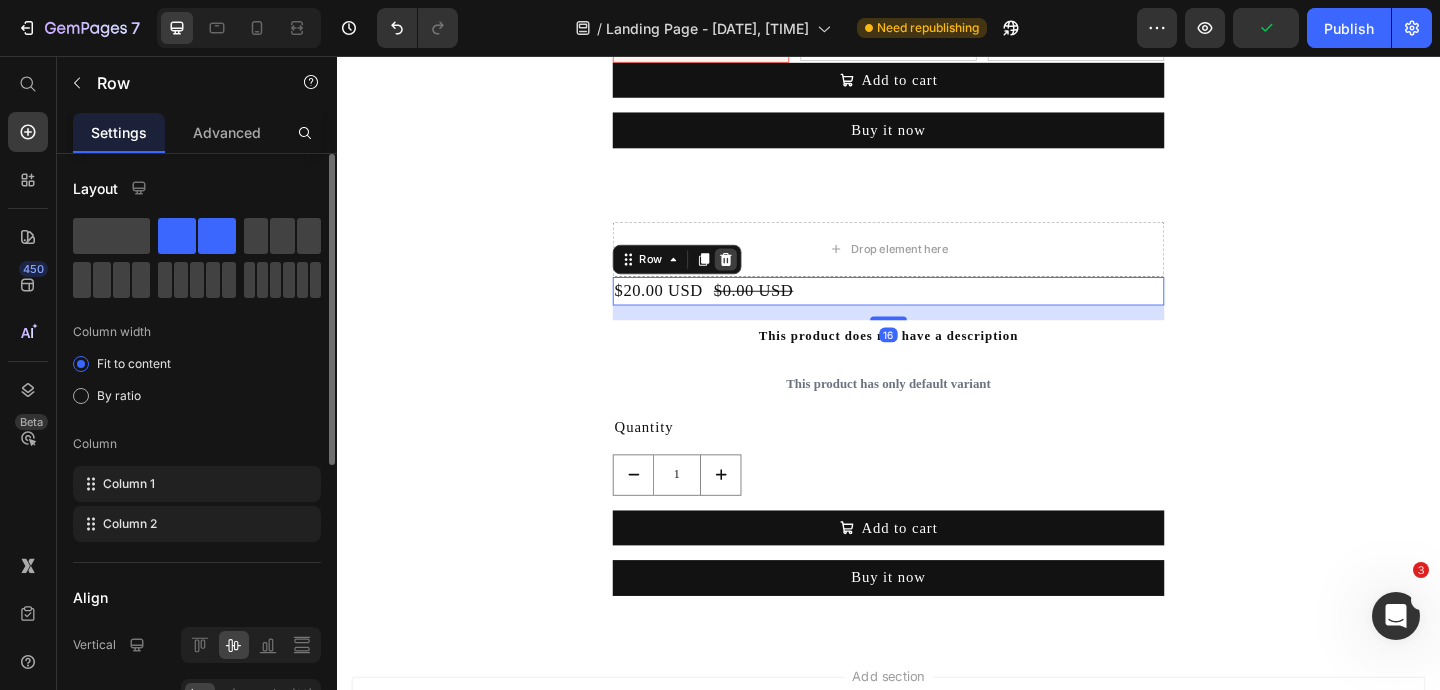 click 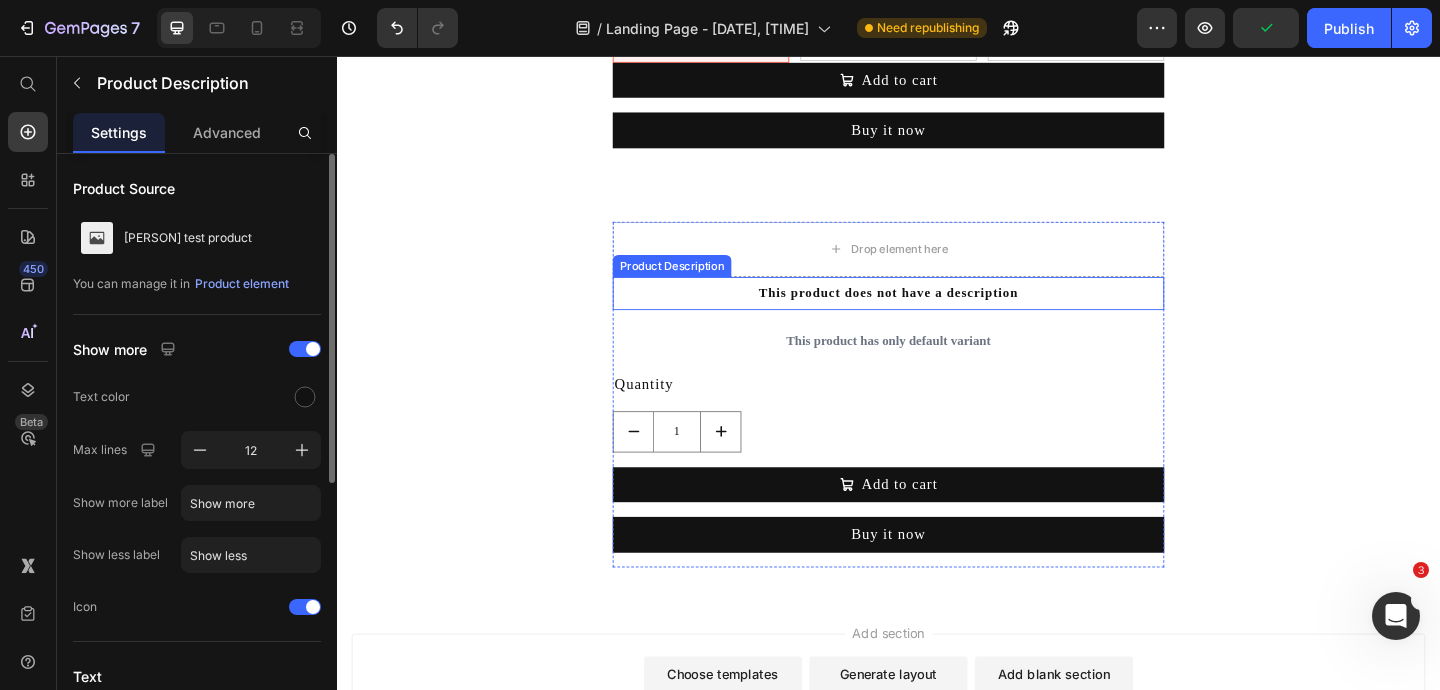 click on "This product does not have a description" at bounding box center (937, 315) 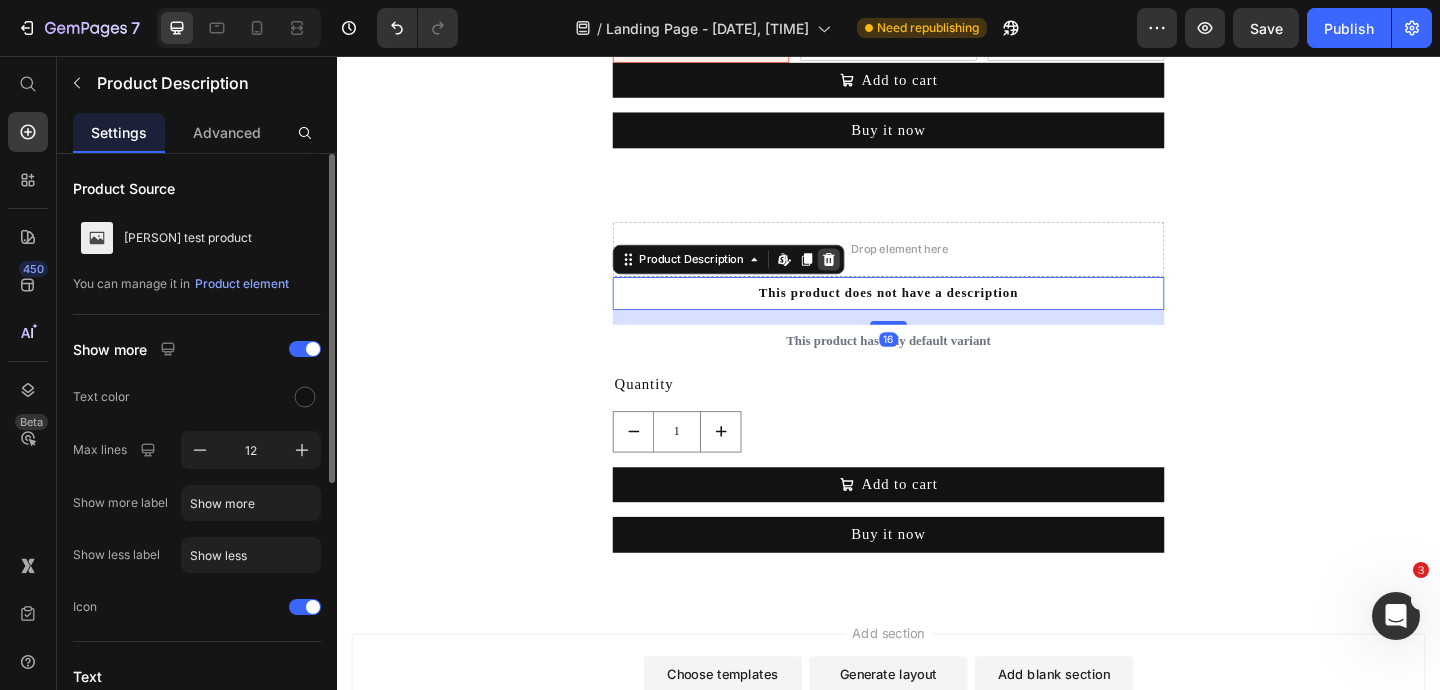 click 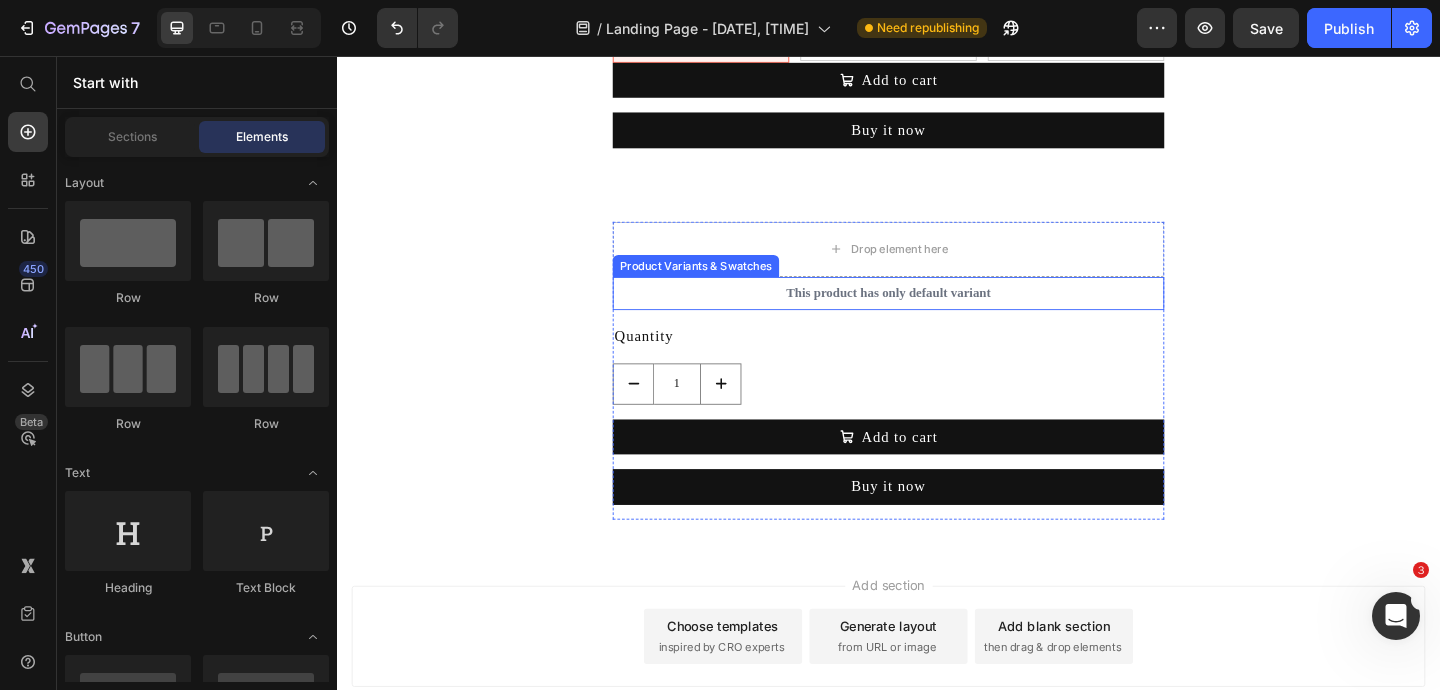 click on "This product has only default variant" at bounding box center (937, 315) 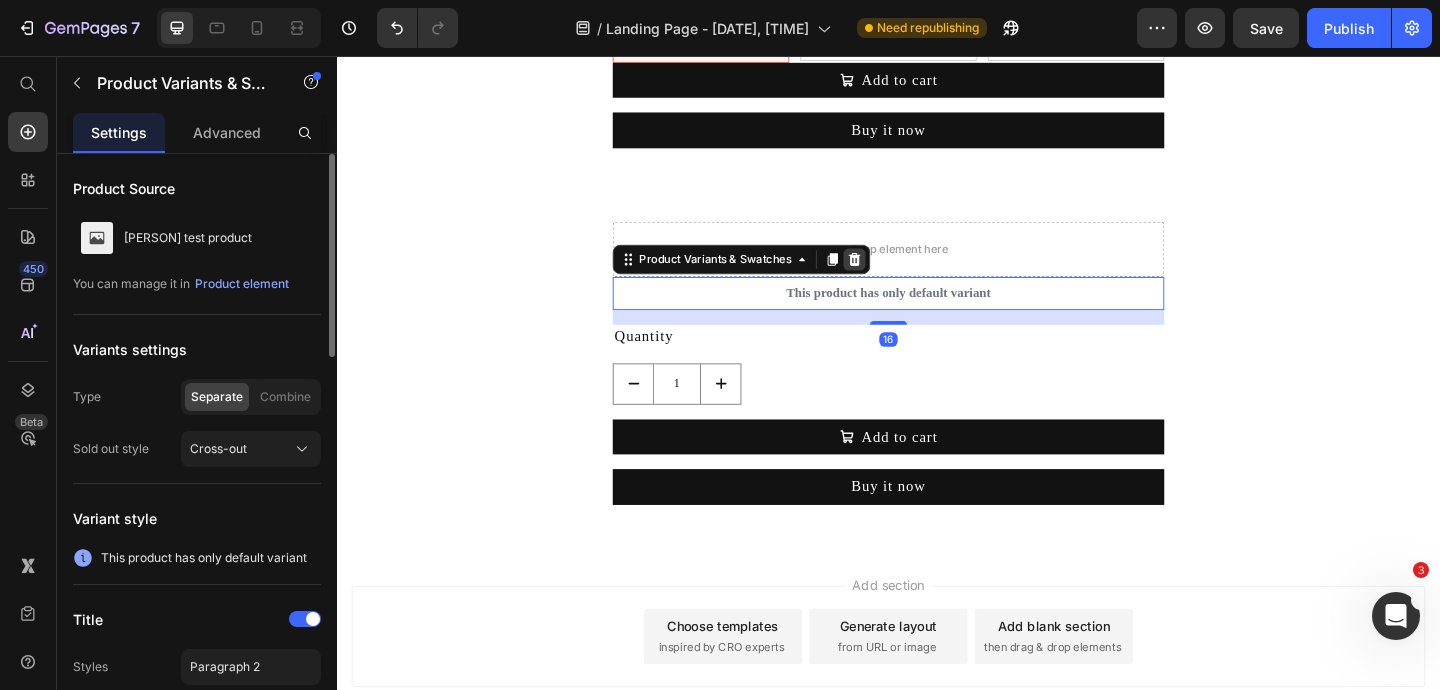click at bounding box center [900, 278] 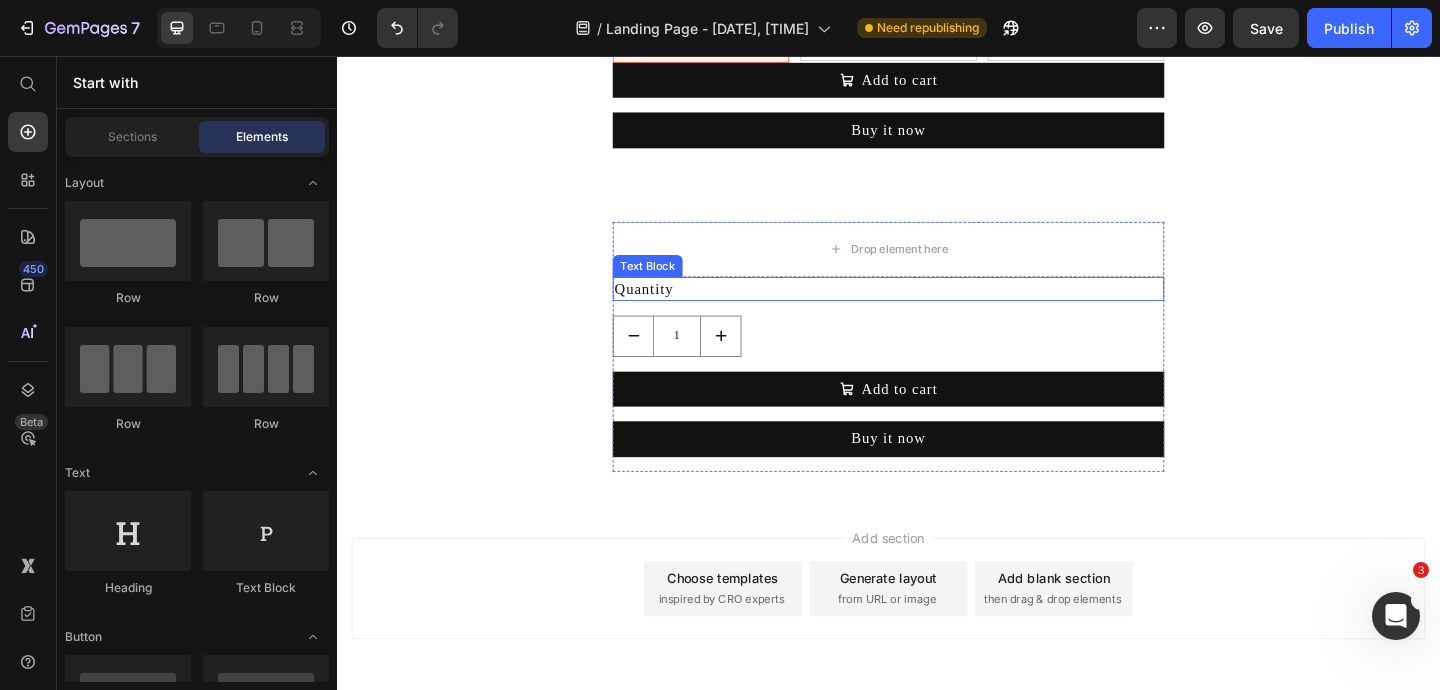 click on "Quantity" at bounding box center (937, 310) 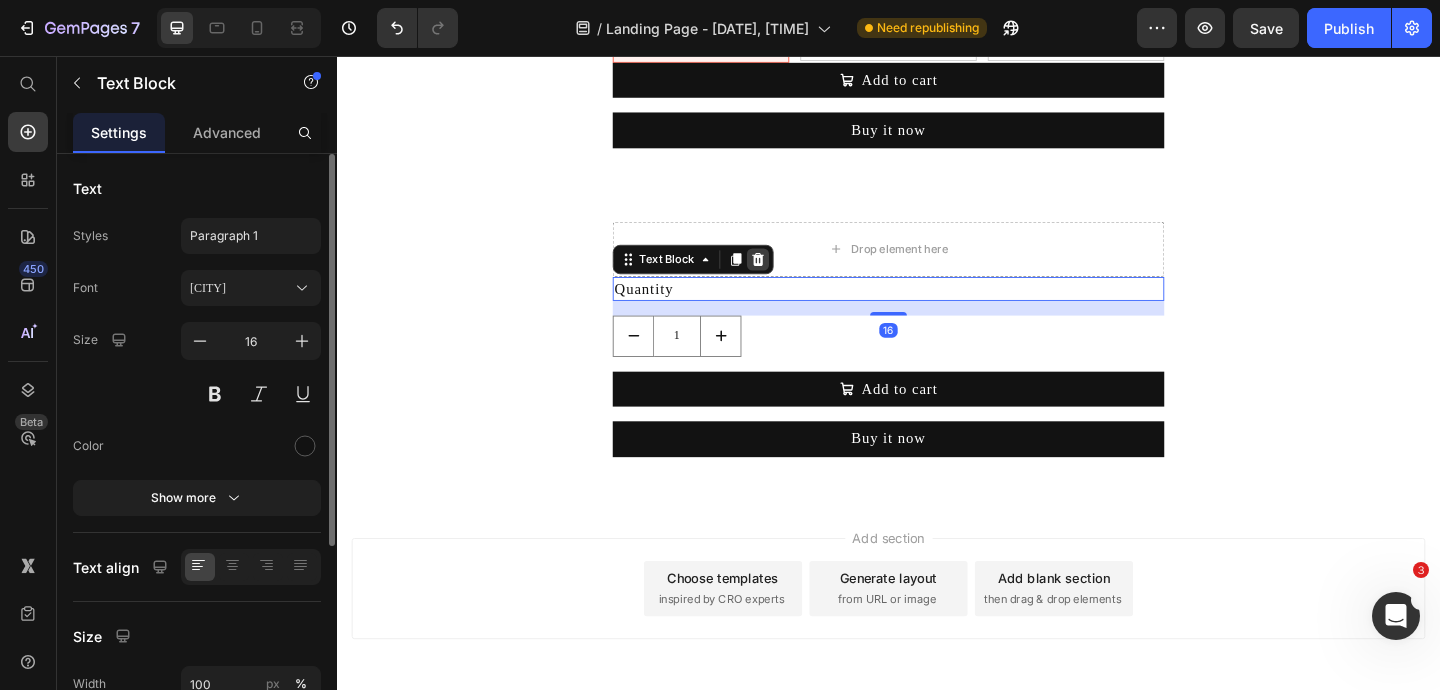 click 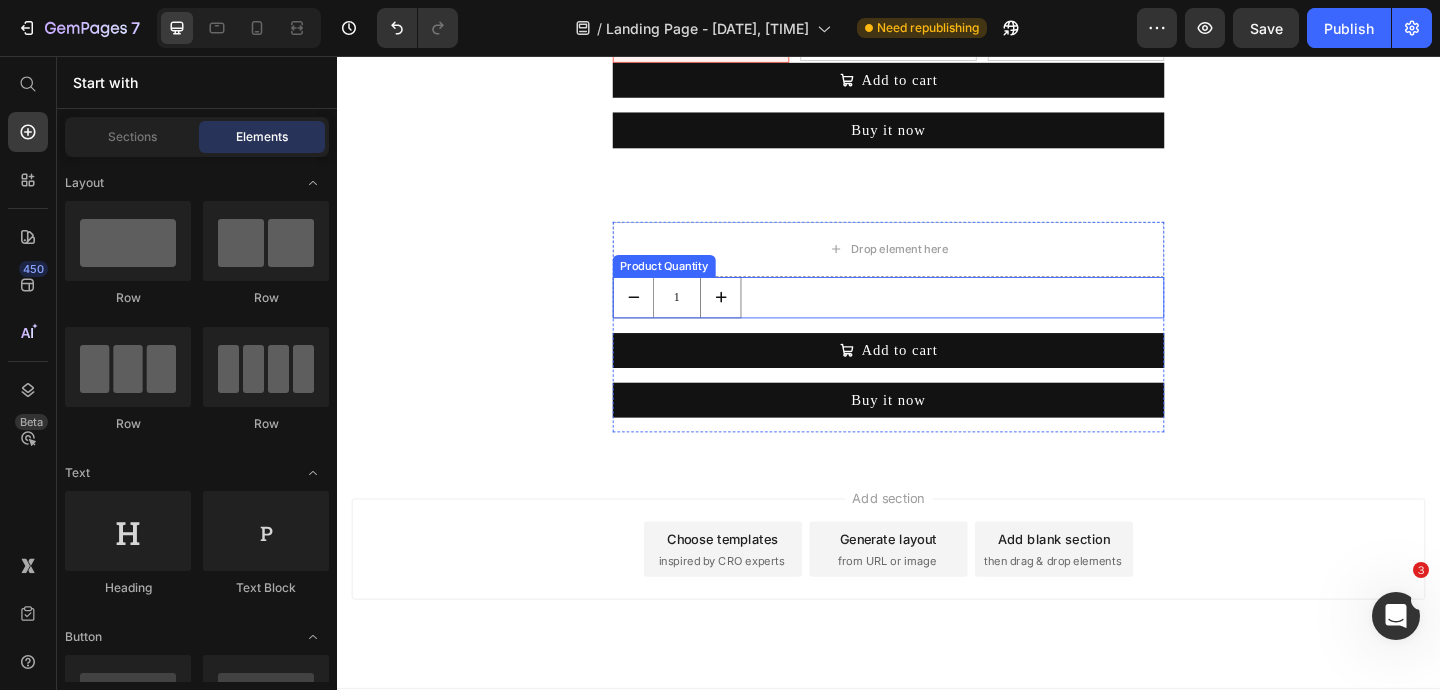 click on "1" at bounding box center (937, 319) 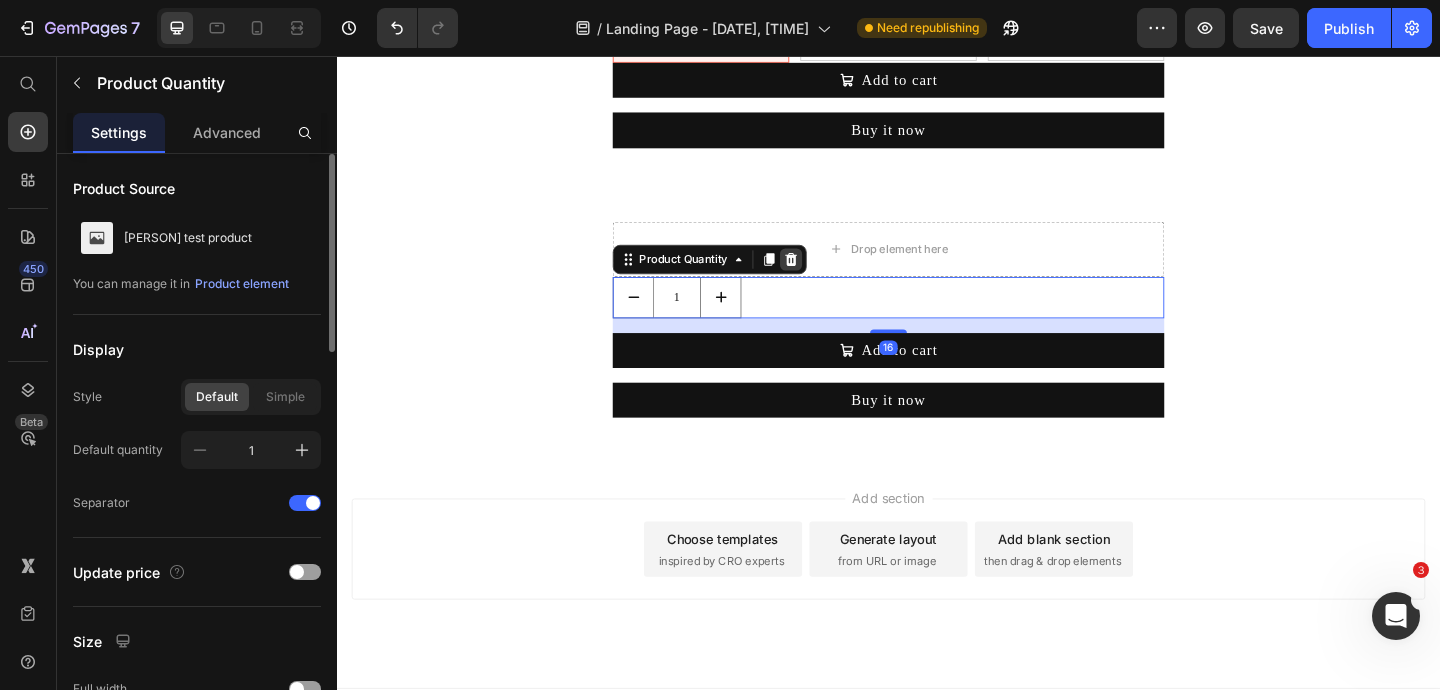 click 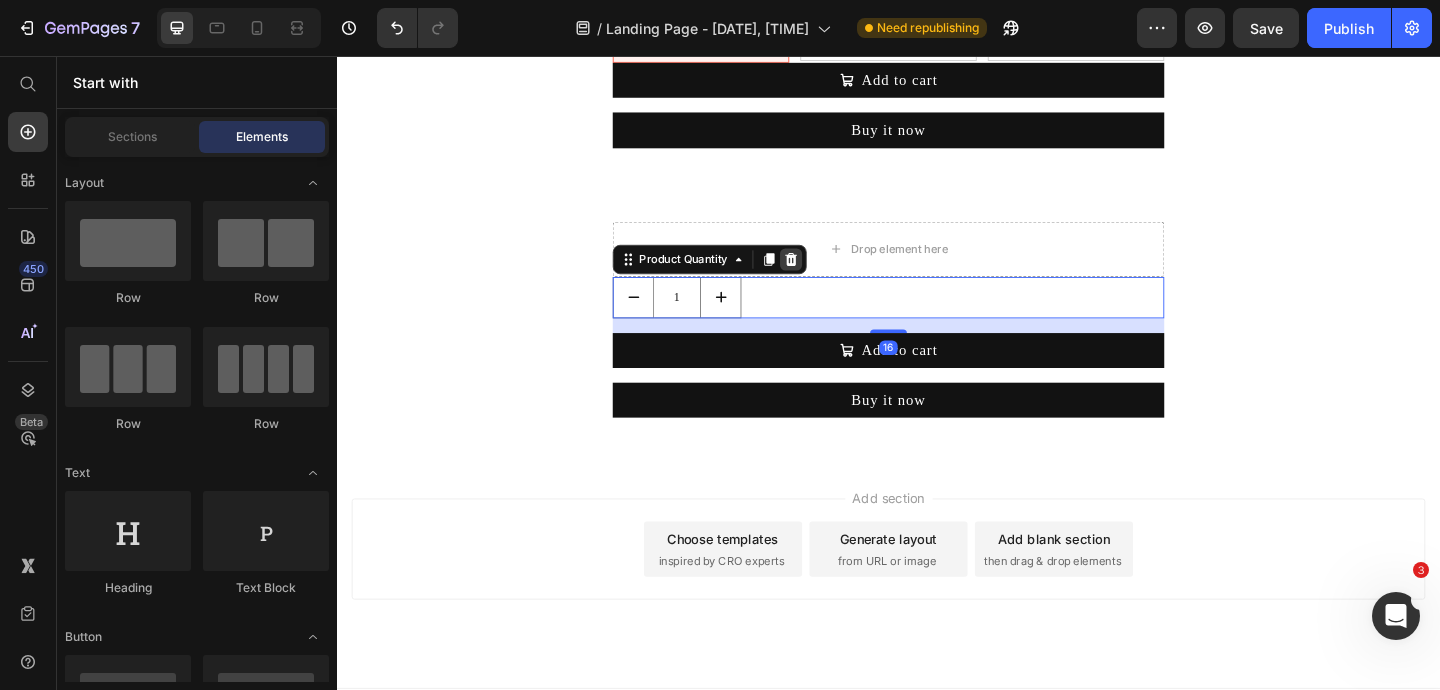 scroll, scrollTop: 369, scrollLeft: 0, axis: vertical 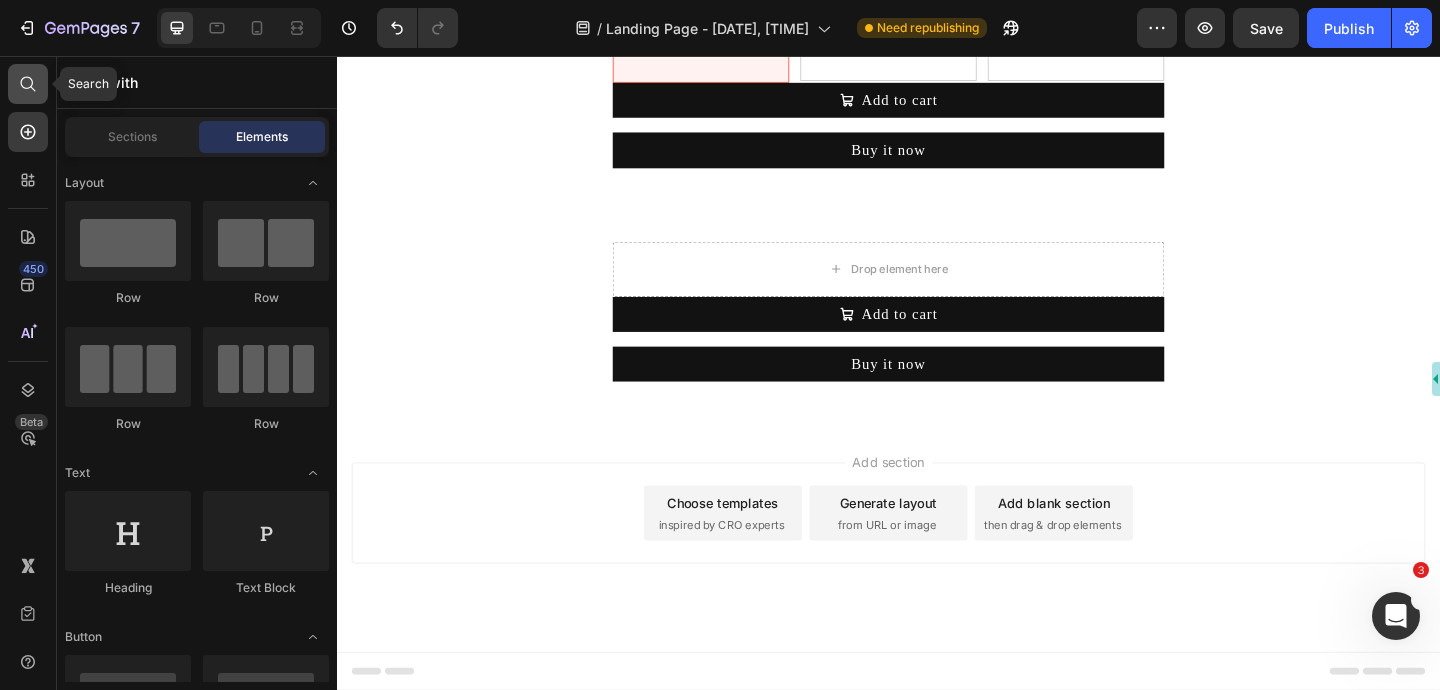 click 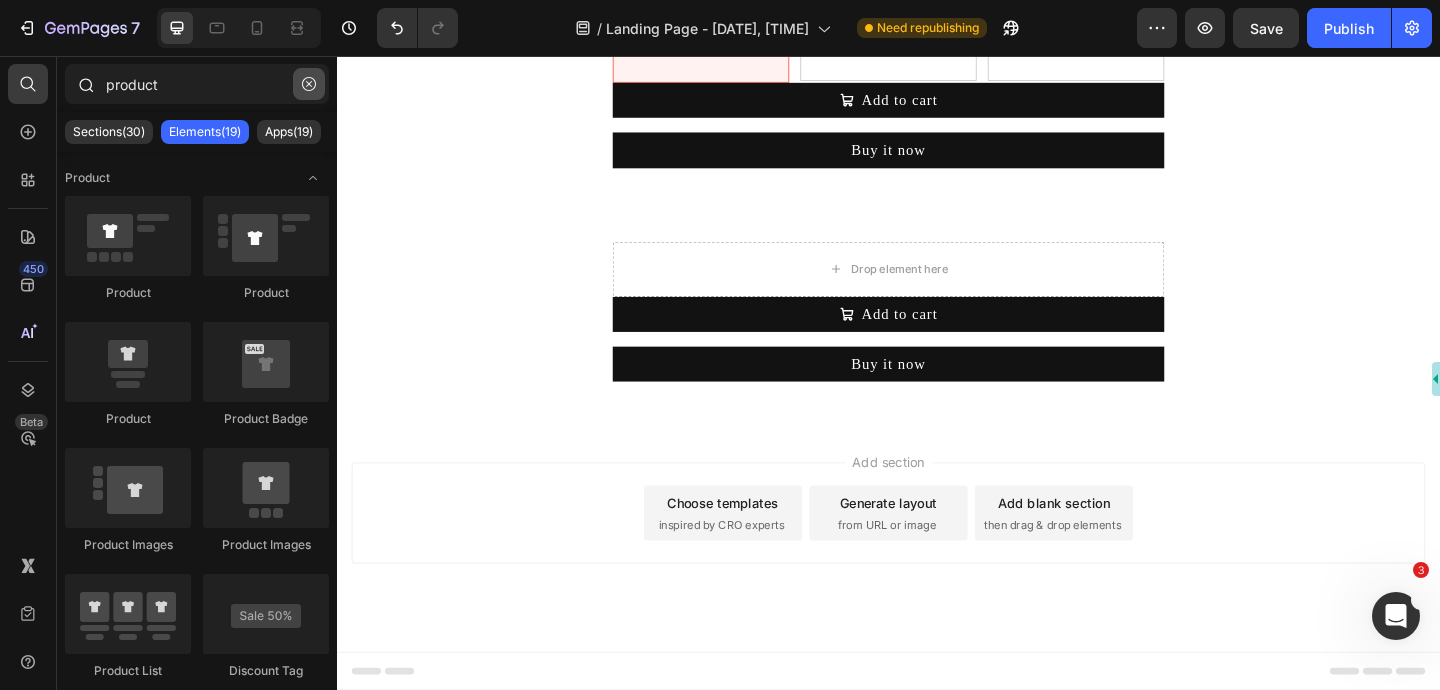 click 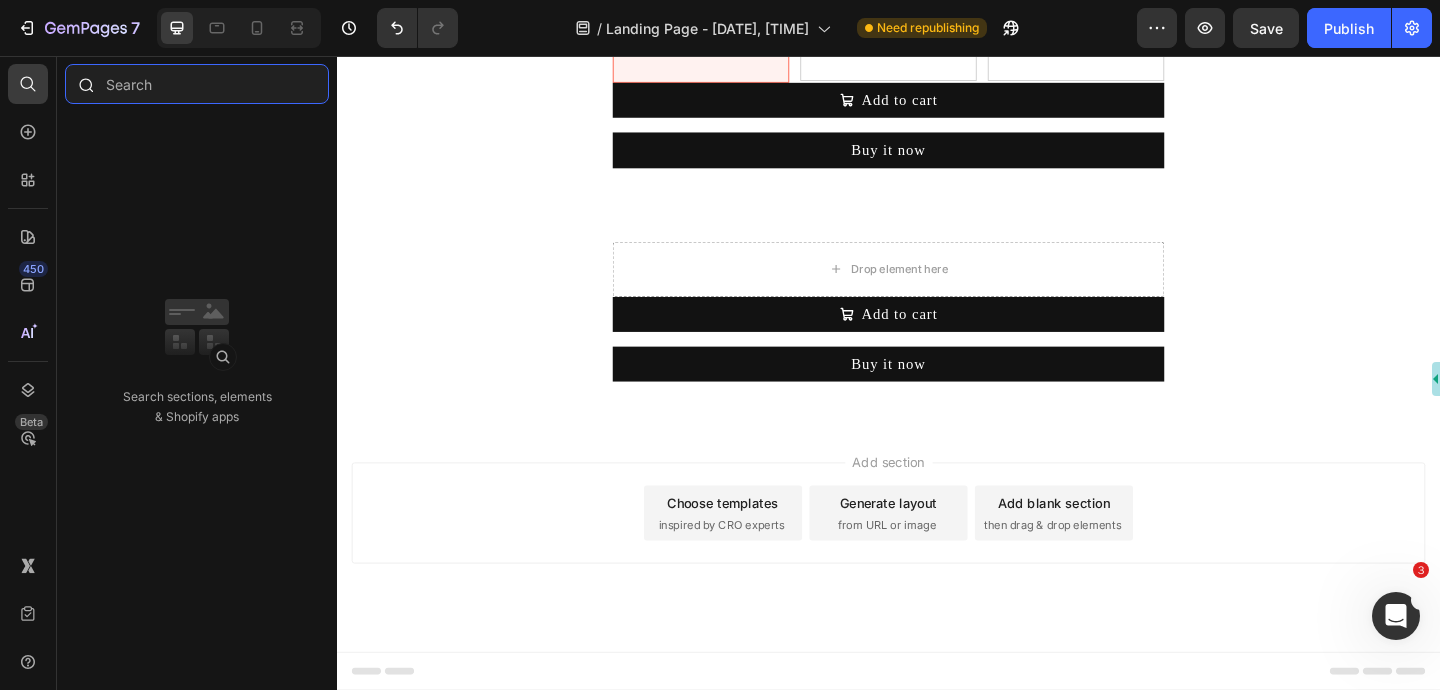 click at bounding box center (197, 84) 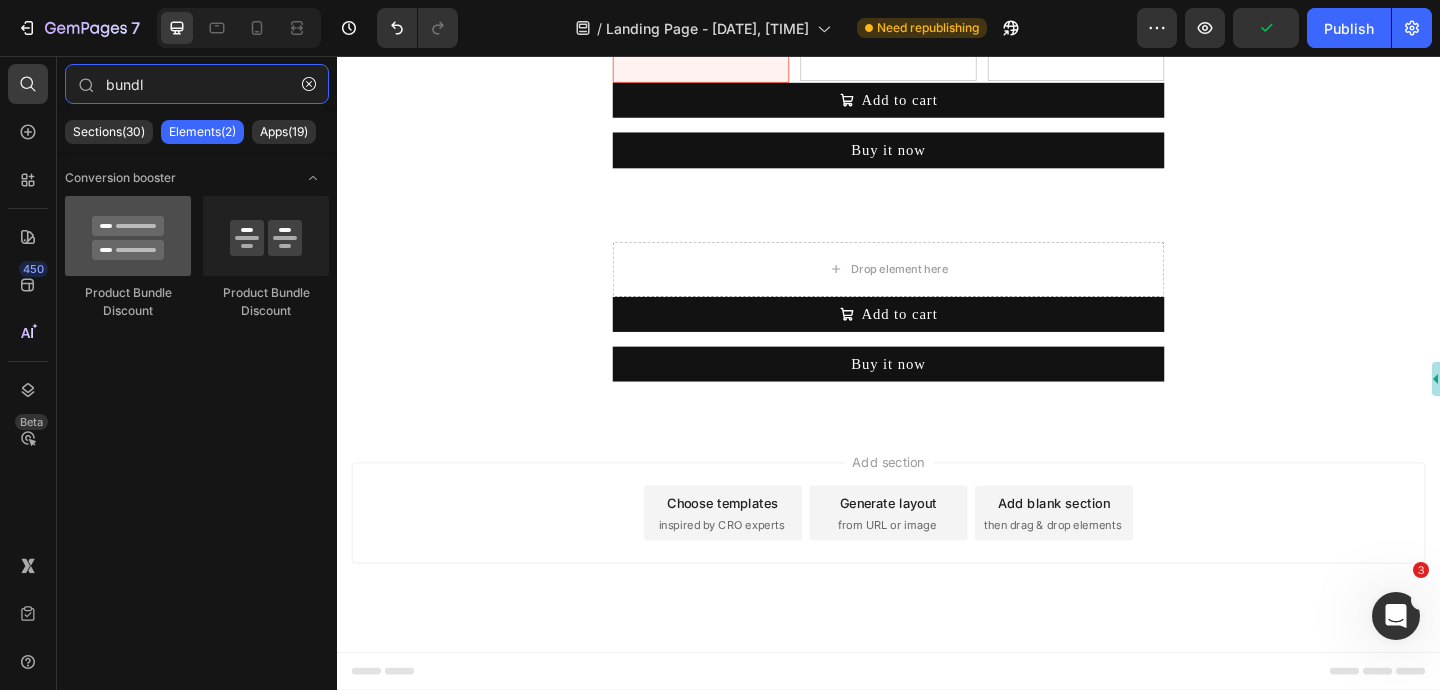 type on "bundl" 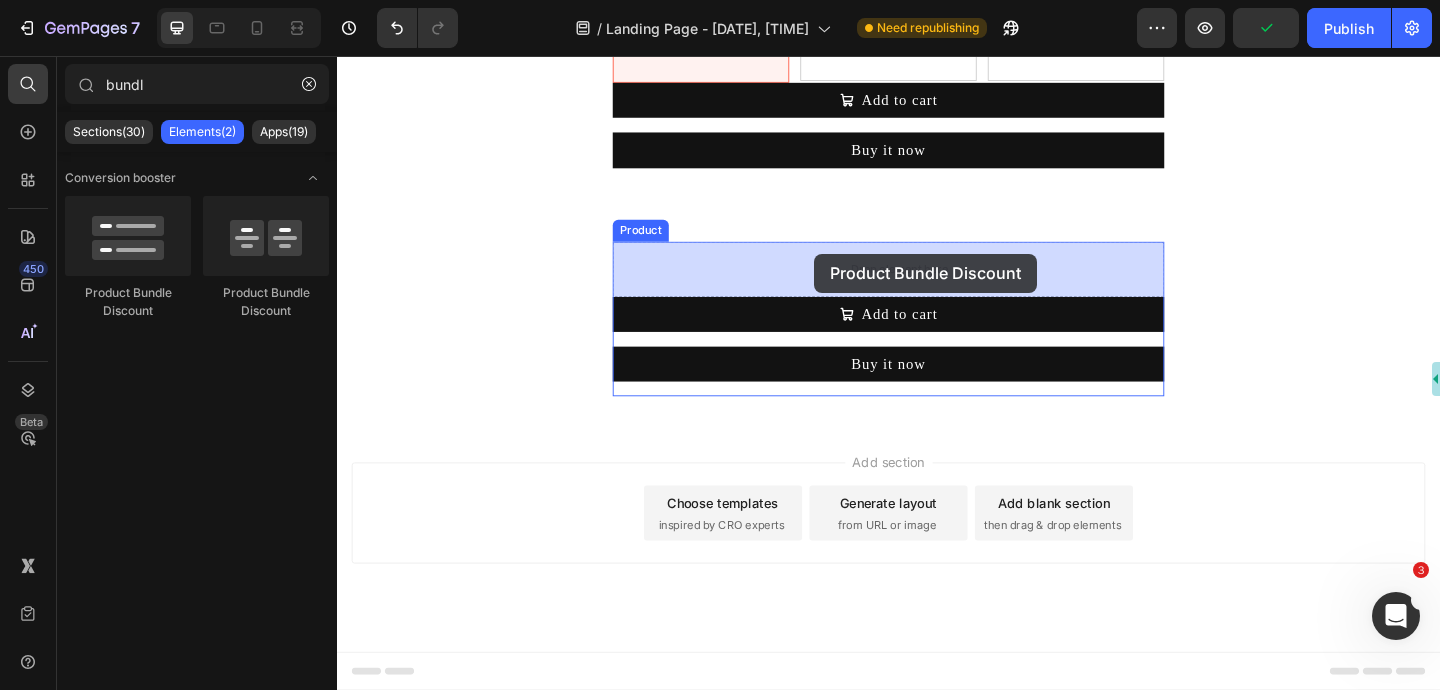 drag, startPoint x: 458, startPoint y: 306, endPoint x: 856, endPoint y: 271, distance: 399.53598 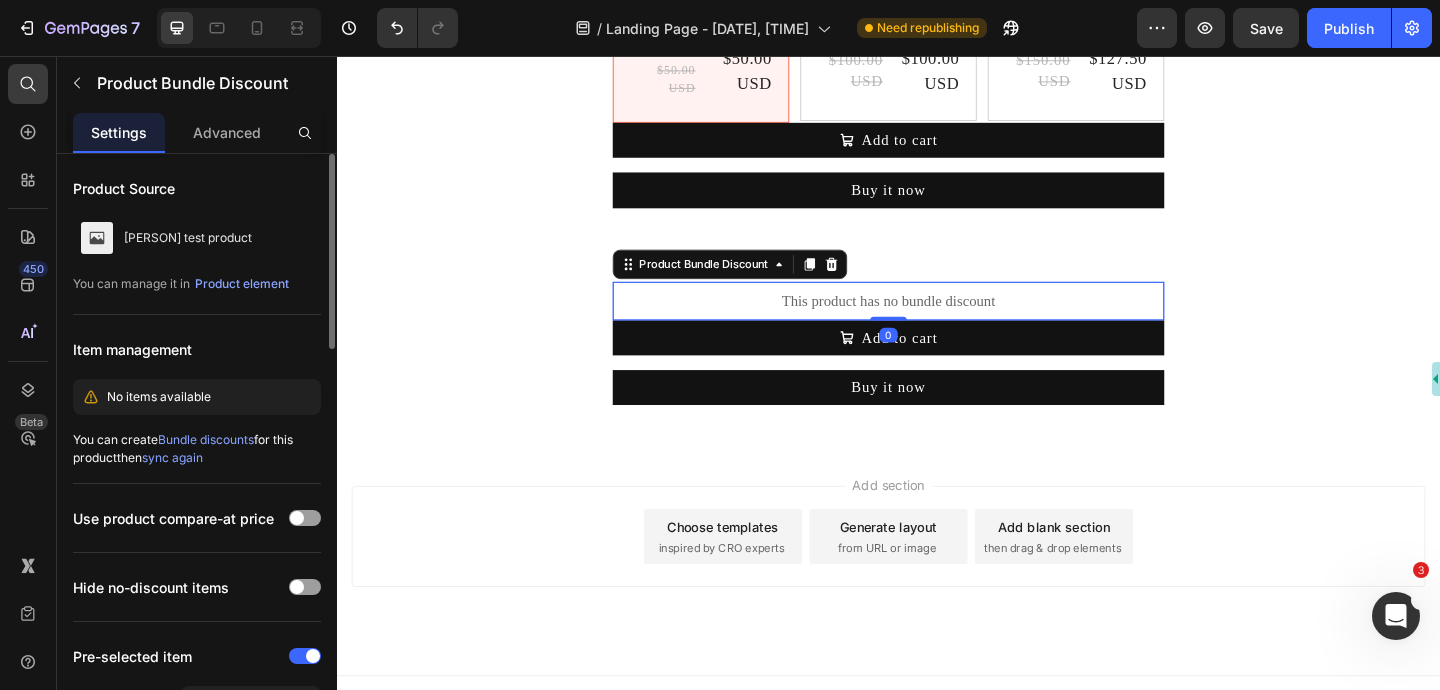 scroll, scrollTop: 351, scrollLeft: 0, axis: vertical 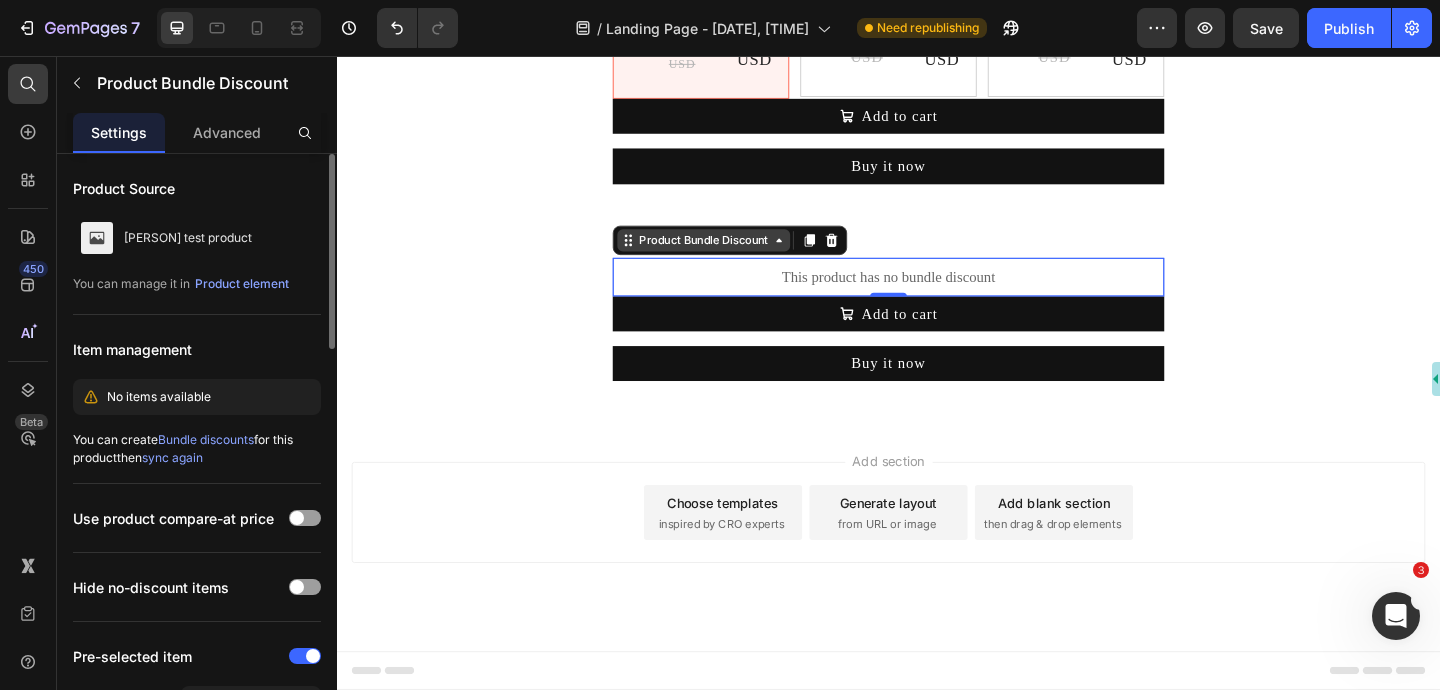 click on "Product Bundle Discount" at bounding box center [736, 257] 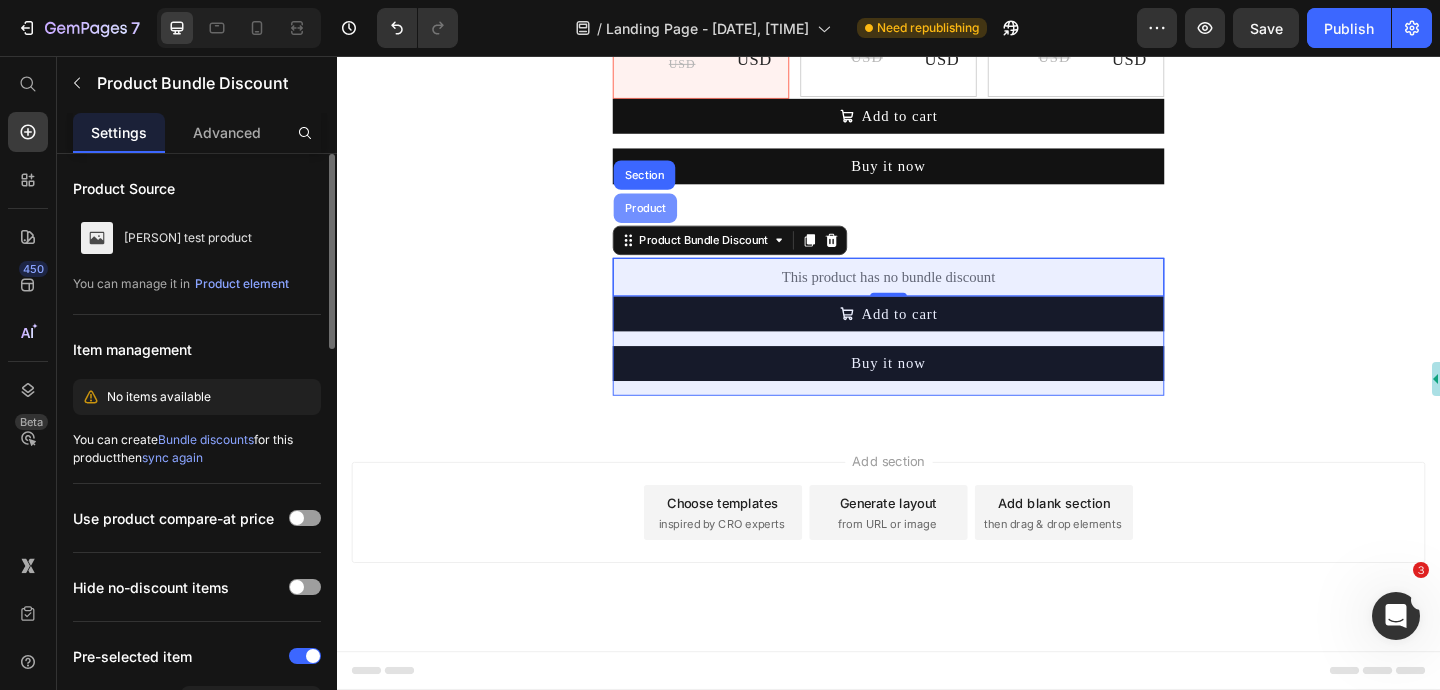 click on "Product" at bounding box center [672, 222] 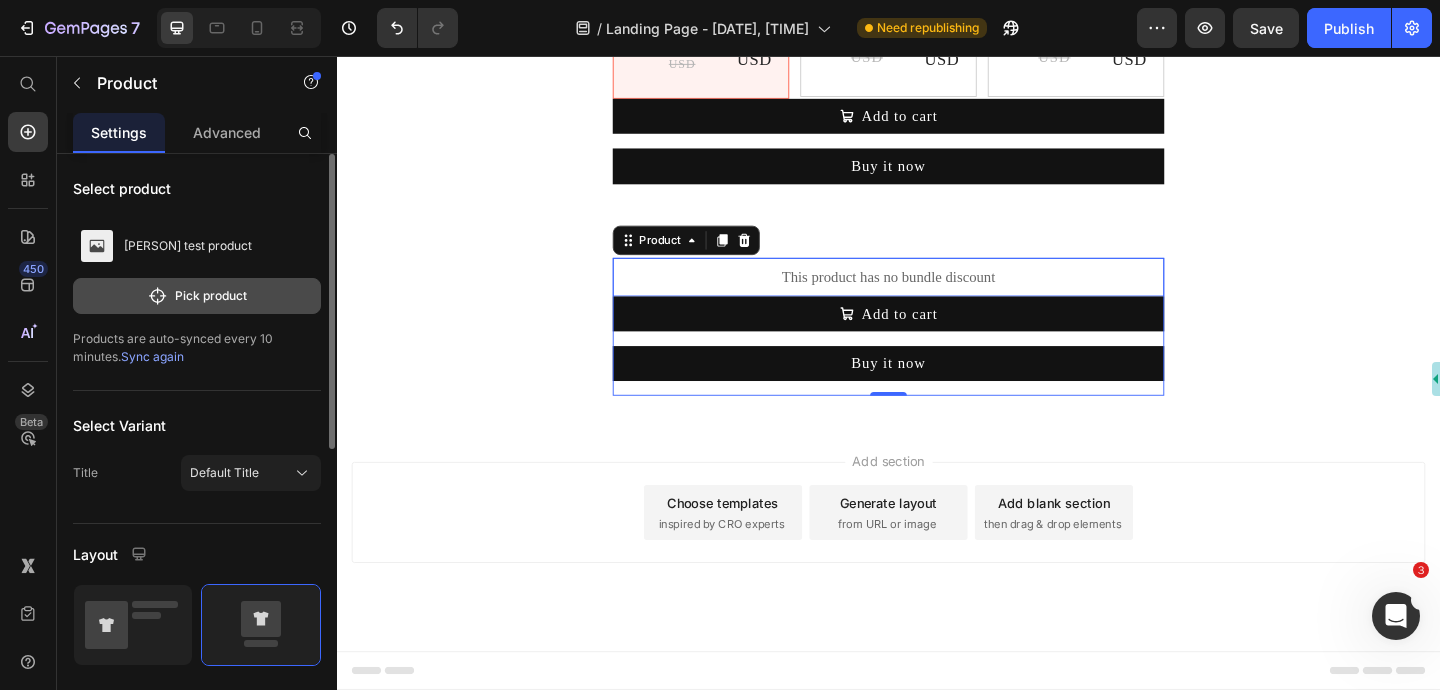 click on "Pick product" 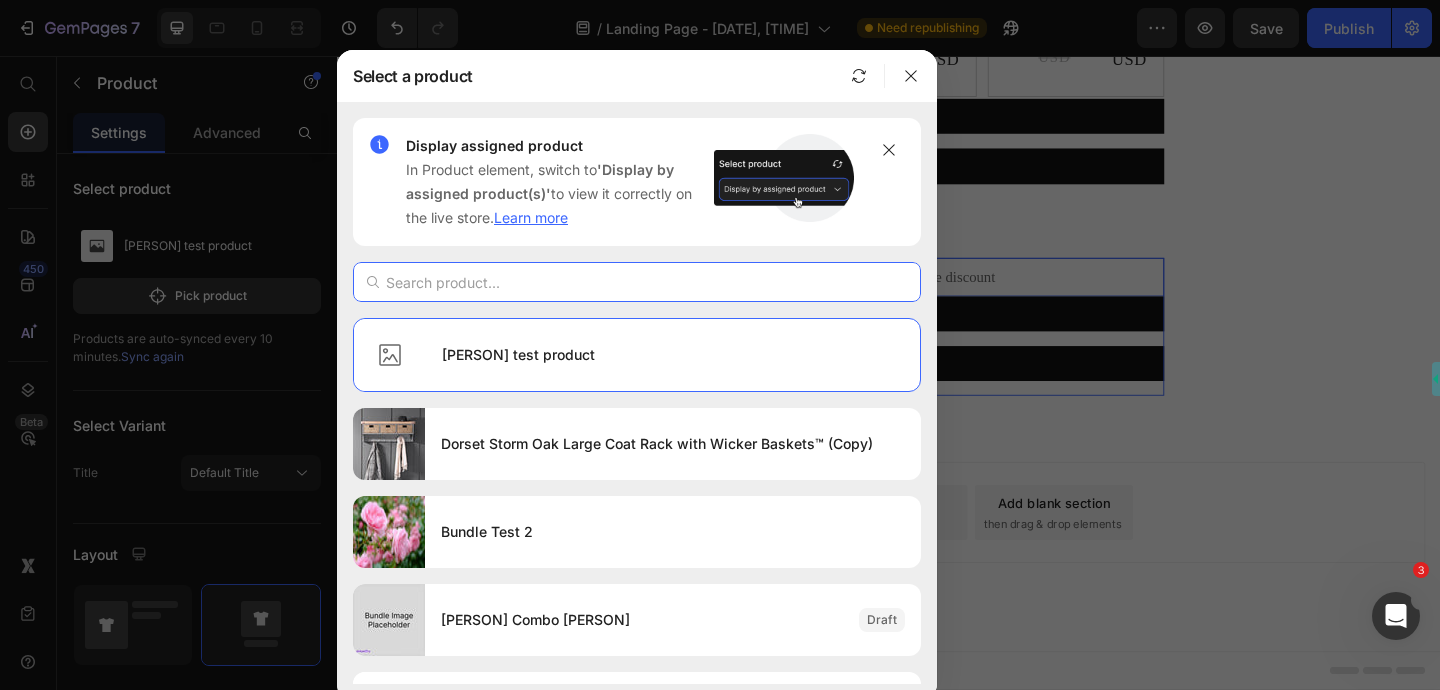 click at bounding box center (637, 282) 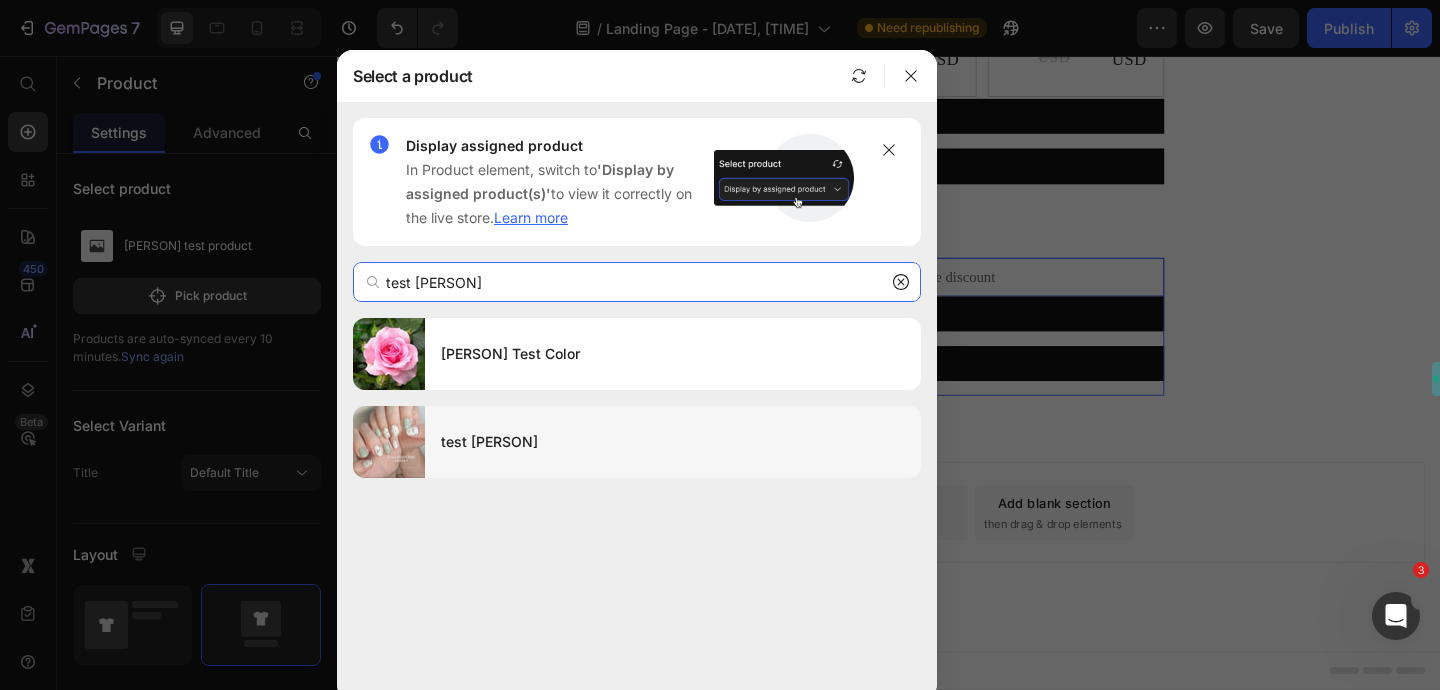 type on "test [PERSON]" 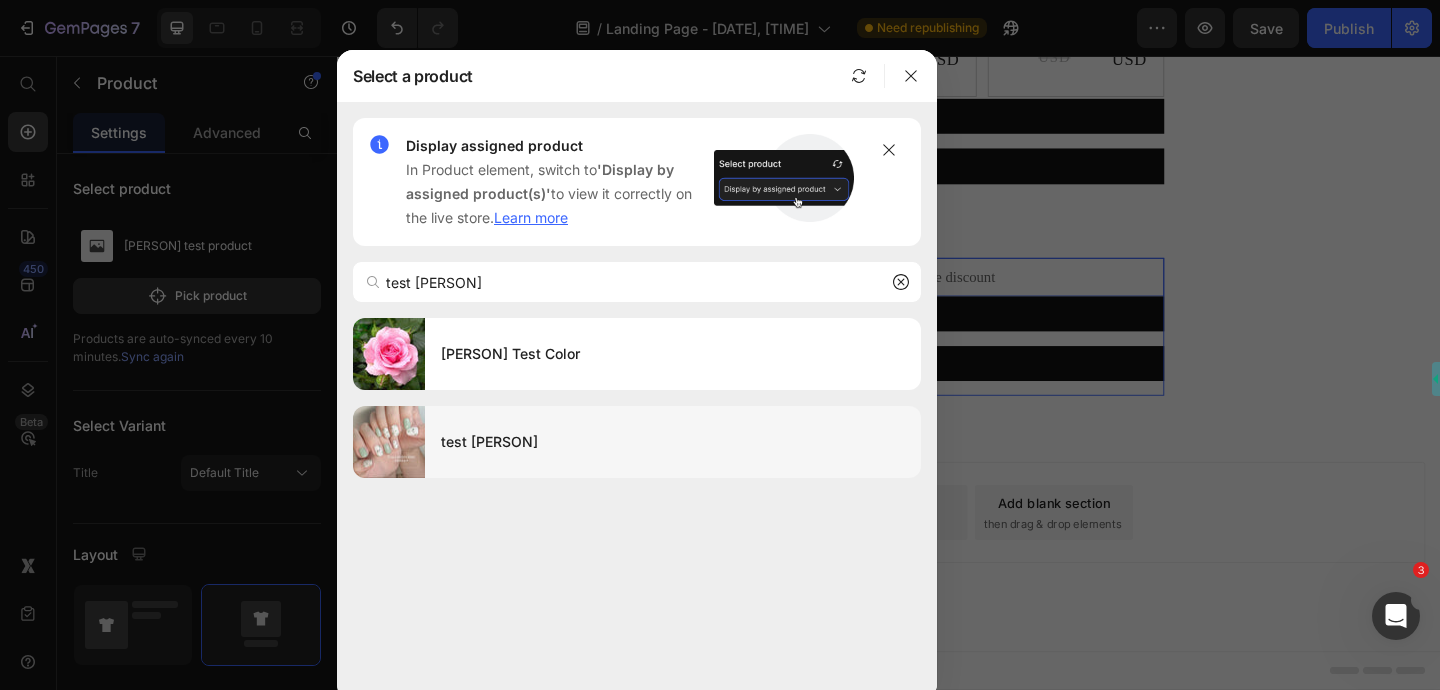click on "test [PERSON]" at bounding box center (673, 442) 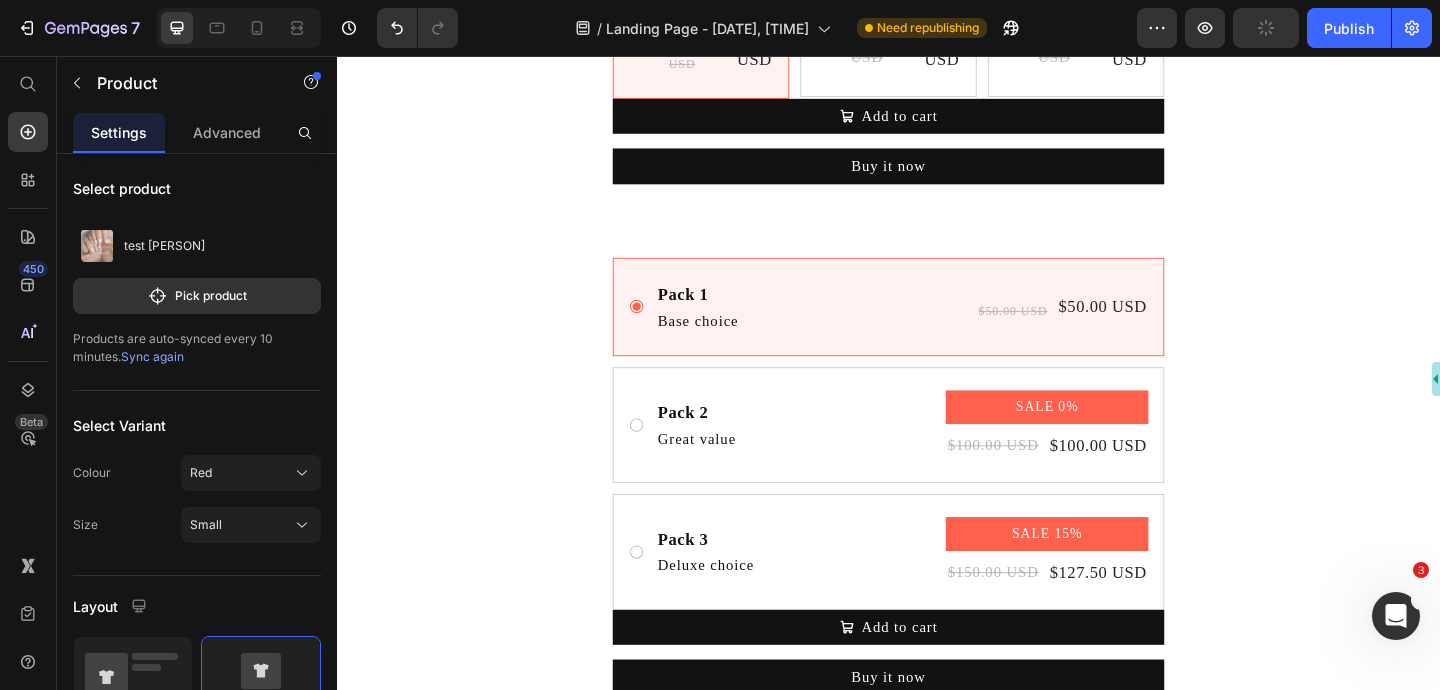 scroll, scrollTop: 390, scrollLeft: 0, axis: vertical 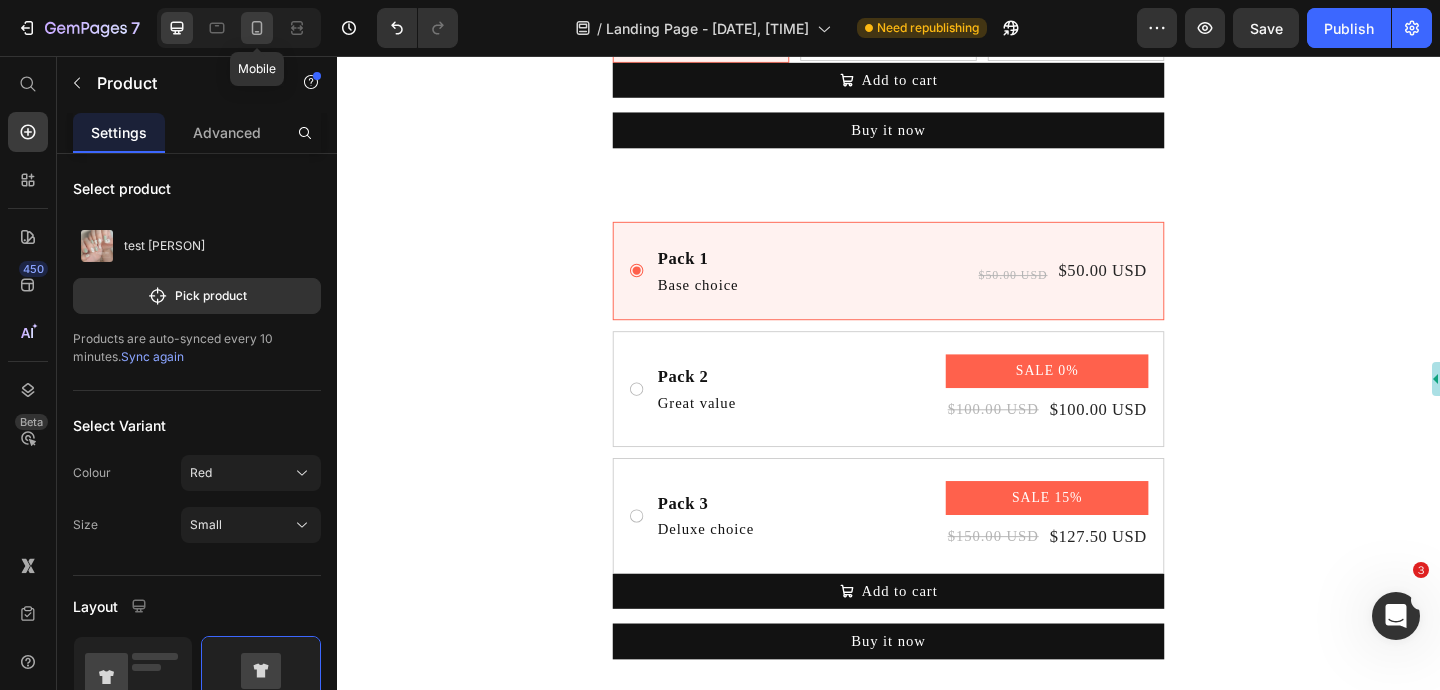 click 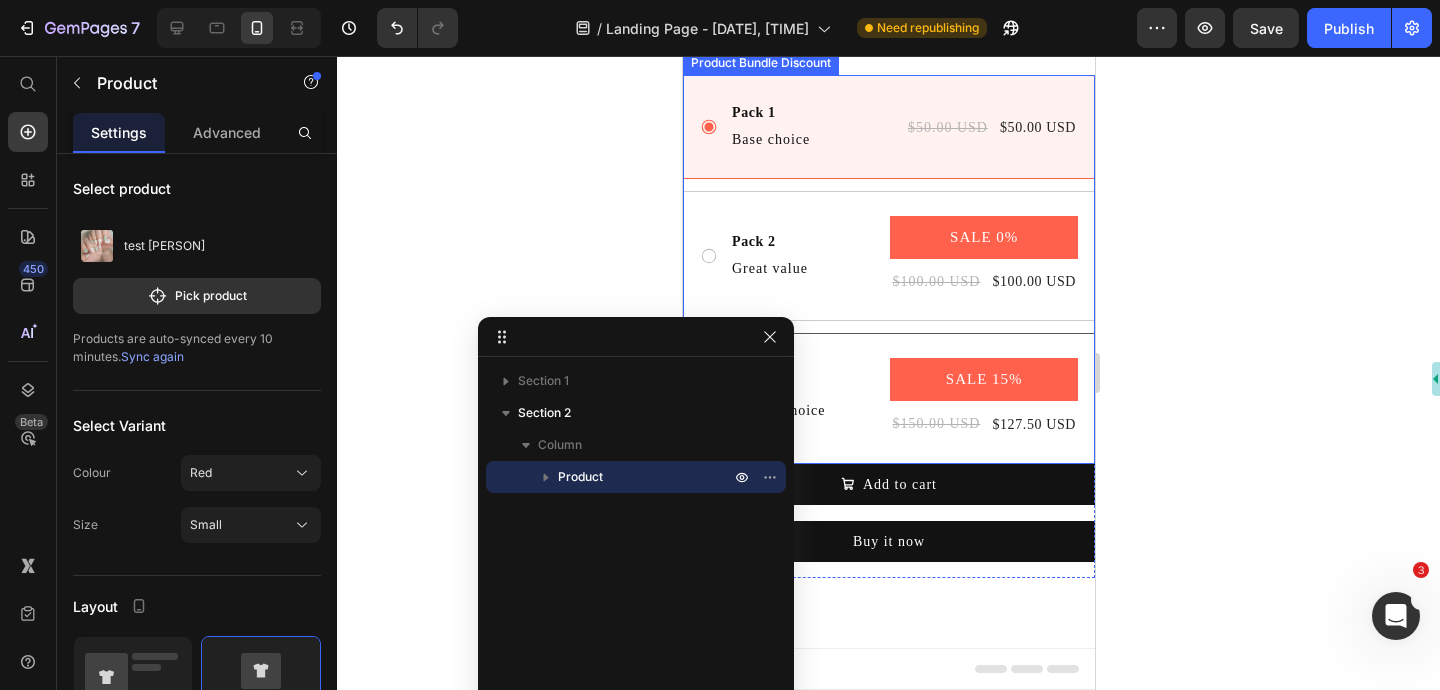 scroll, scrollTop: 68, scrollLeft: 0, axis: vertical 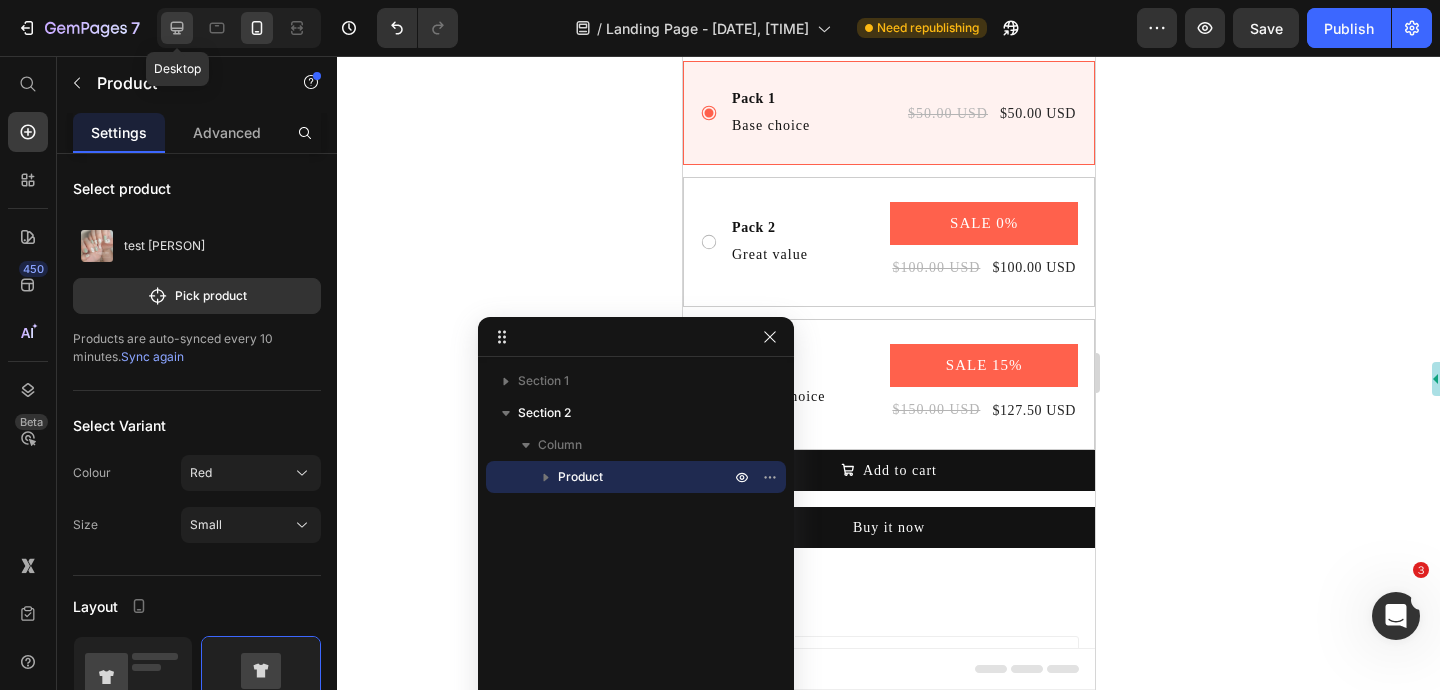 click 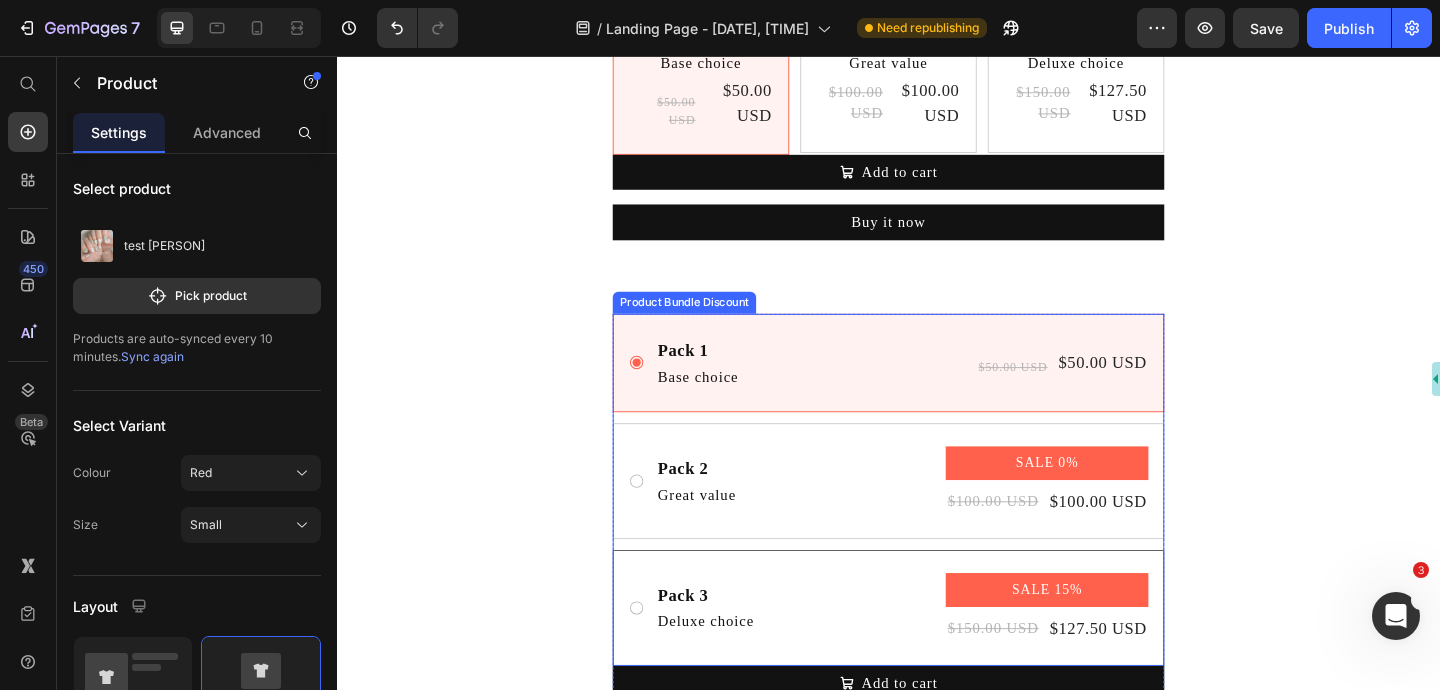 scroll, scrollTop: 692, scrollLeft: 0, axis: vertical 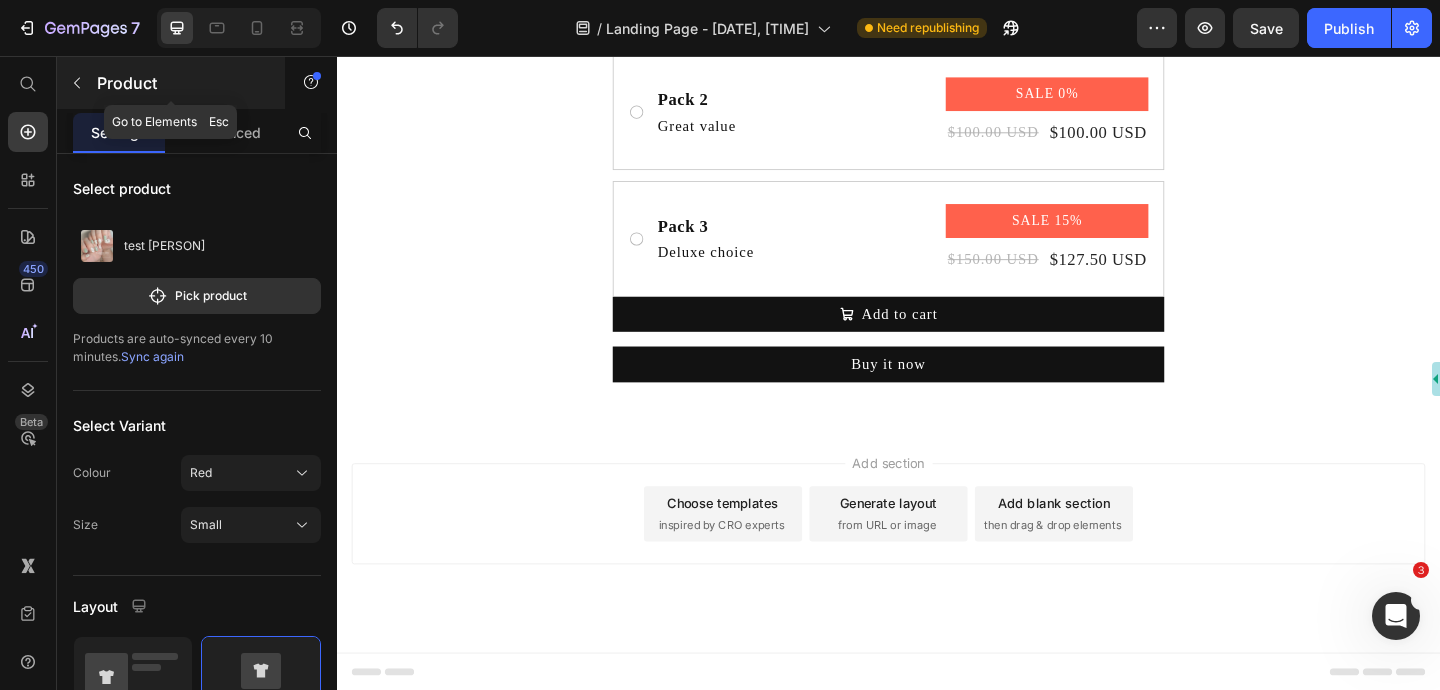 click 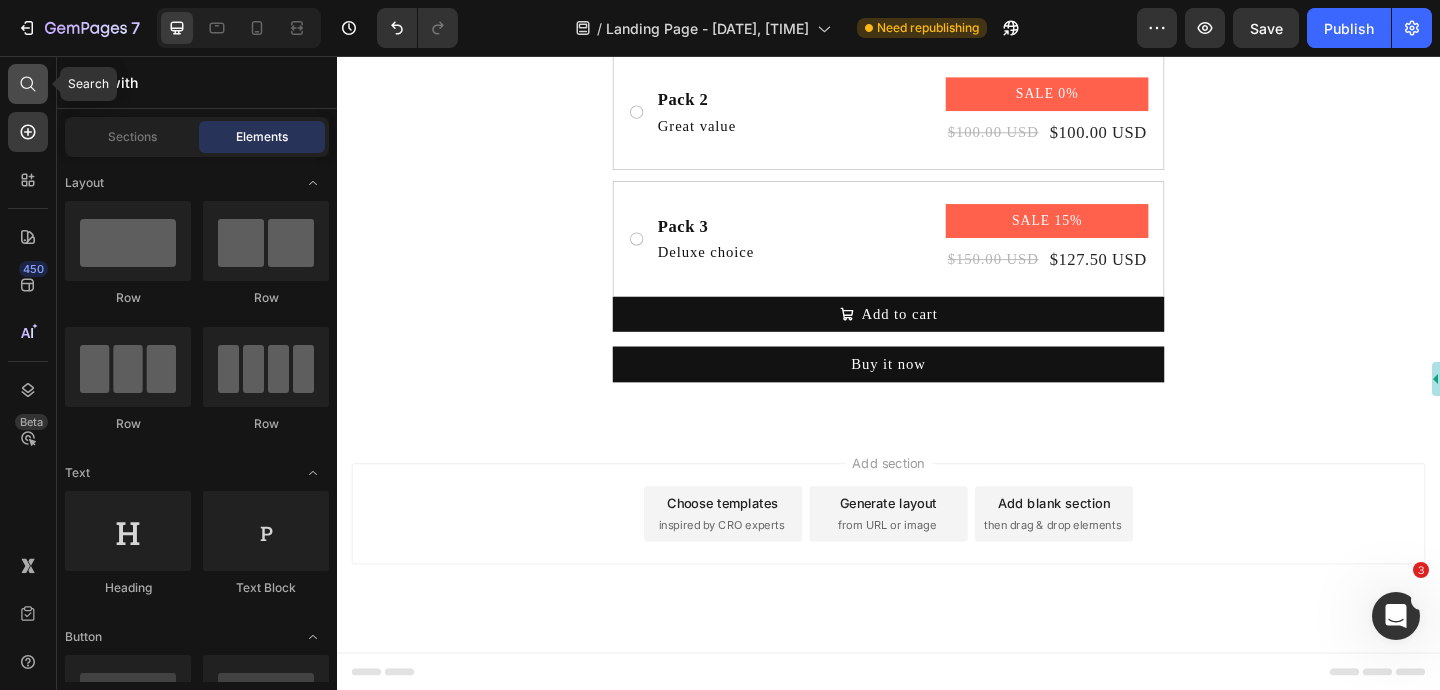 click 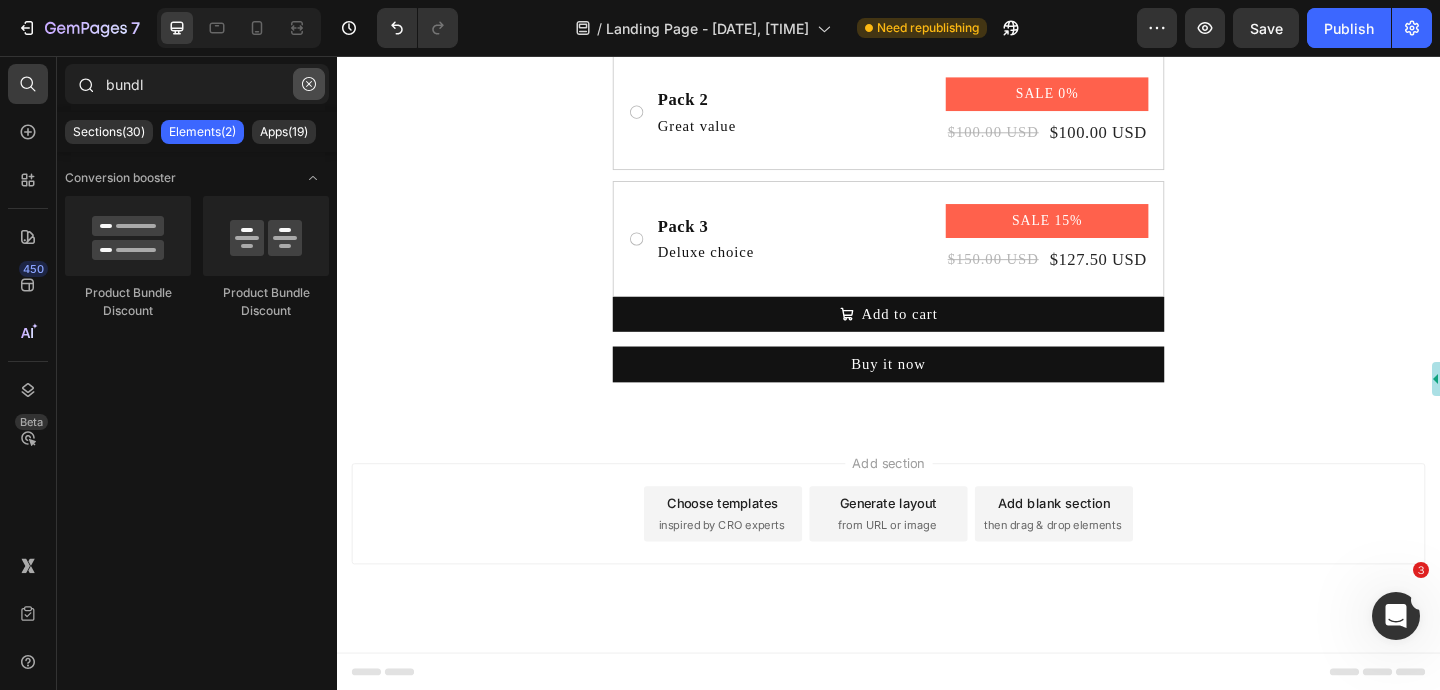 click 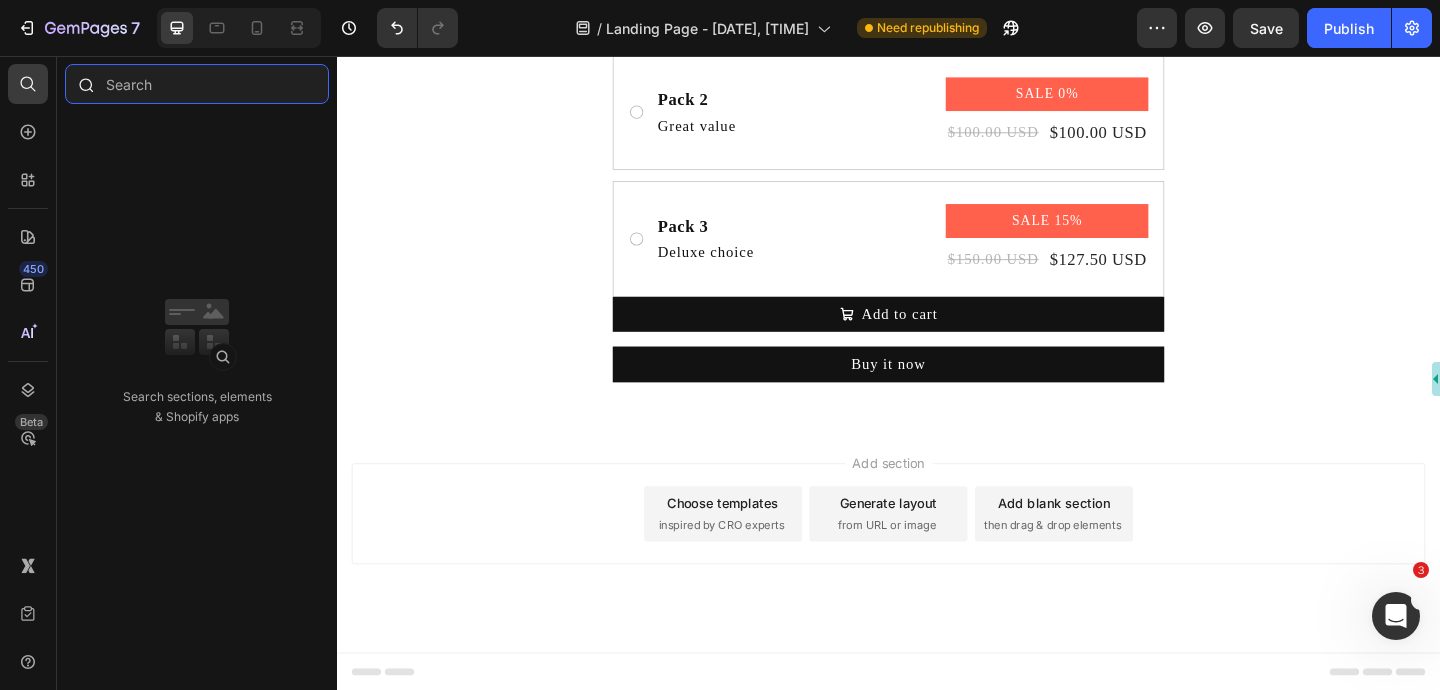 click at bounding box center [197, 84] 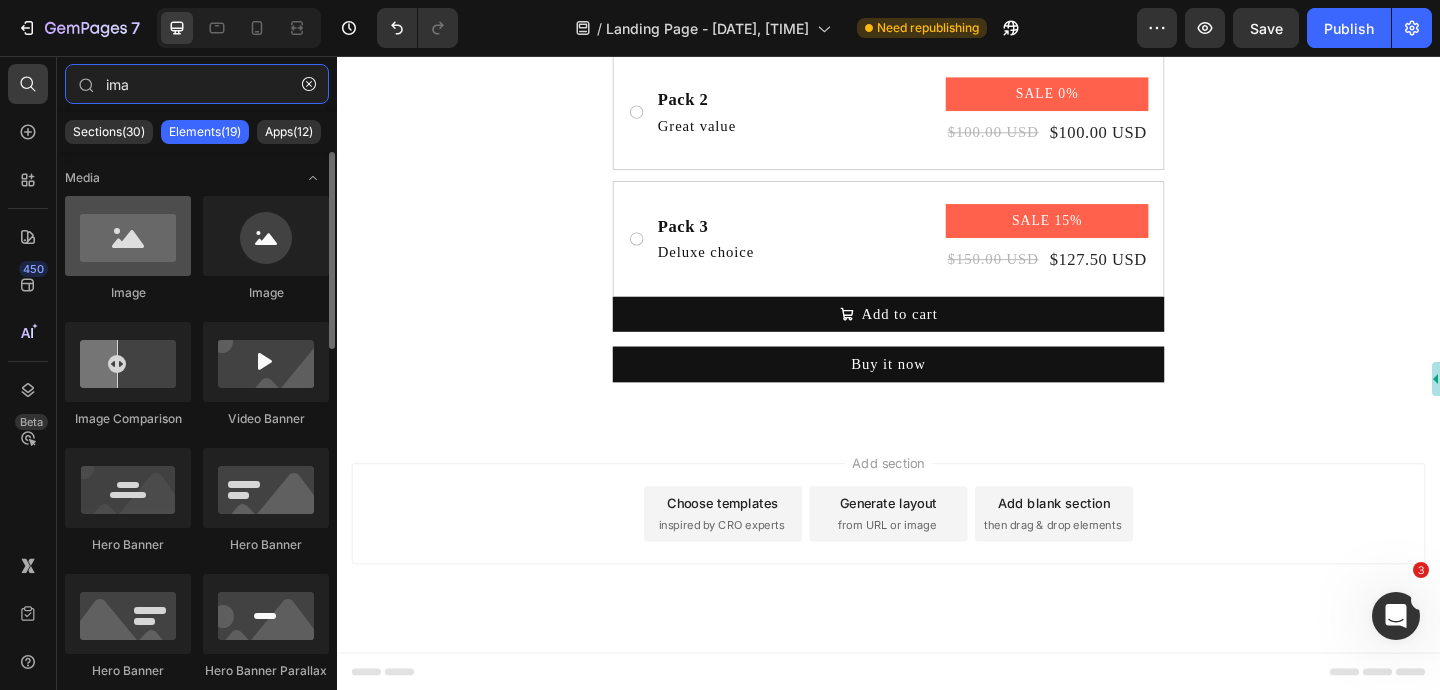 type on "ima" 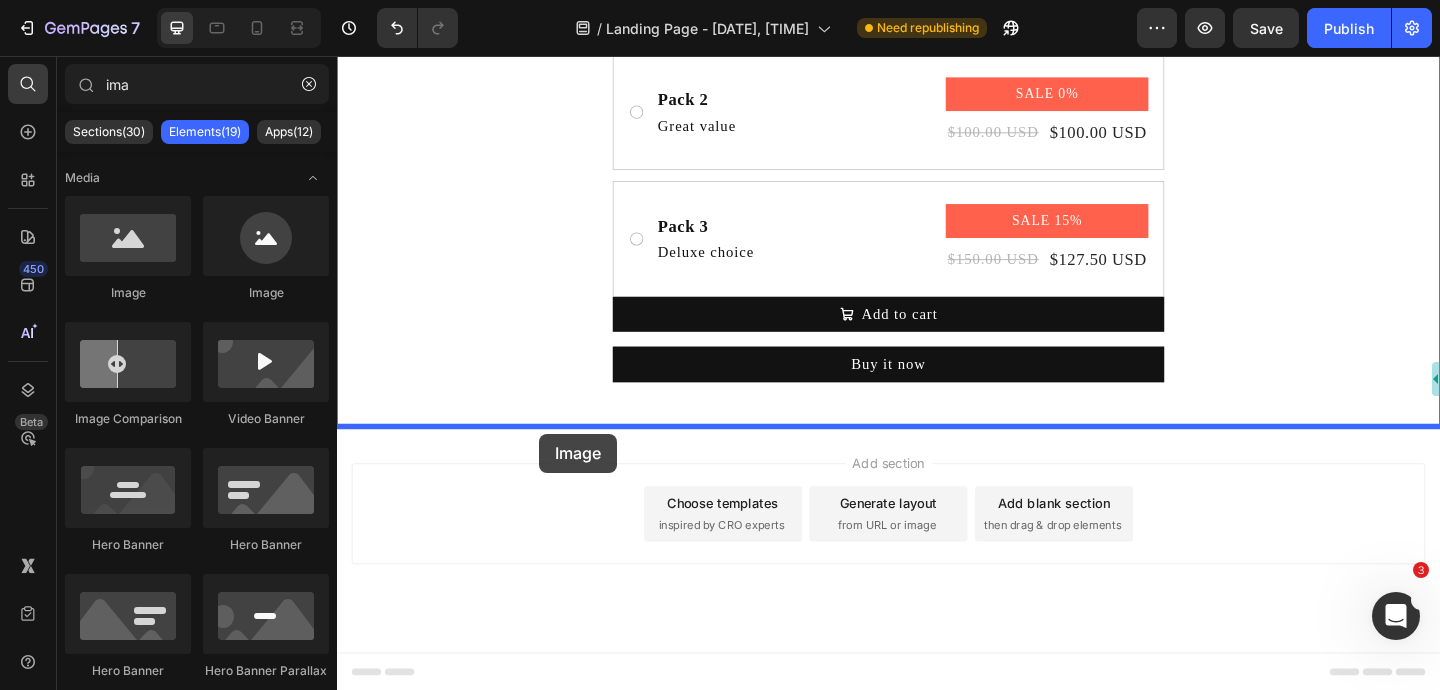 drag, startPoint x: 465, startPoint y: 313, endPoint x: 557, endPoint y: 467, distance: 179.38785 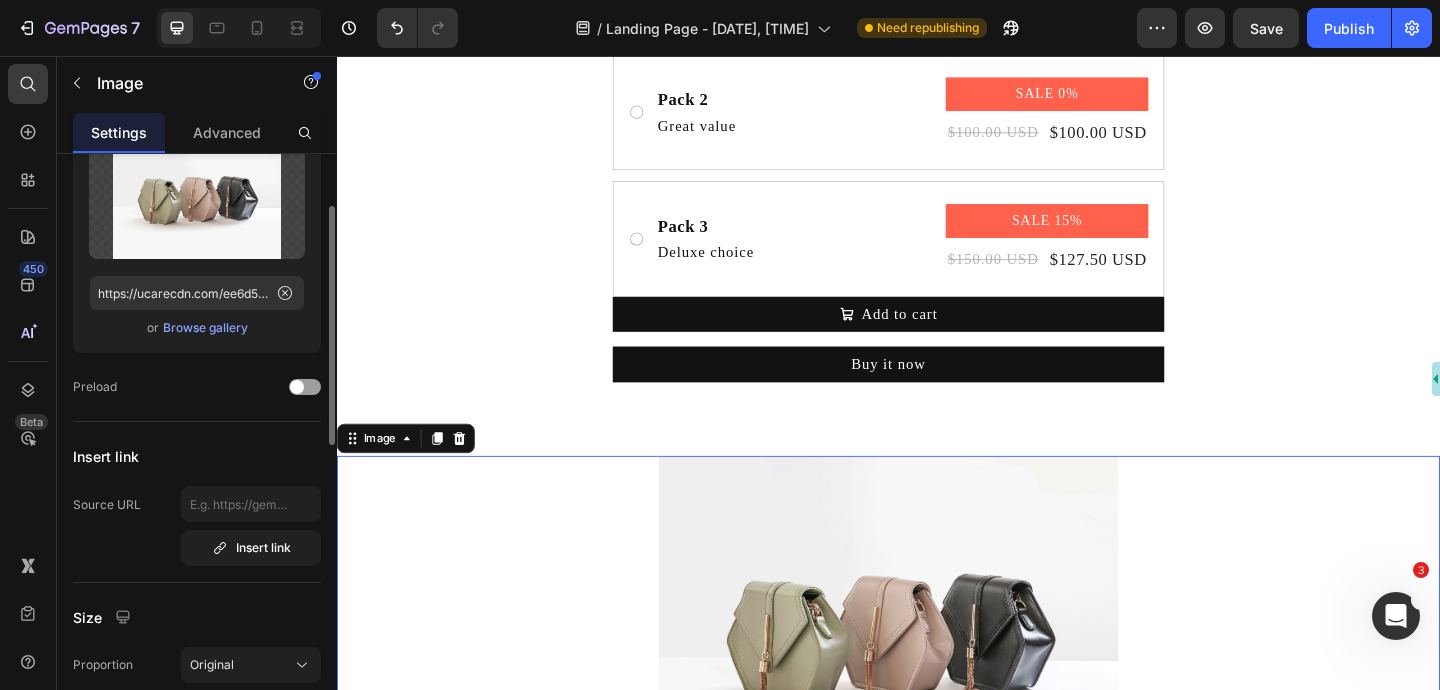 scroll, scrollTop: 0, scrollLeft: 0, axis: both 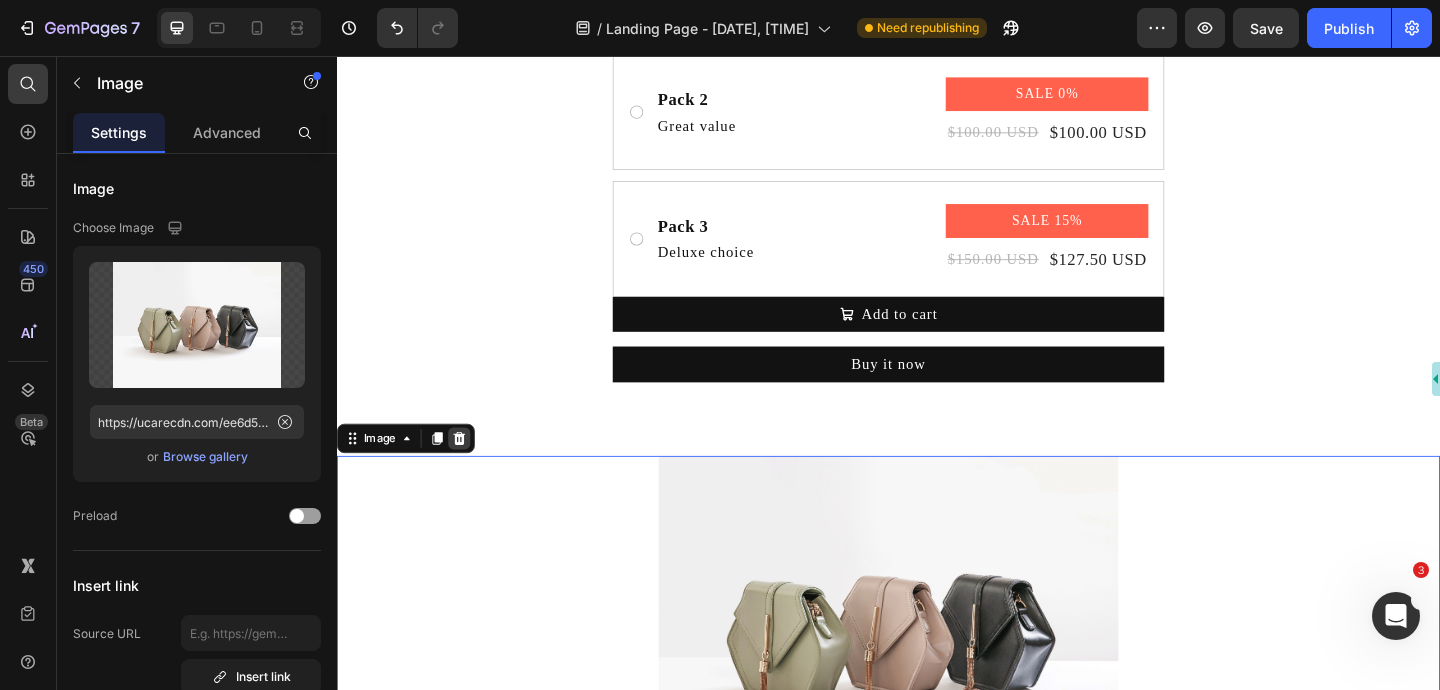 click 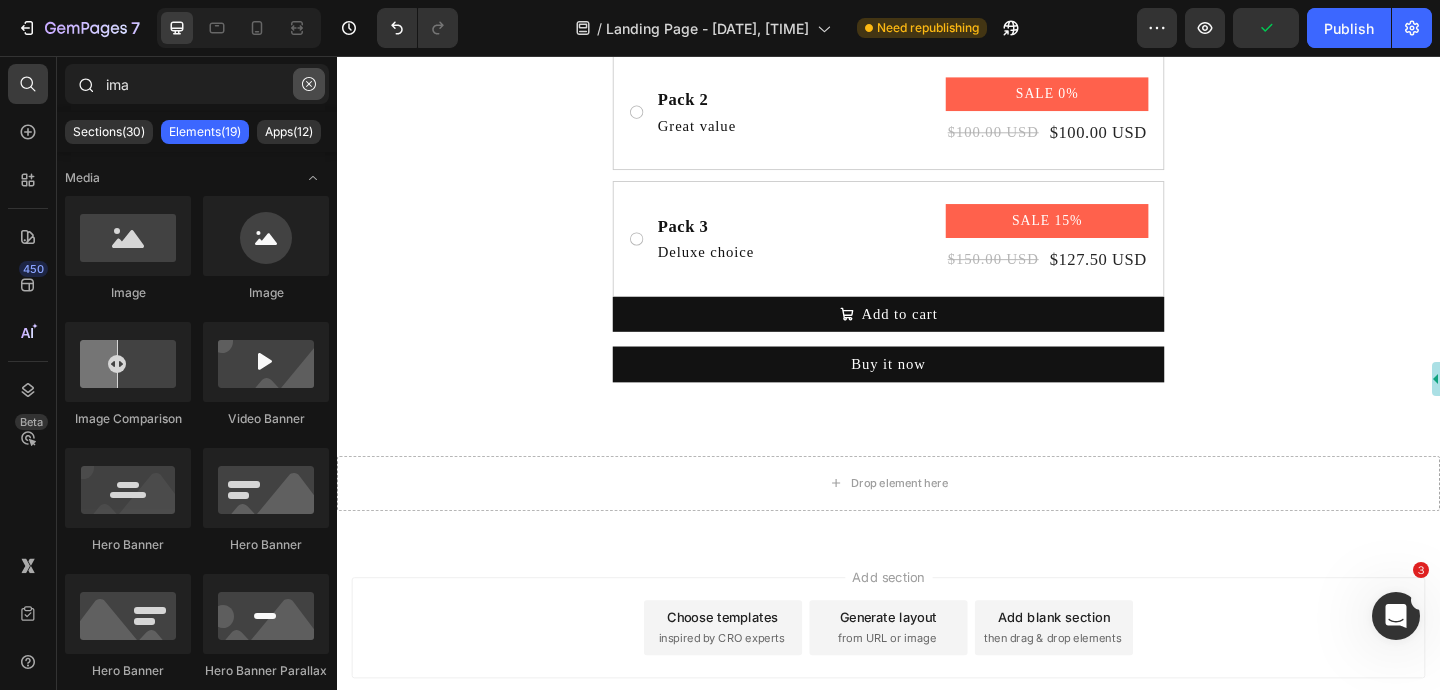 click 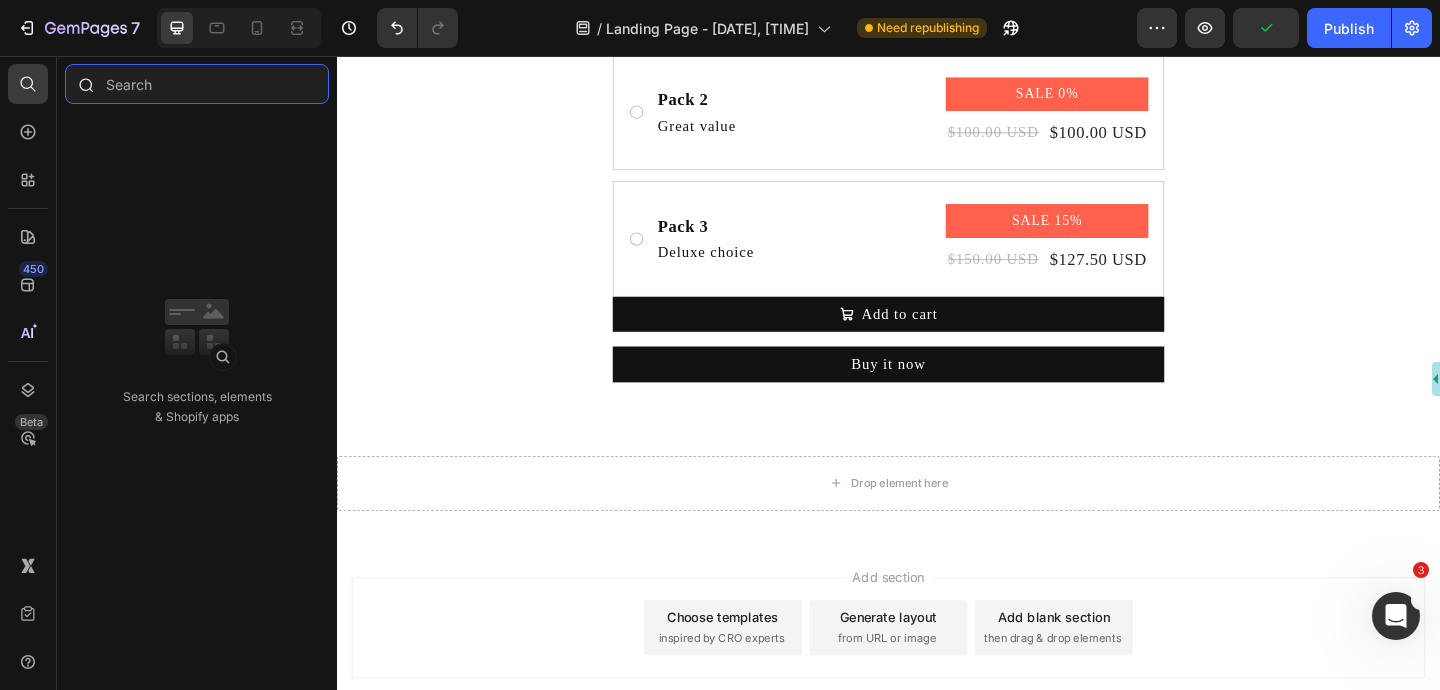 click at bounding box center [197, 84] 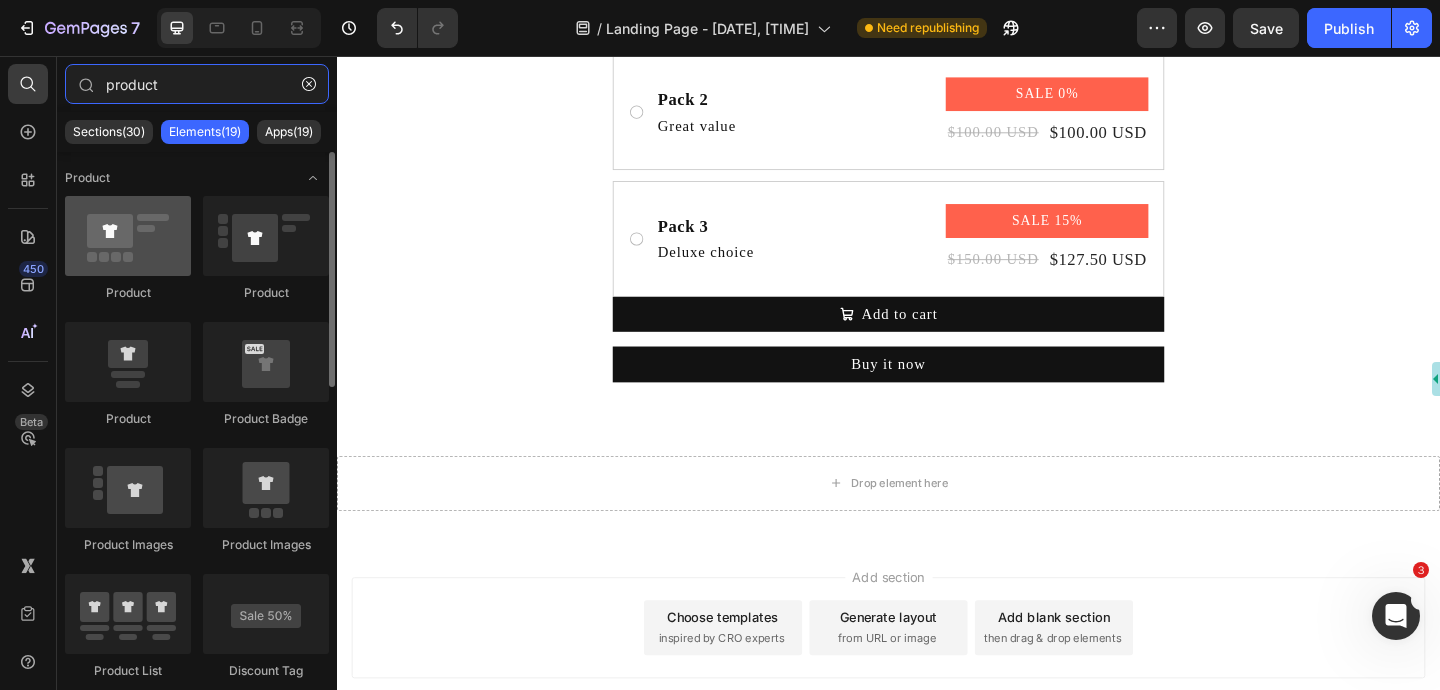 type on "product" 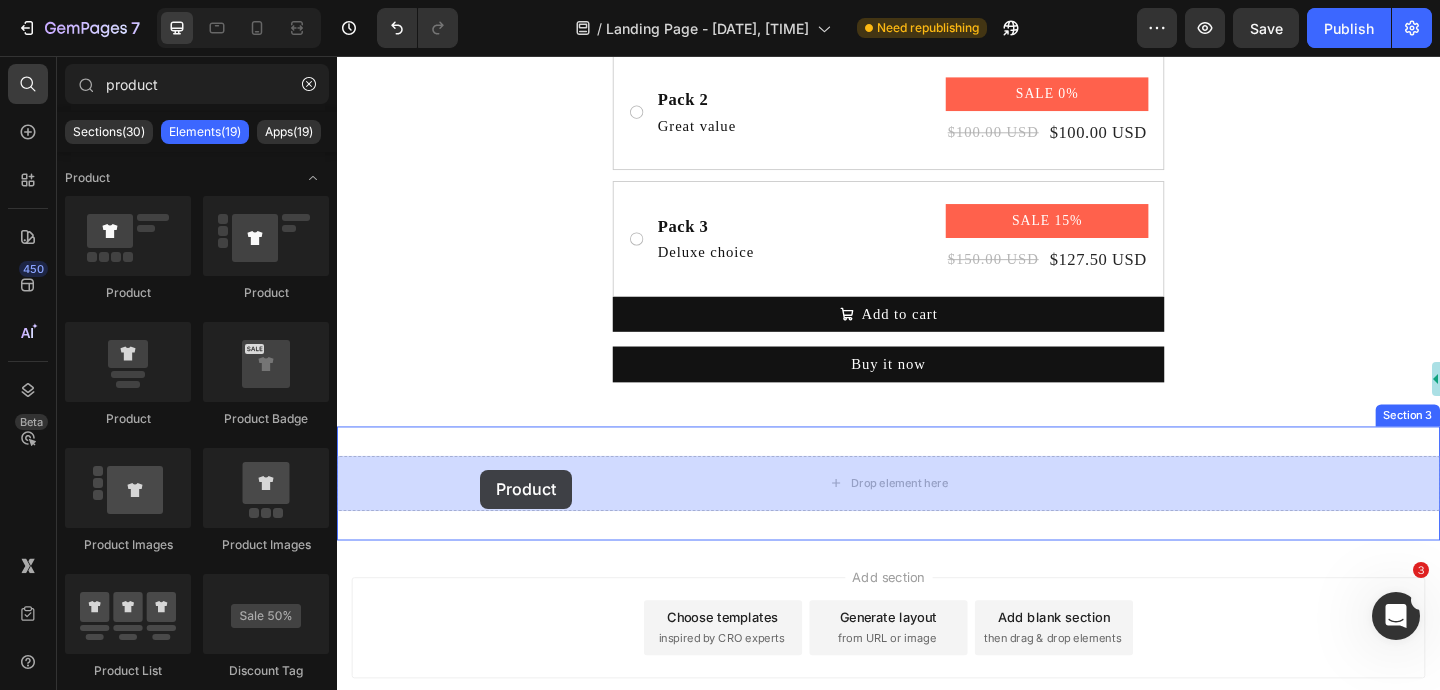 drag, startPoint x: 465, startPoint y: 305, endPoint x: 492, endPoint y: 506, distance: 202.80533 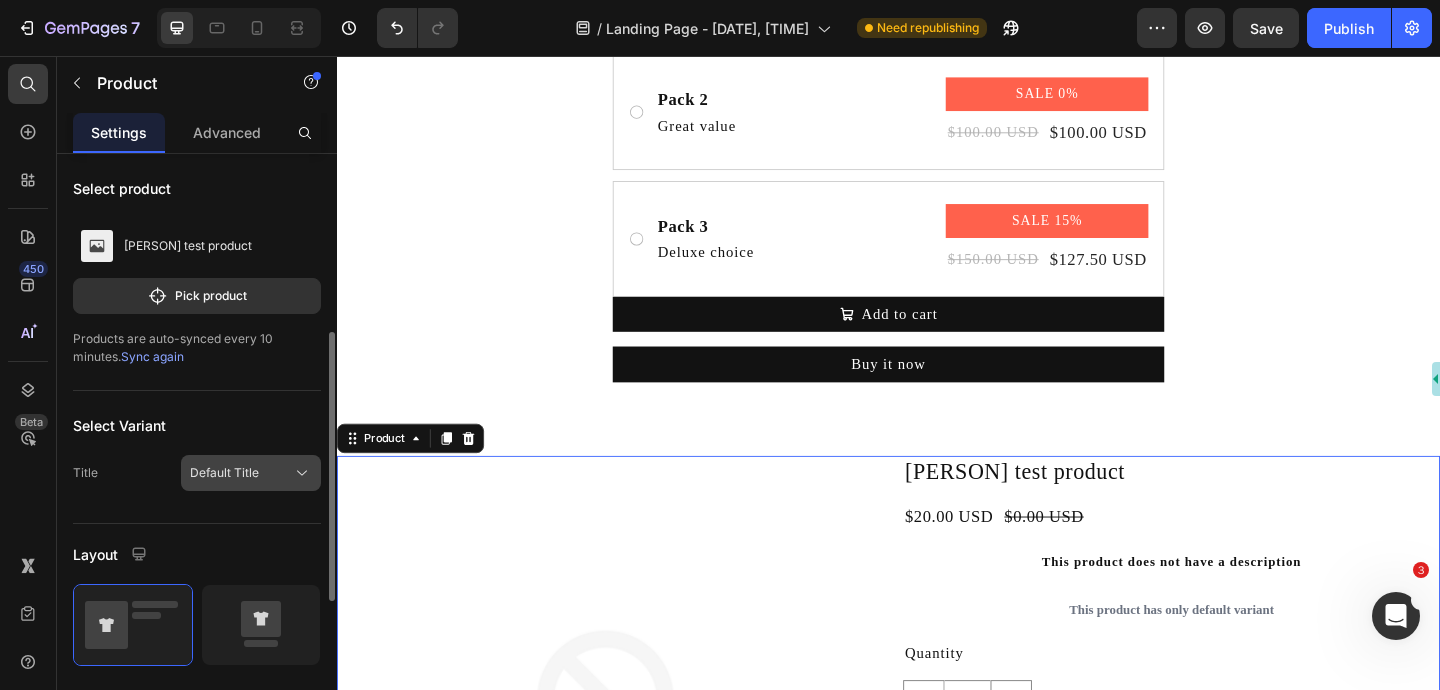 scroll, scrollTop: 714, scrollLeft: 0, axis: vertical 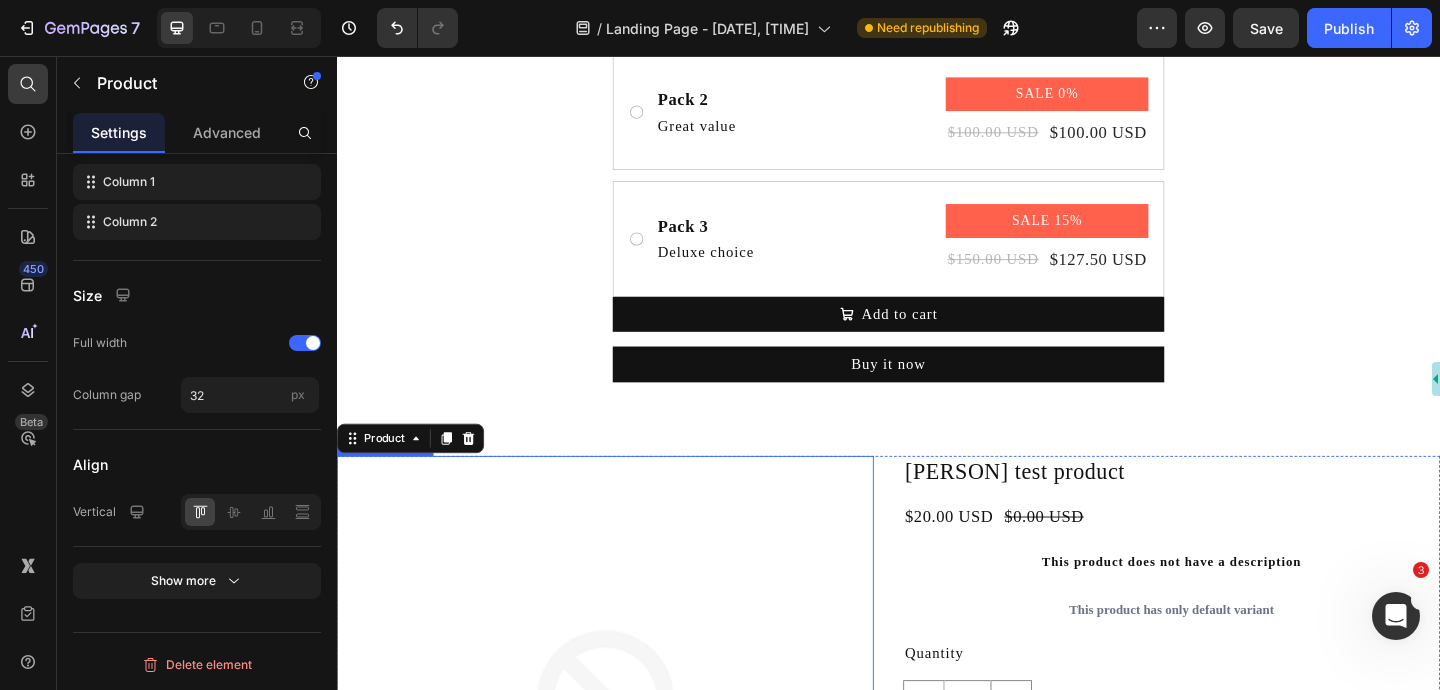 click at bounding box center [629, 783] 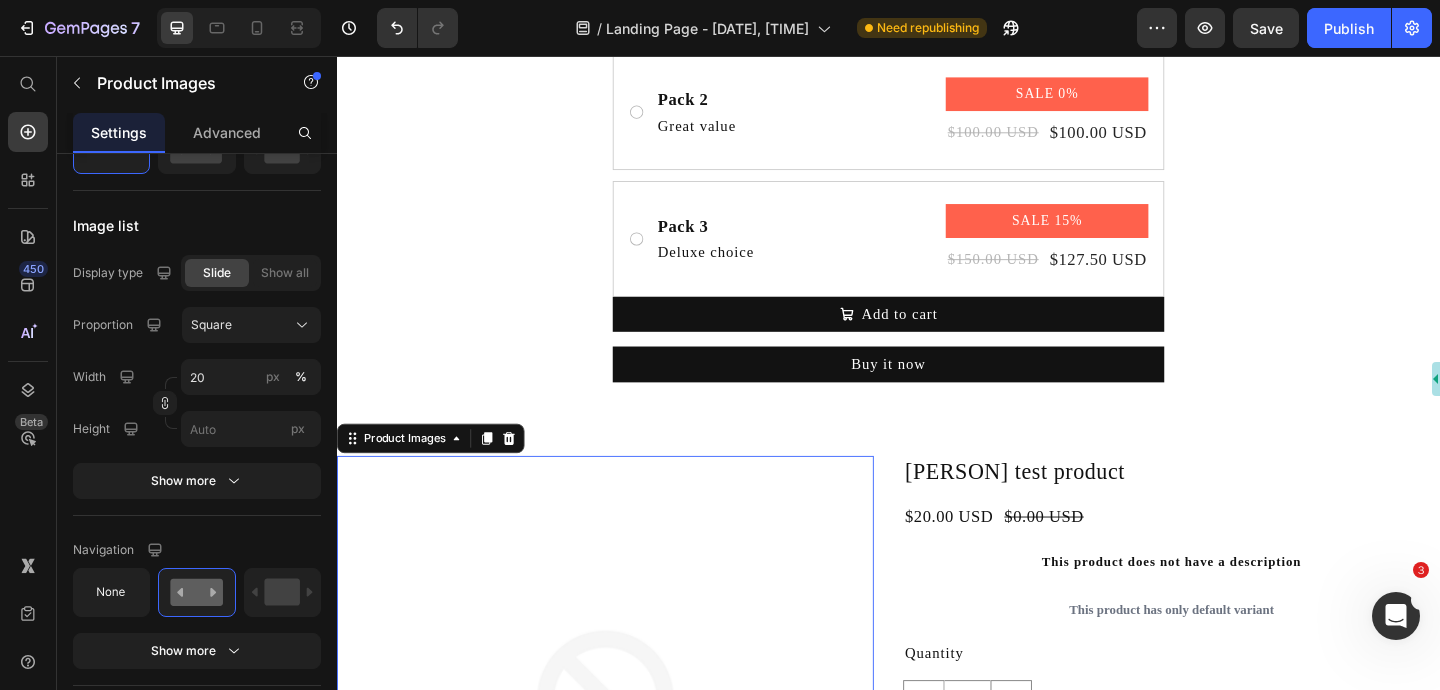 scroll, scrollTop: 1267, scrollLeft: 0, axis: vertical 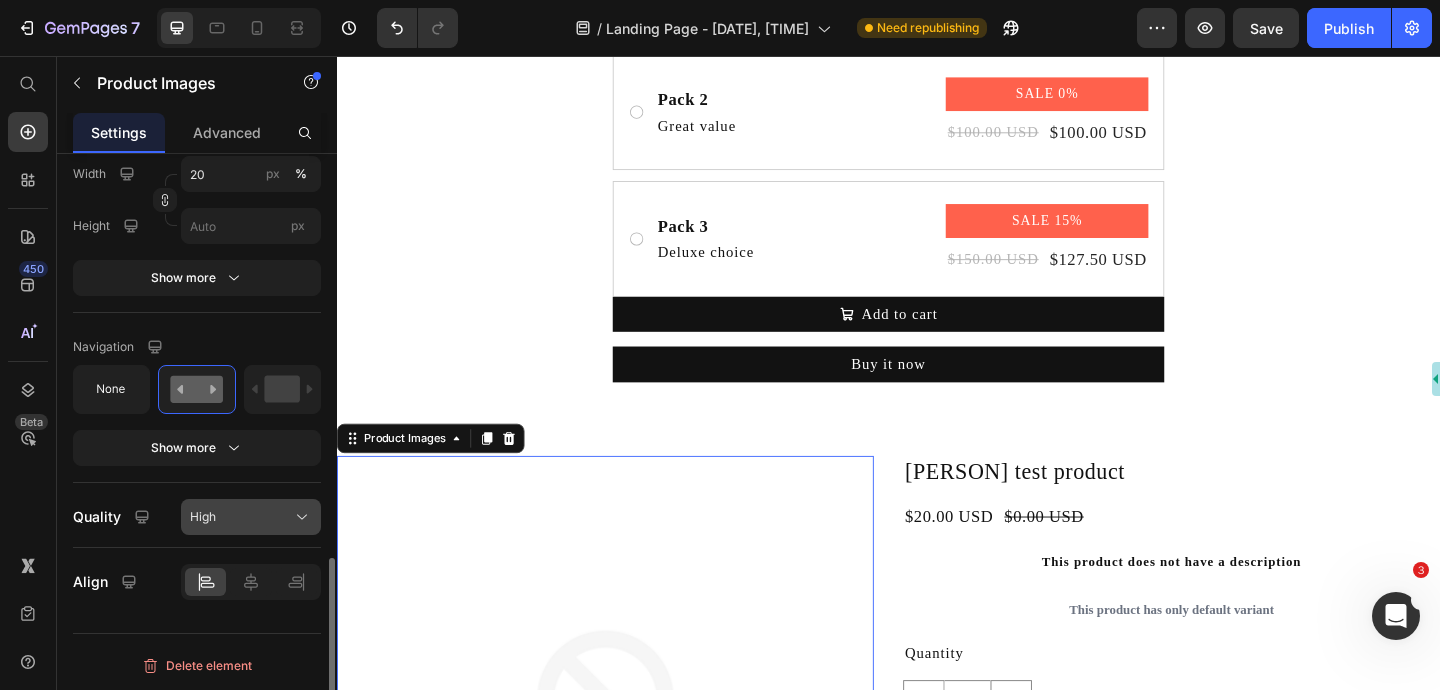 click on "High" 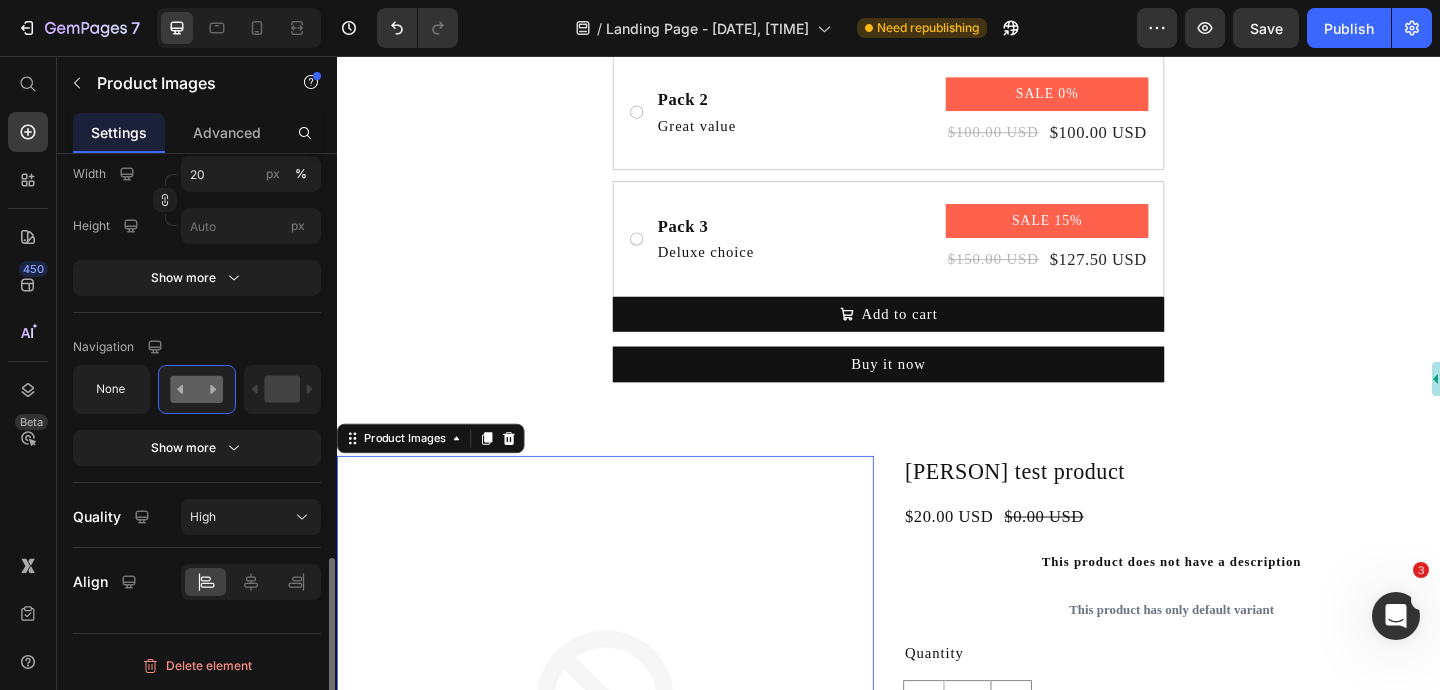 click on "Product Source [PERSON] test product  You can manage it in   Product element  Layout Show more Select images to display Pre-display 1st available variant Preload Featured image Proportion Square Width 100 px % Height px Show more Navigation Image list Display type Slide Show all Proportion Square Width 20 px % Height px Show more Navigation Show more Quality High Align" at bounding box center [197, -232] 